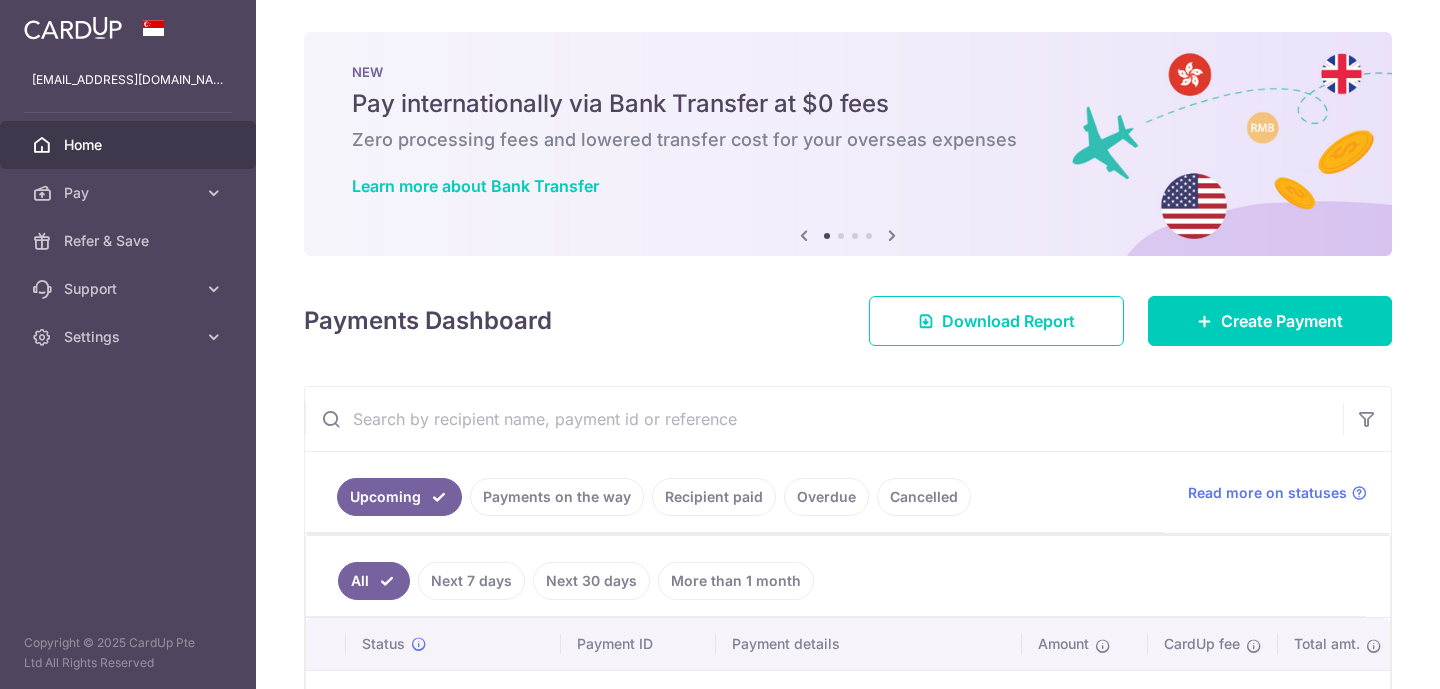 scroll, scrollTop: 0, scrollLeft: 0, axis: both 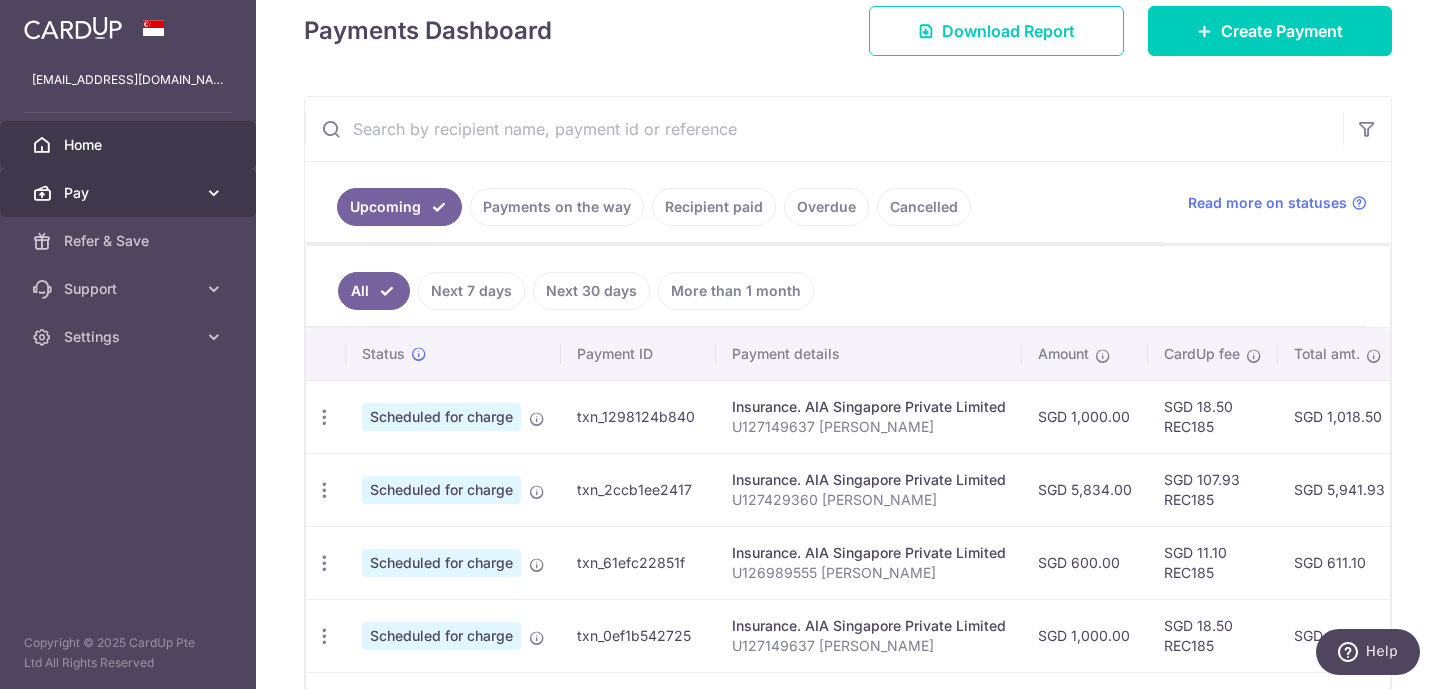 click at bounding box center (214, 193) 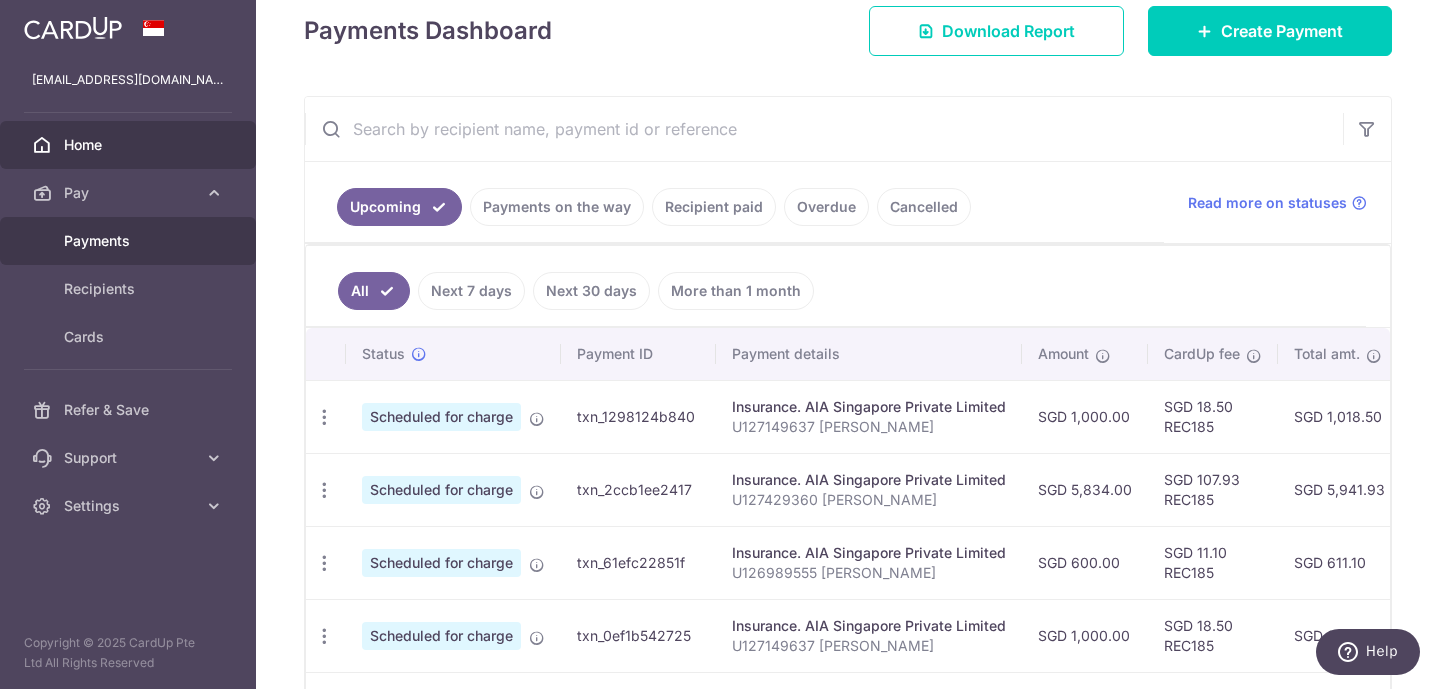 click on "Payments" at bounding box center (128, 241) 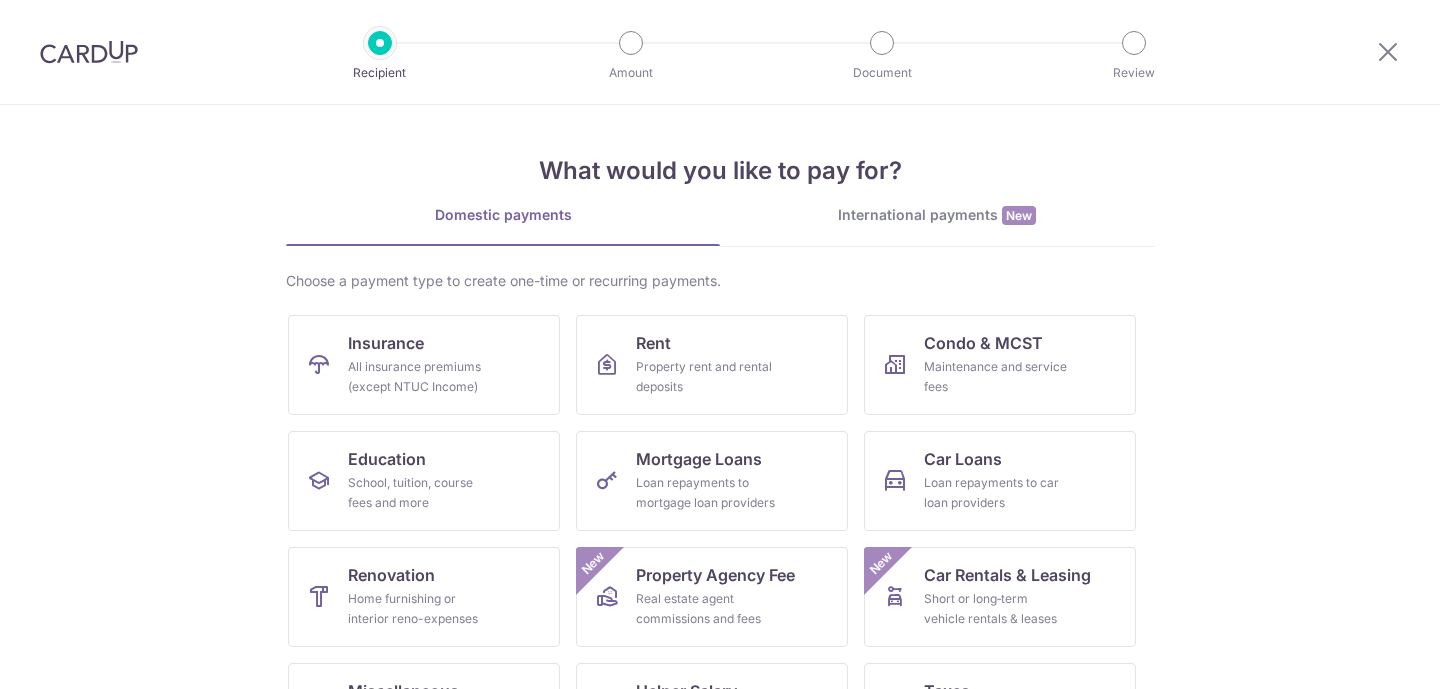 scroll, scrollTop: 0, scrollLeft: 0, axis: both 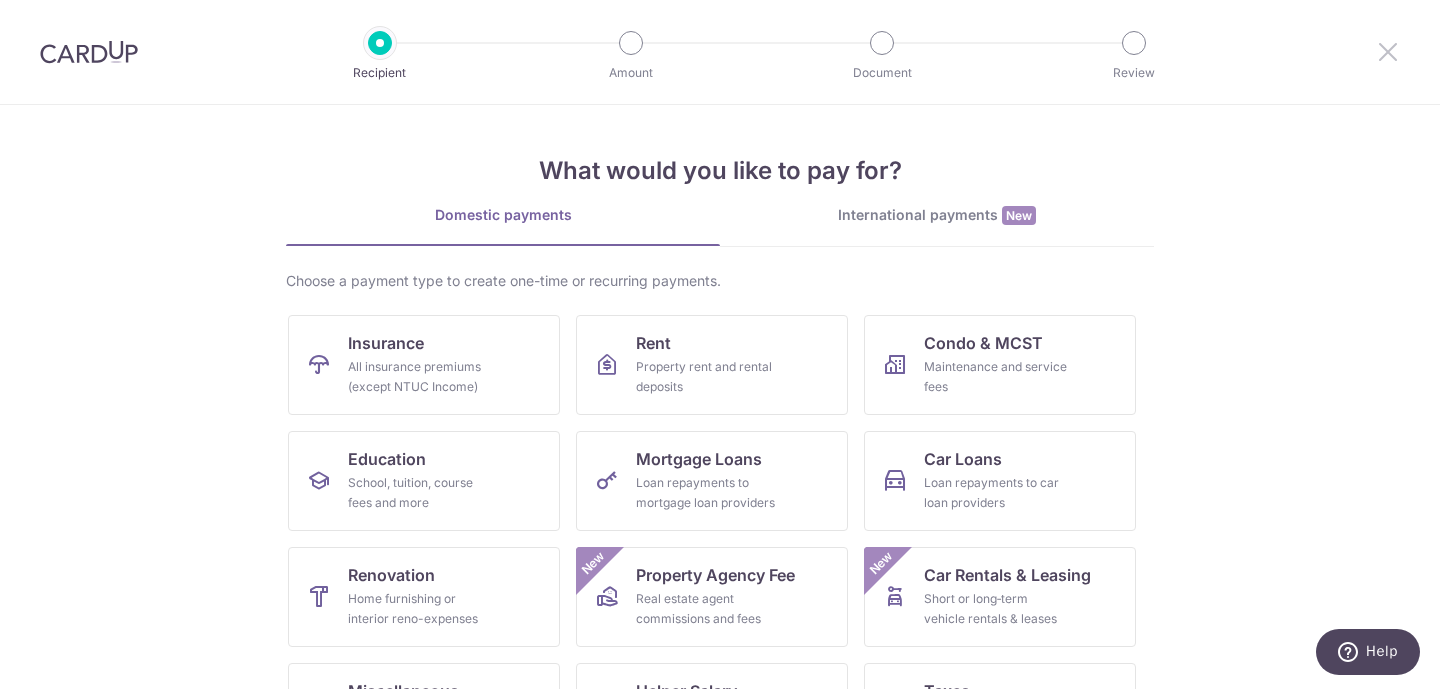 click at bounding box center (1388, 51) 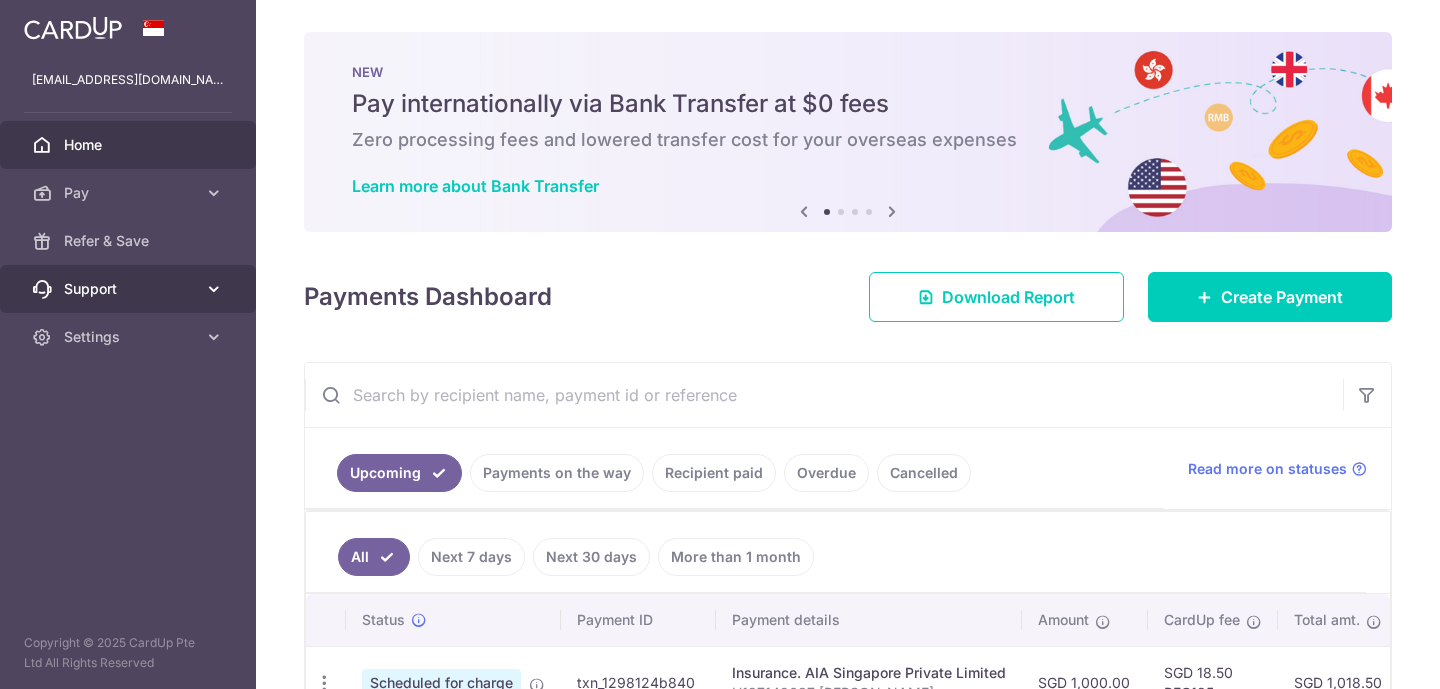 scroll, scrollTop: 0, scrollLeft: 0, axis: both 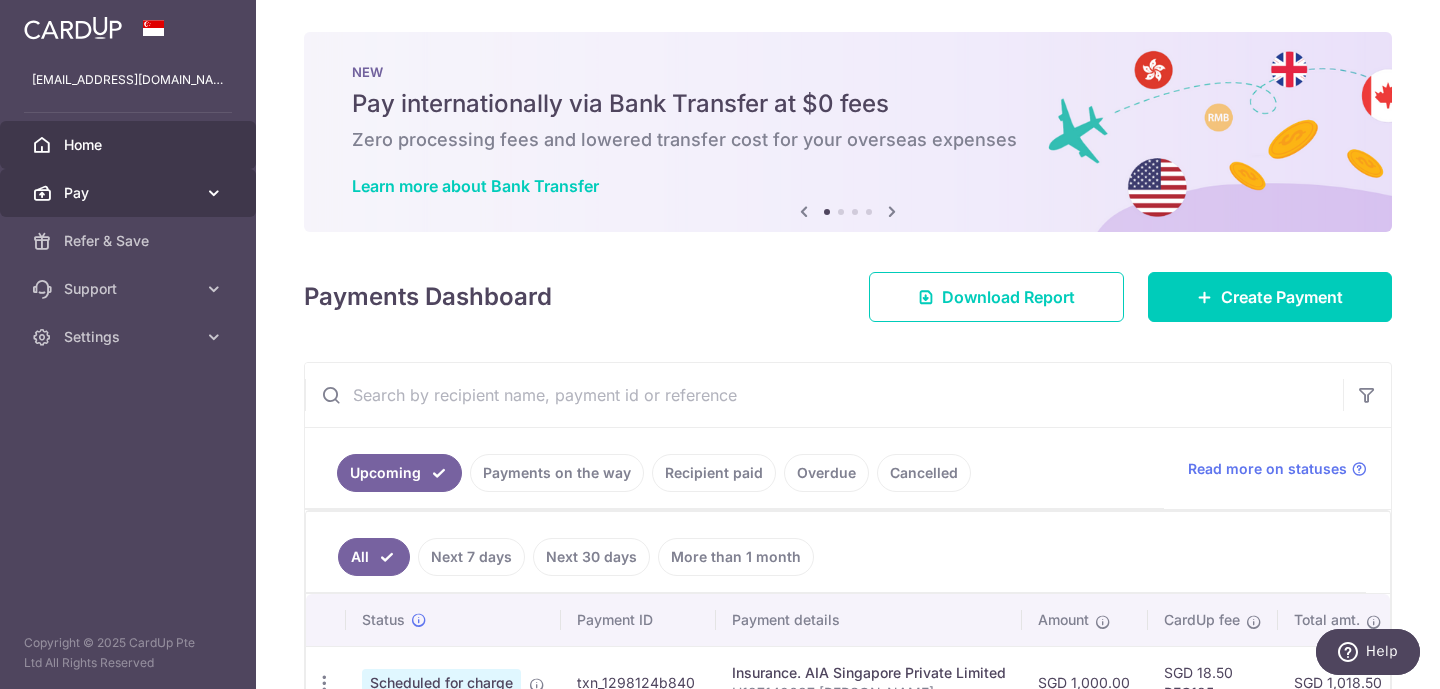 click at bounding box center [214, 193] 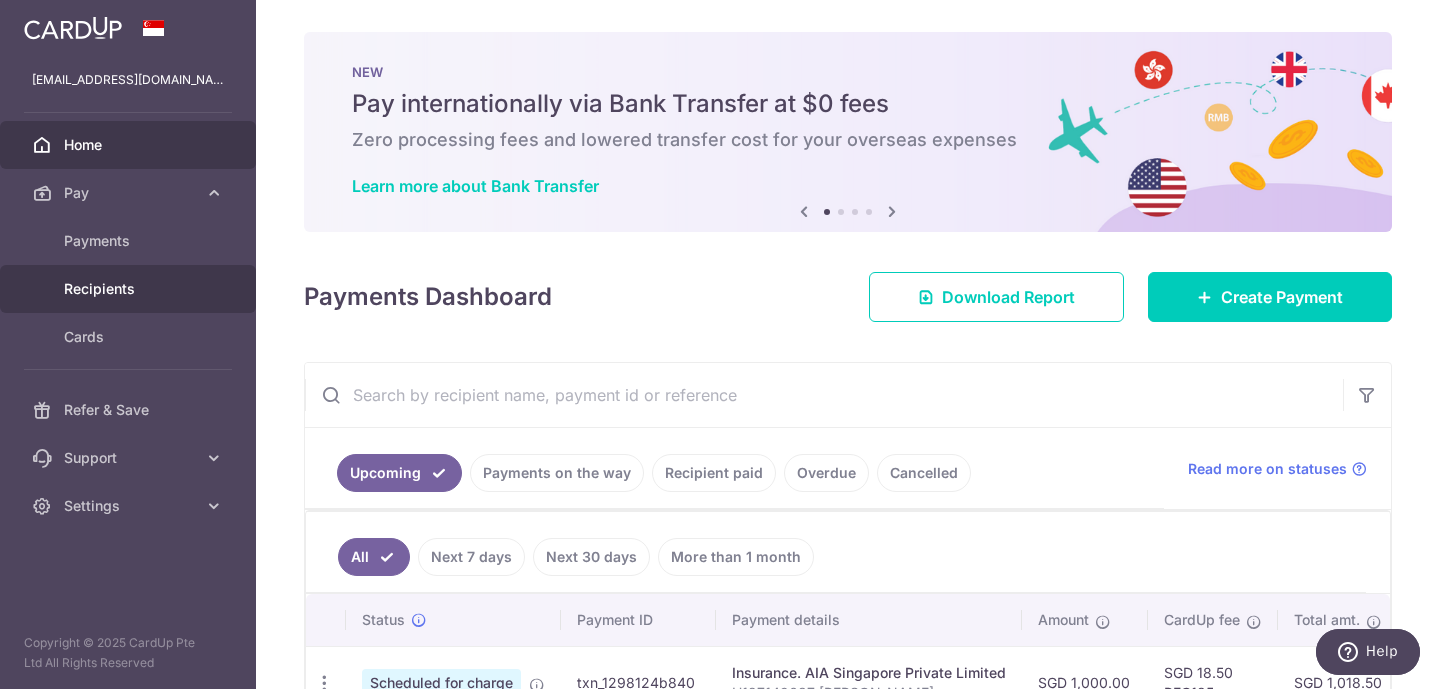click on "Recipients" at bounding box center [128, 289] 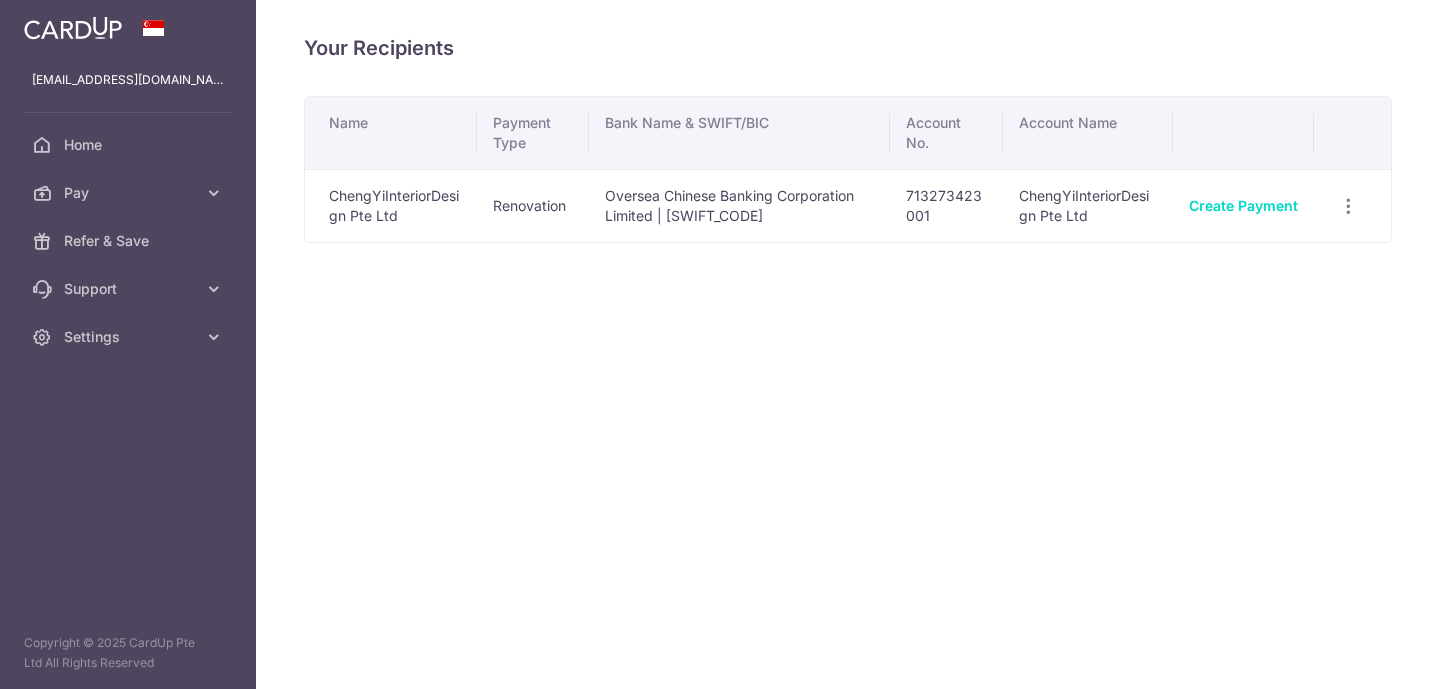 scroll, scrollTop: 0, scrollLeft: 0, axis: both 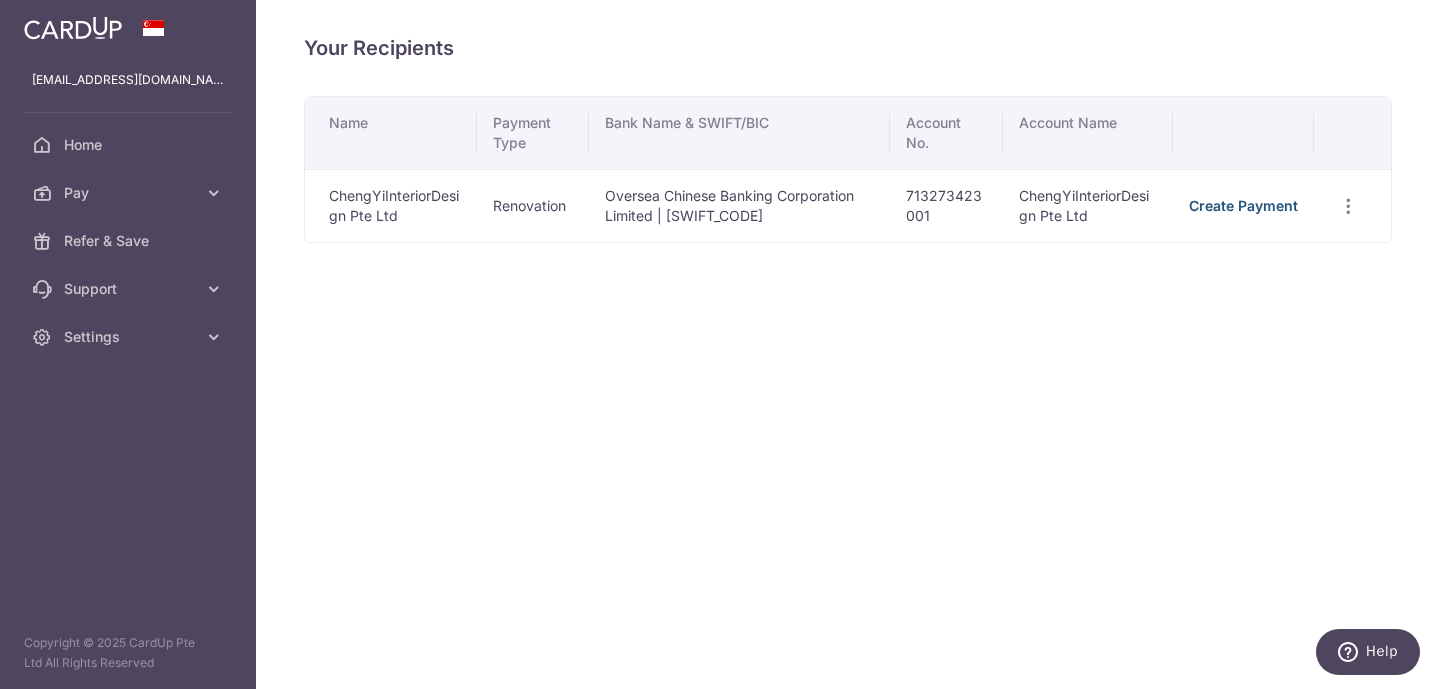 click on "Create Payment" at bounding box center [1243, 205] 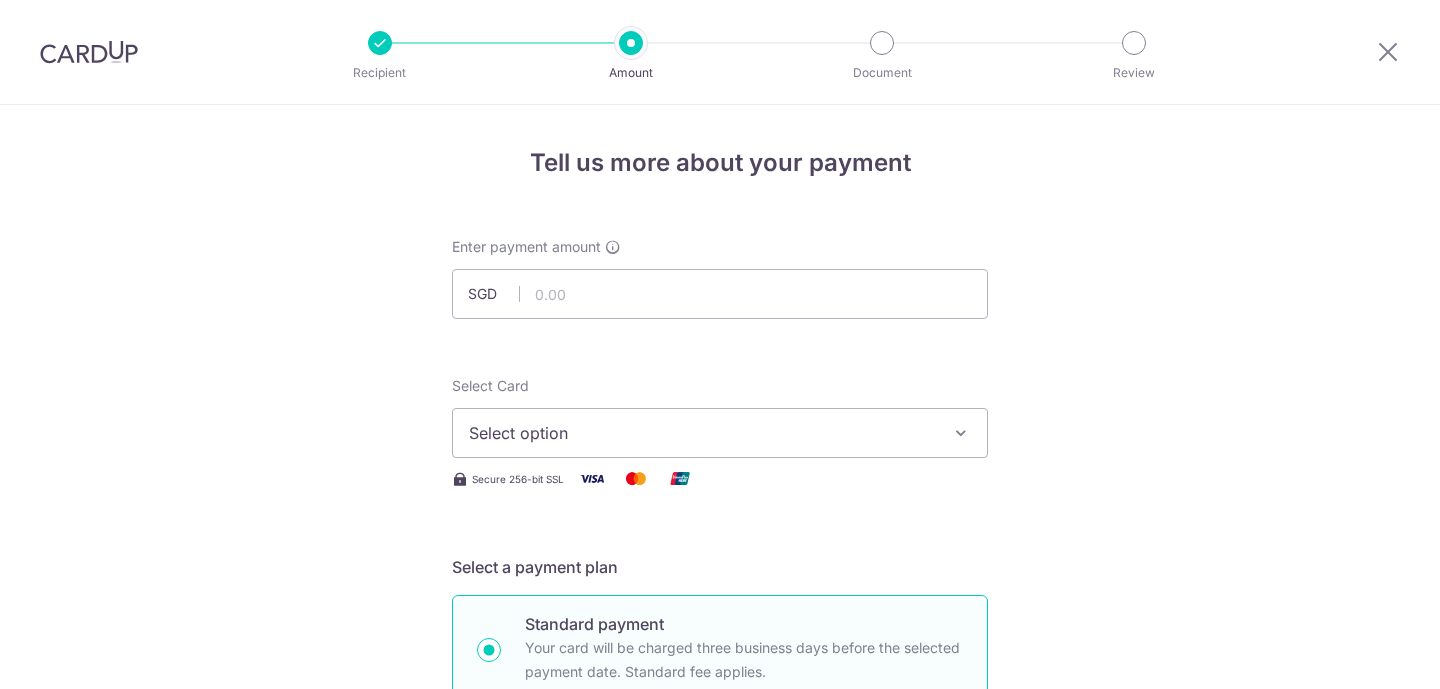 scroll, scrollTop: 0, scrollLeft: 0, axis: both 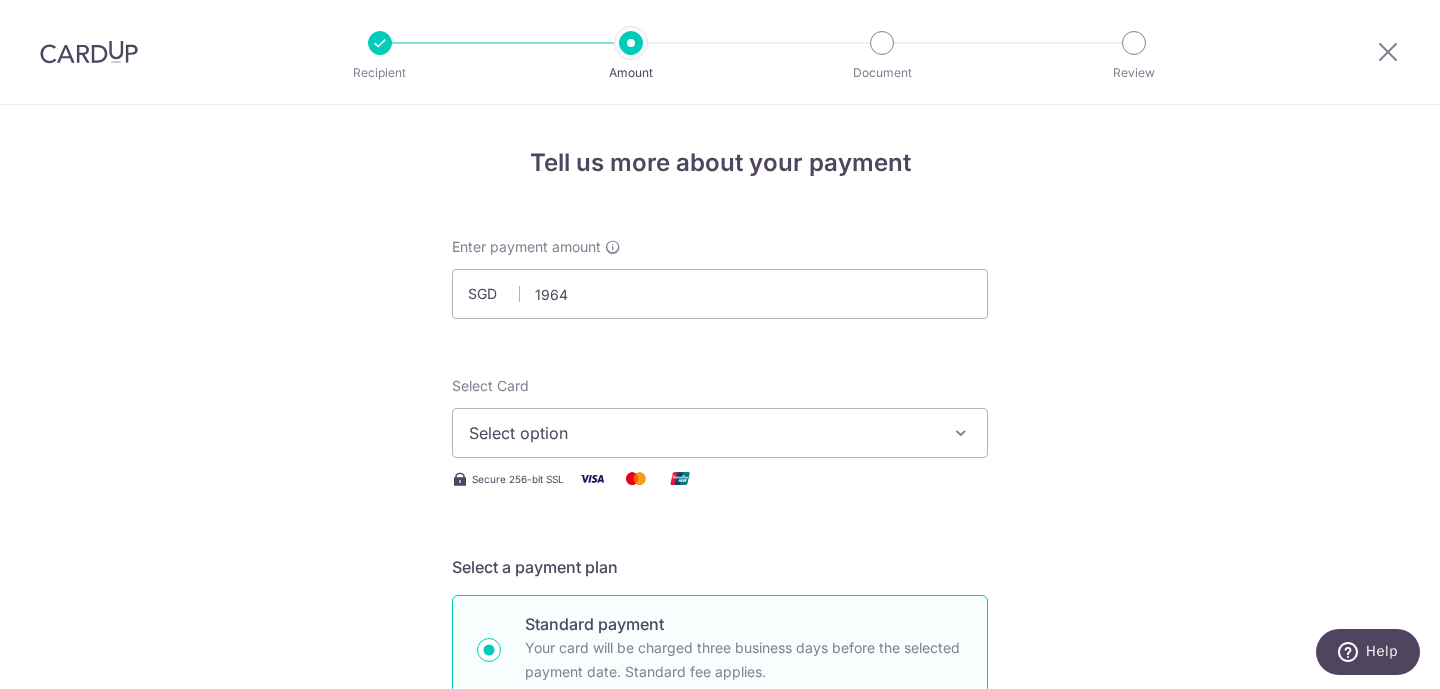 click on "Enter payment amount
SGD
1964
Select Card
Select option
Add credit card
Your Cards
**** 0029
**** 3424
**** 8311
**** 6003
**** 7001
Secure 256-bit SSL
Text
New card details
Card" at bounding box center [720, 1095] 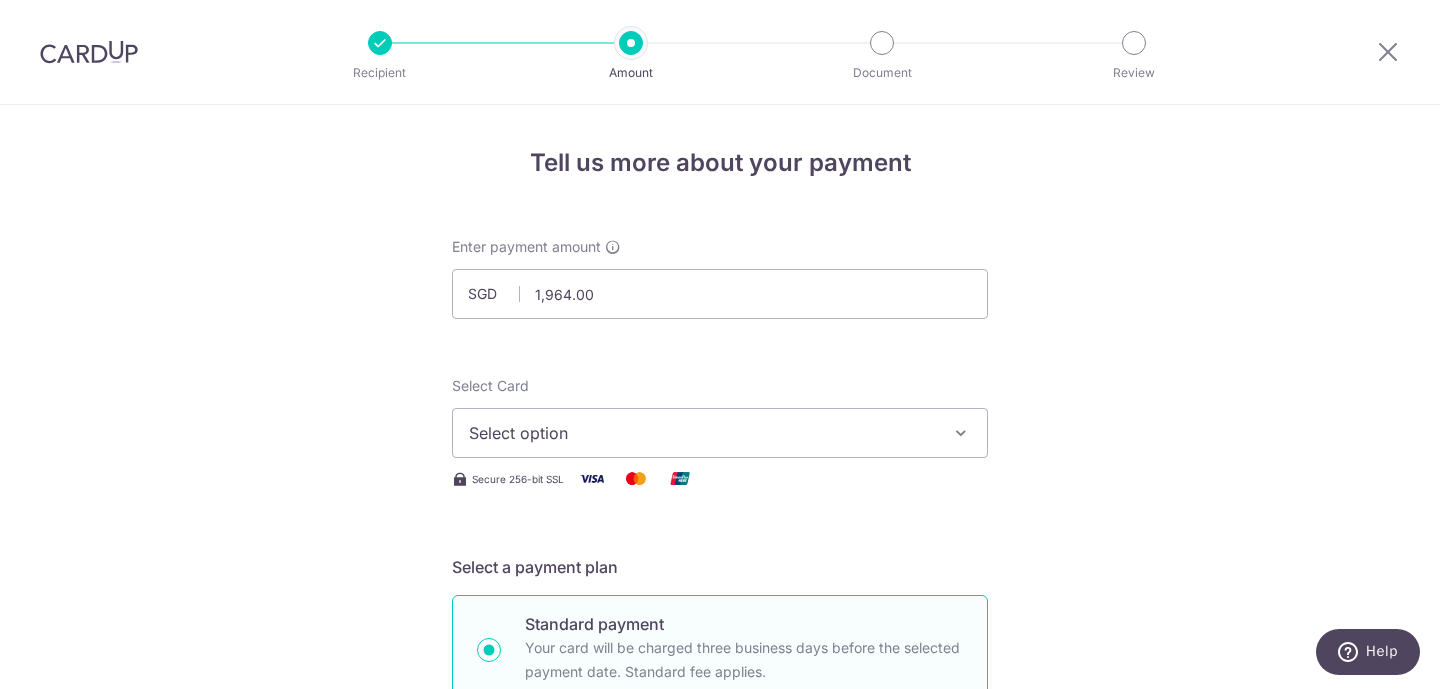 click on "Select option" at bounding box center (702, 433) 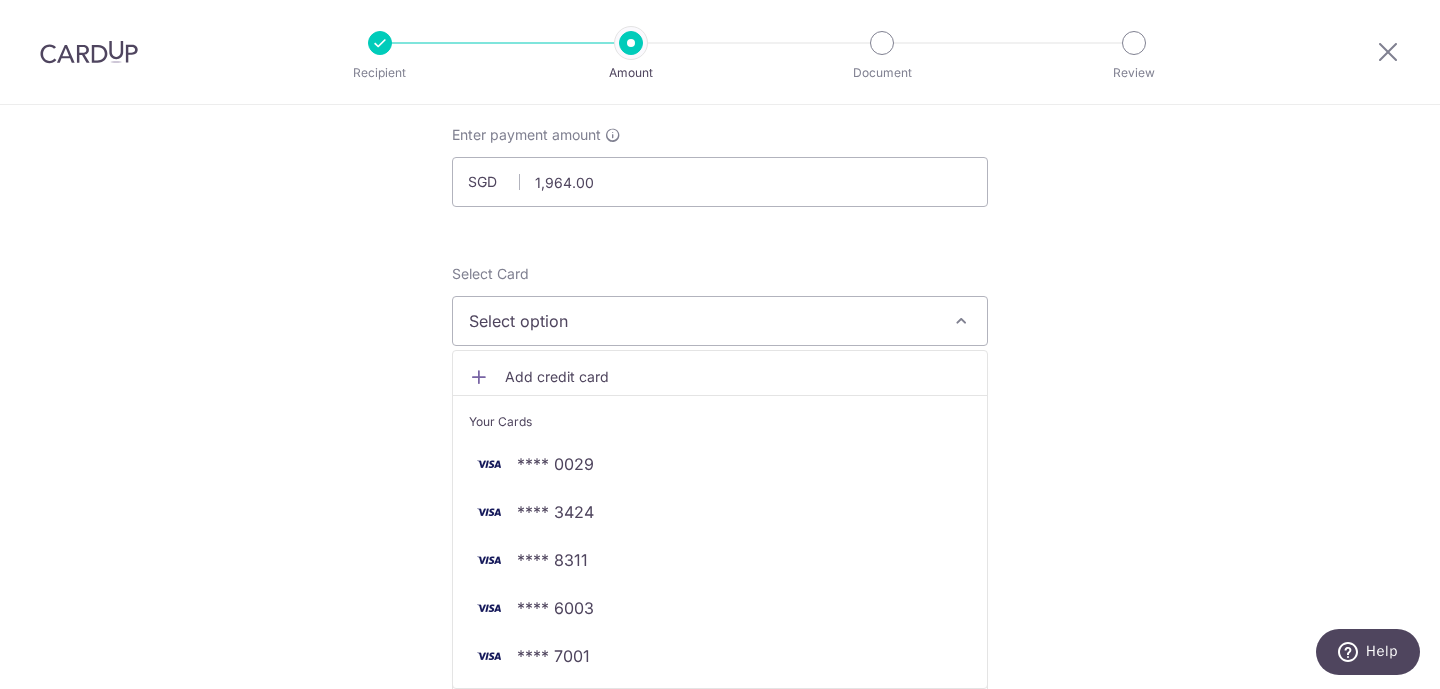 scroll, scrollTop: 208, scrollLeft: 0, axis: vertical 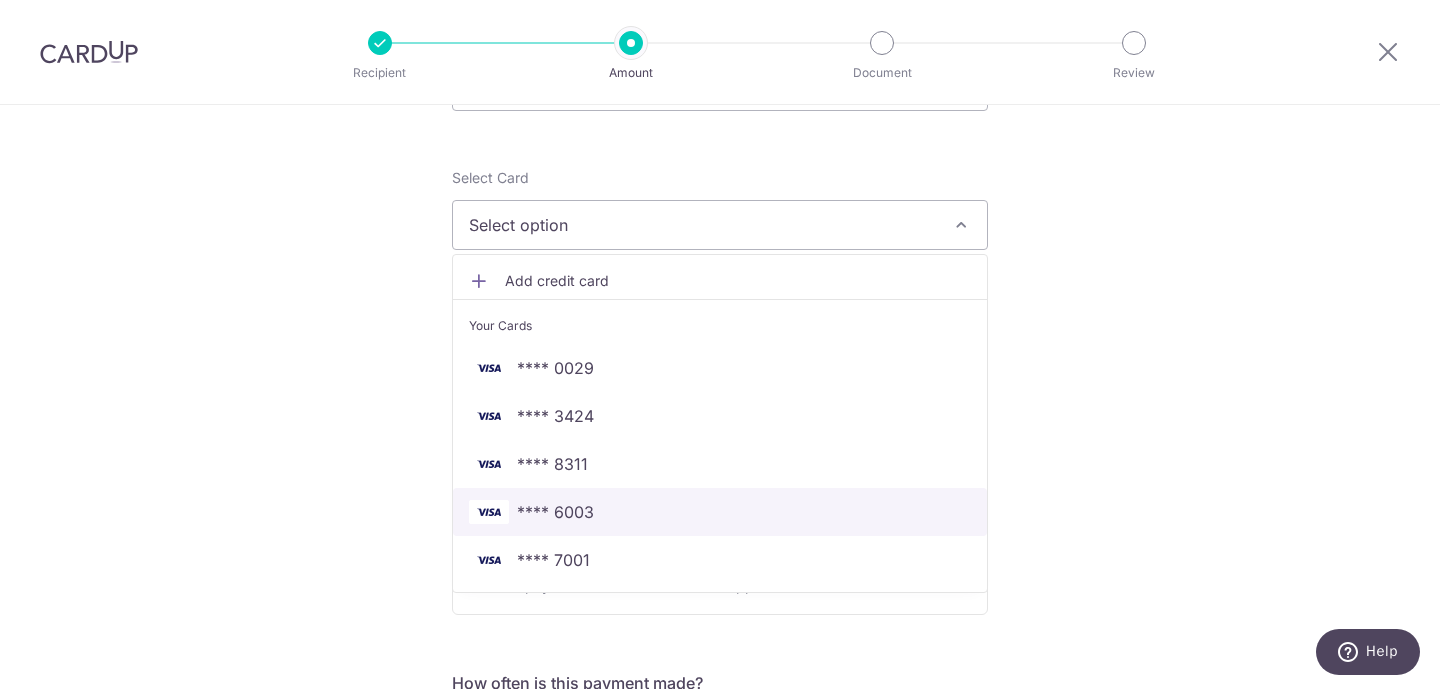 click on "**** 6003" at bounding box center (555, 512) 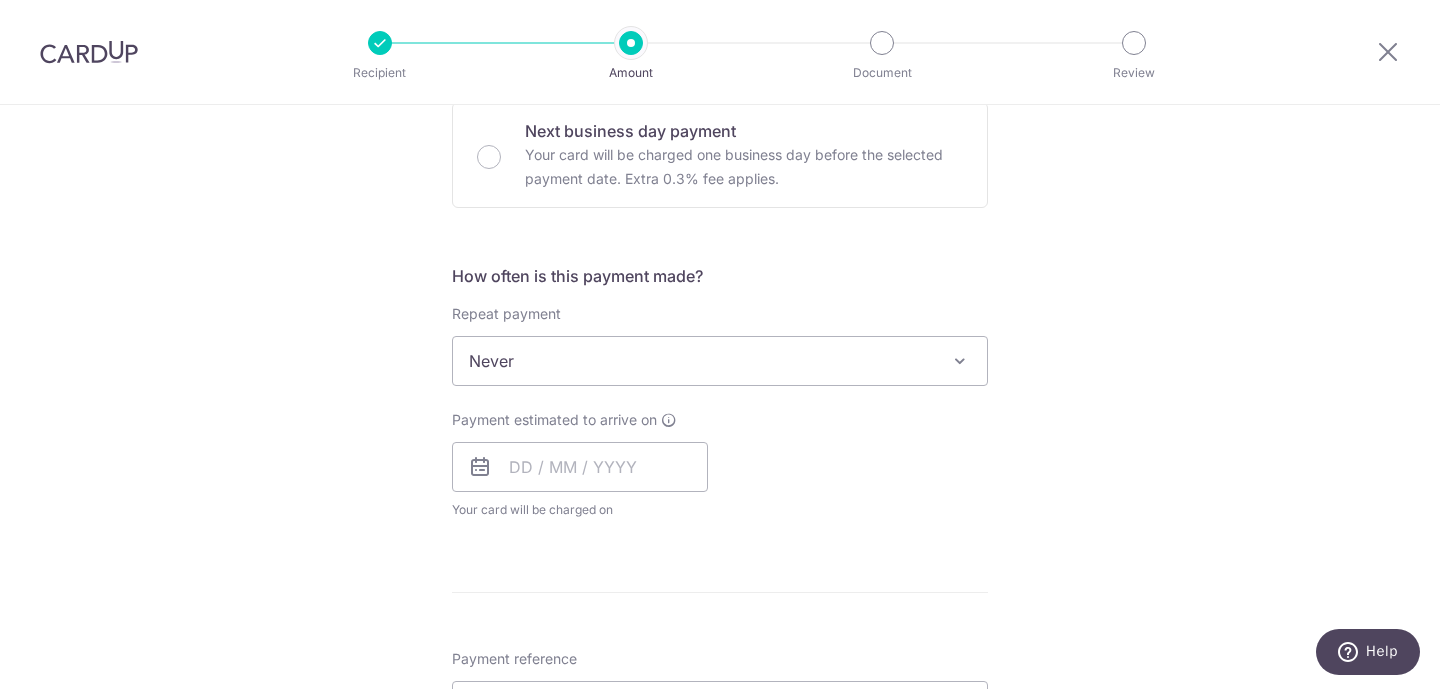 scroll, scrollTop: 635, scrollLeft: 0, axis: vertical 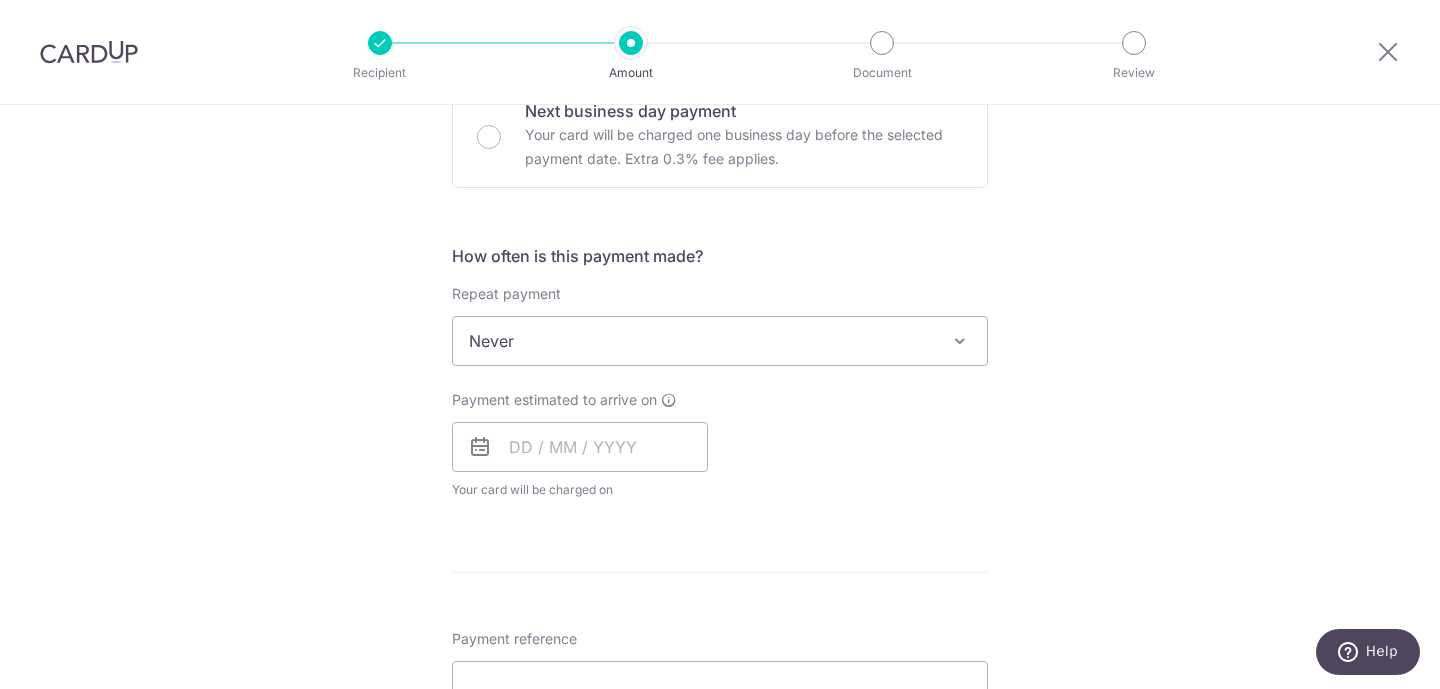 click on "Never" at bounding box center [720, 341] 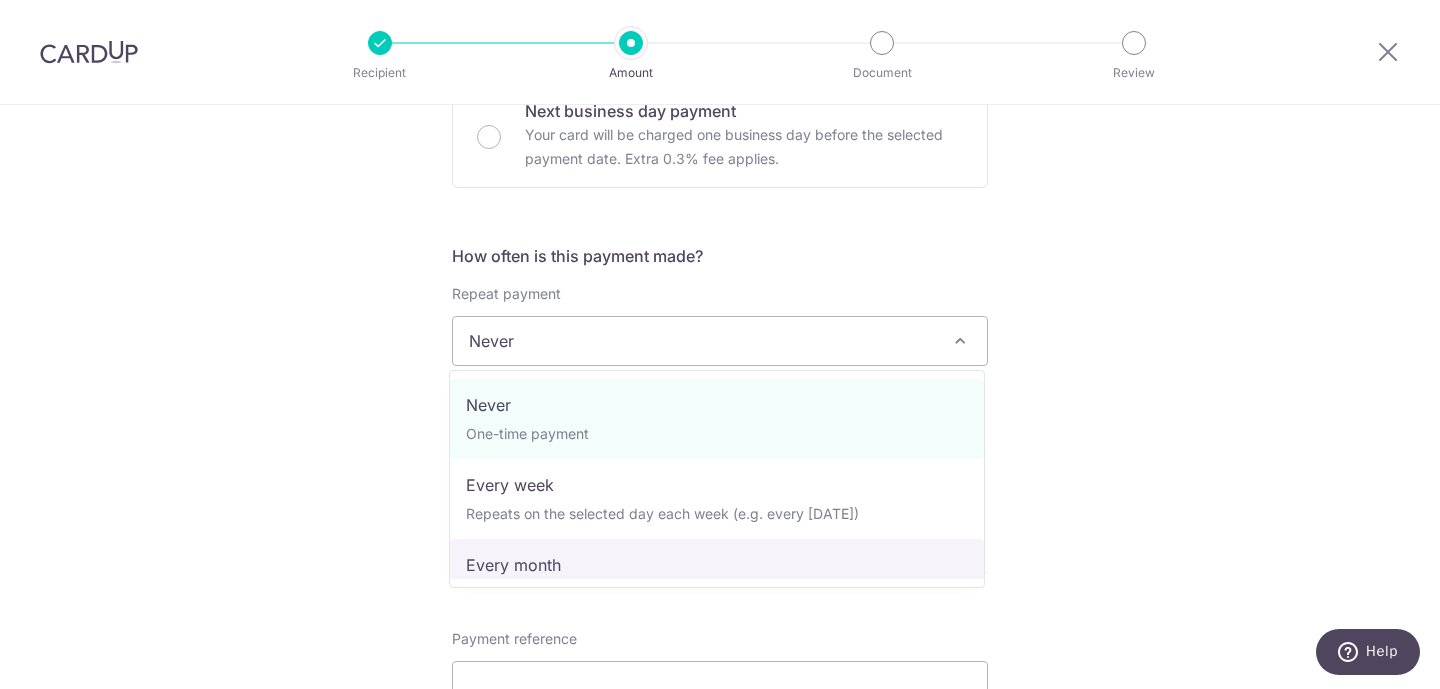 select on "3" 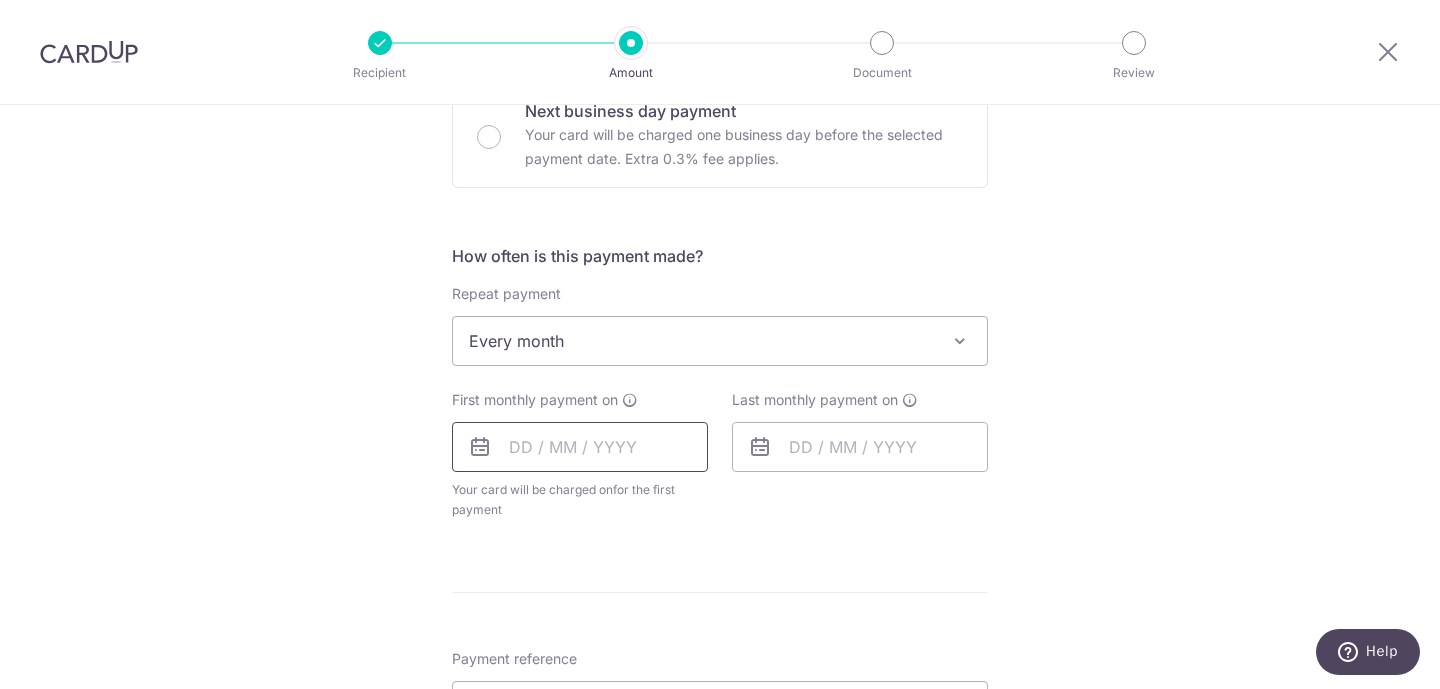 click at bounding box center [580, 447] 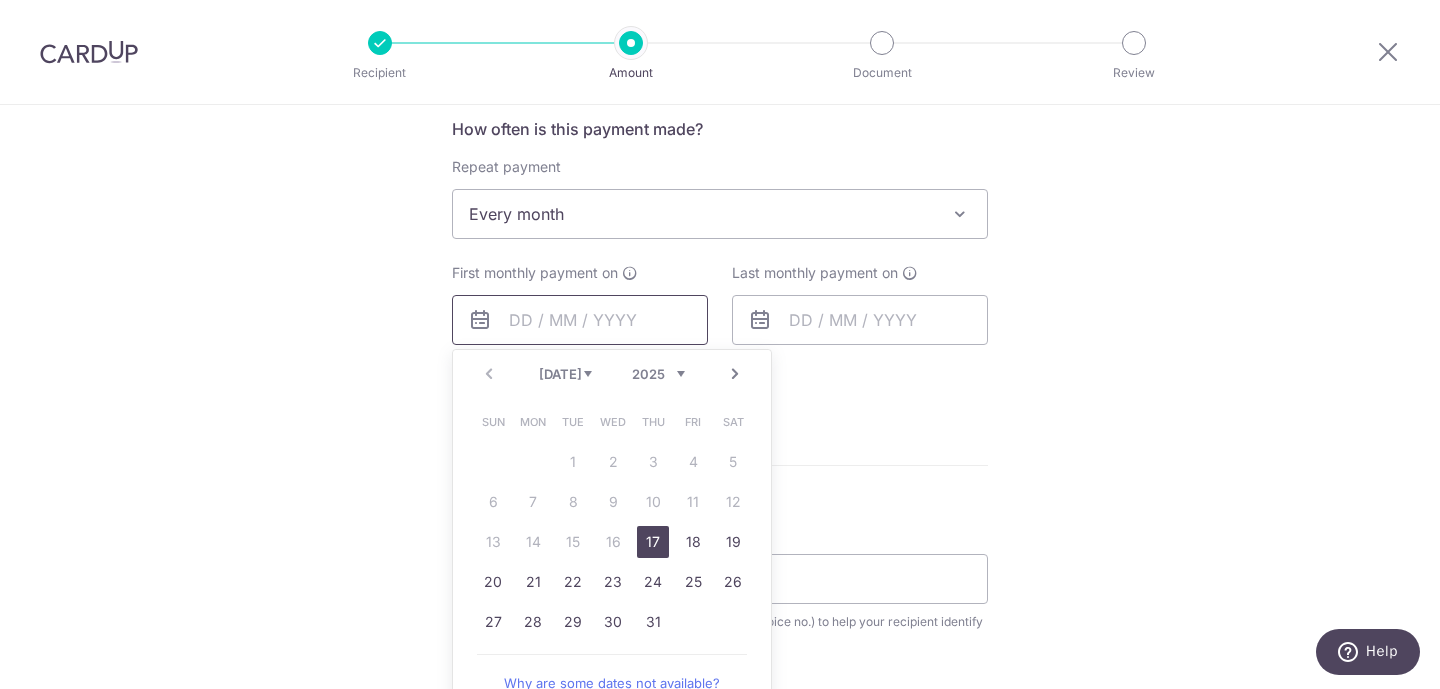 scroll, scrollTop: 814, scrollLeft: 0, axis: vertical 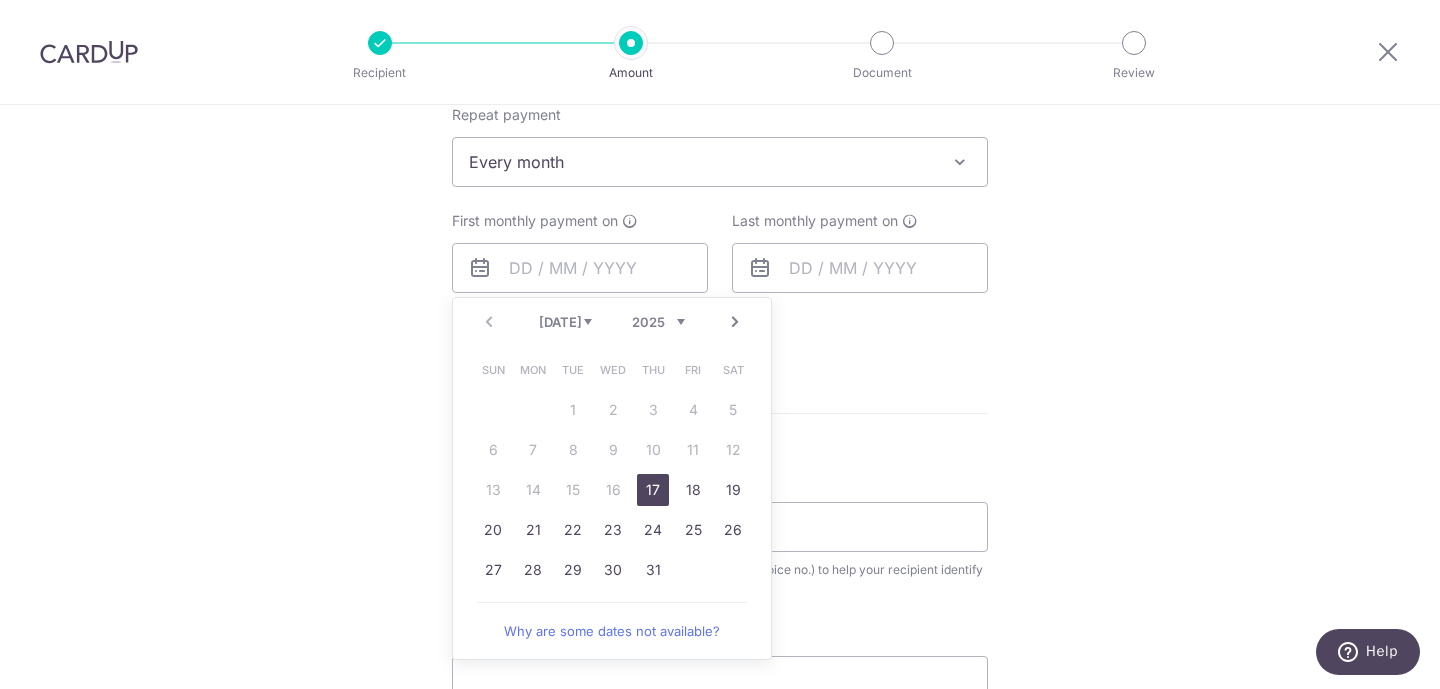 click on "17" at bounding box center [653, 490] 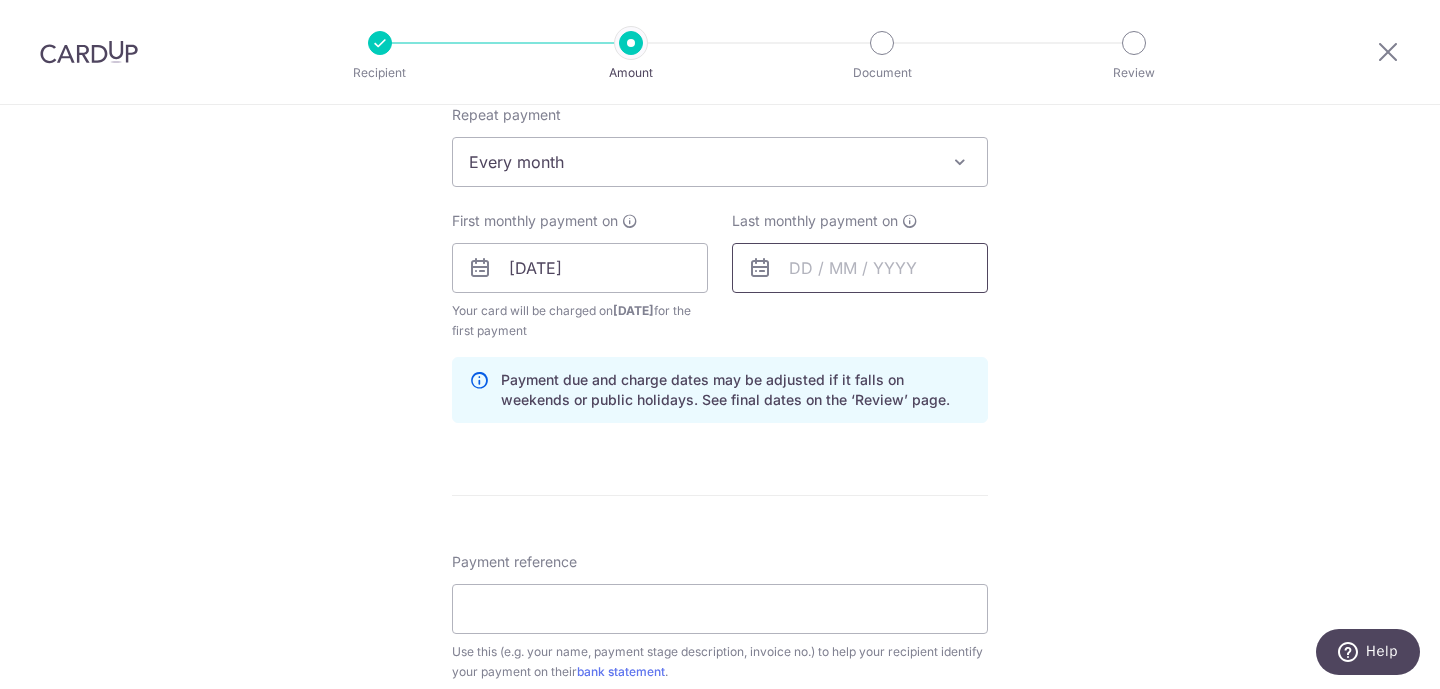 click at bounding box center (860, 268) 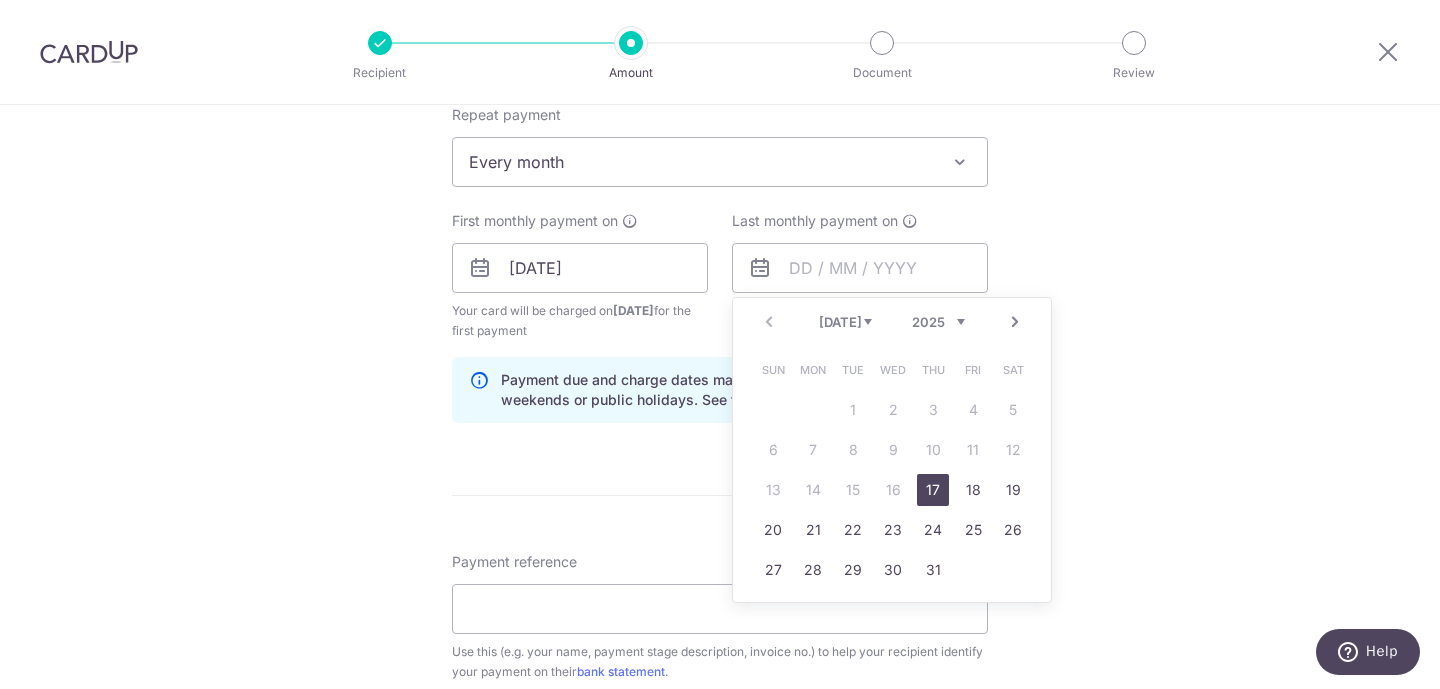 click on "Next" at bounding box center [1015, 322] 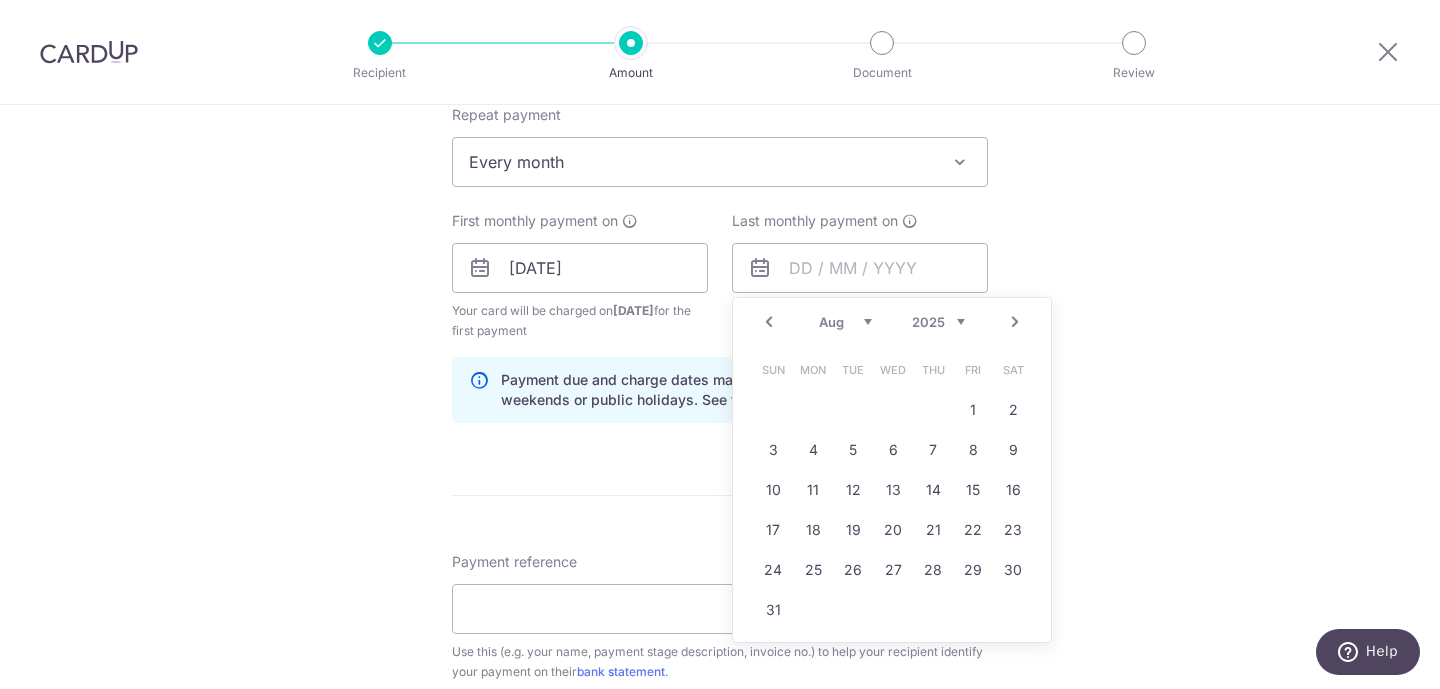 click on "Next" at bounding box center [1015, 322] 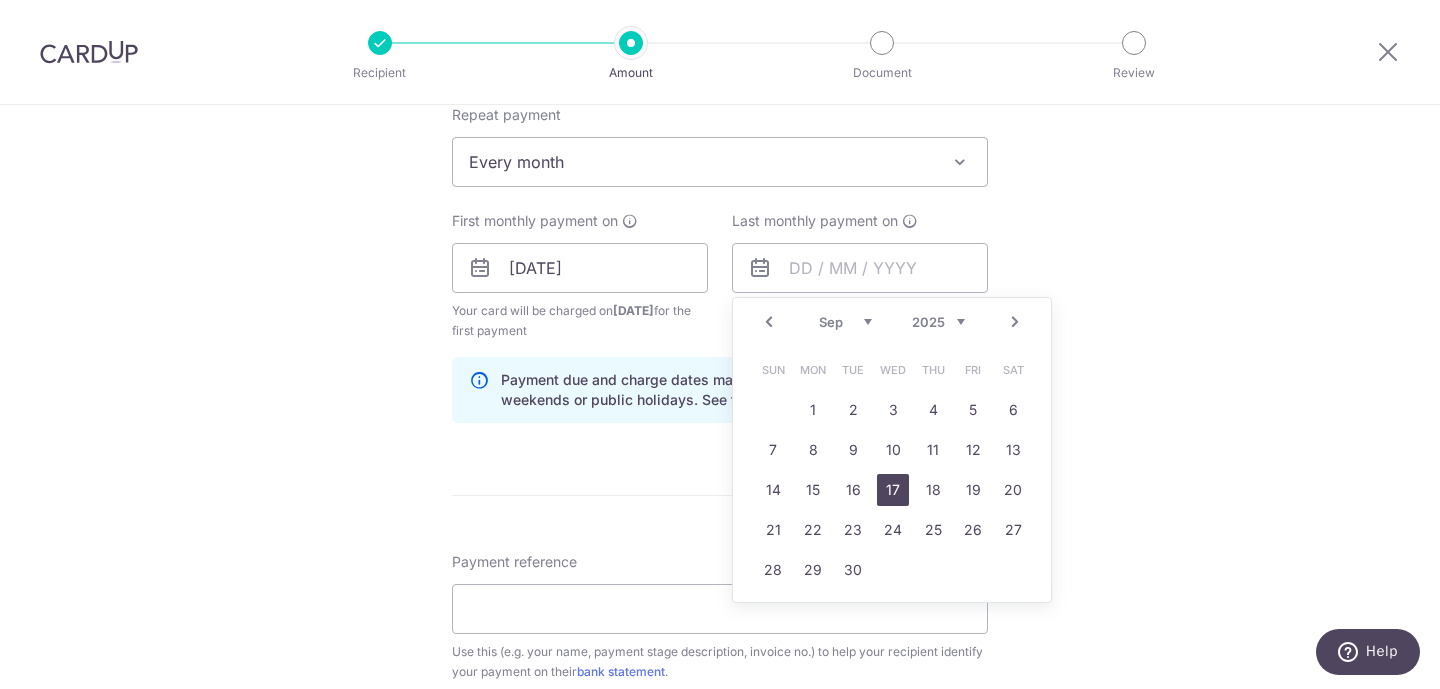 click on "17" at bounding box center [893, 490] 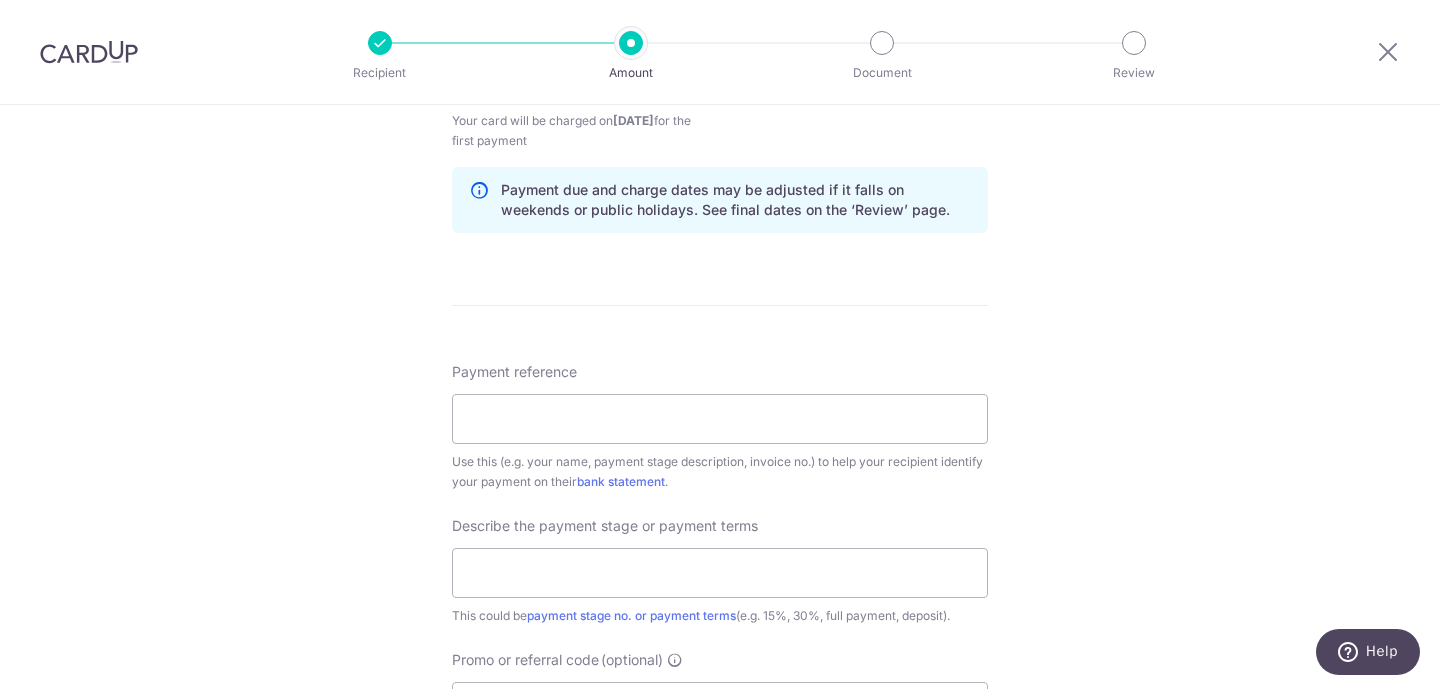 scroll, scrollTop: 1005, scrollLeft: 0, axis: vertical 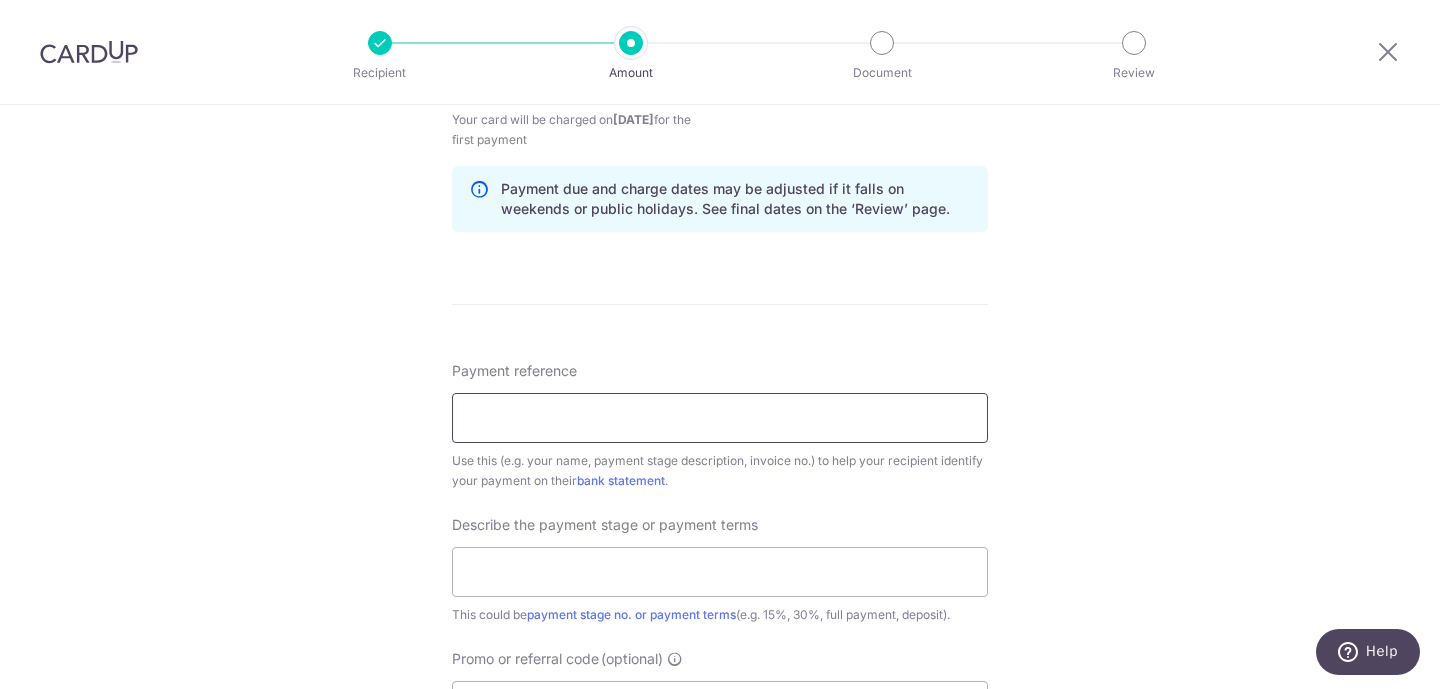 click on "Payment reference" at bounding box center (720, 418) 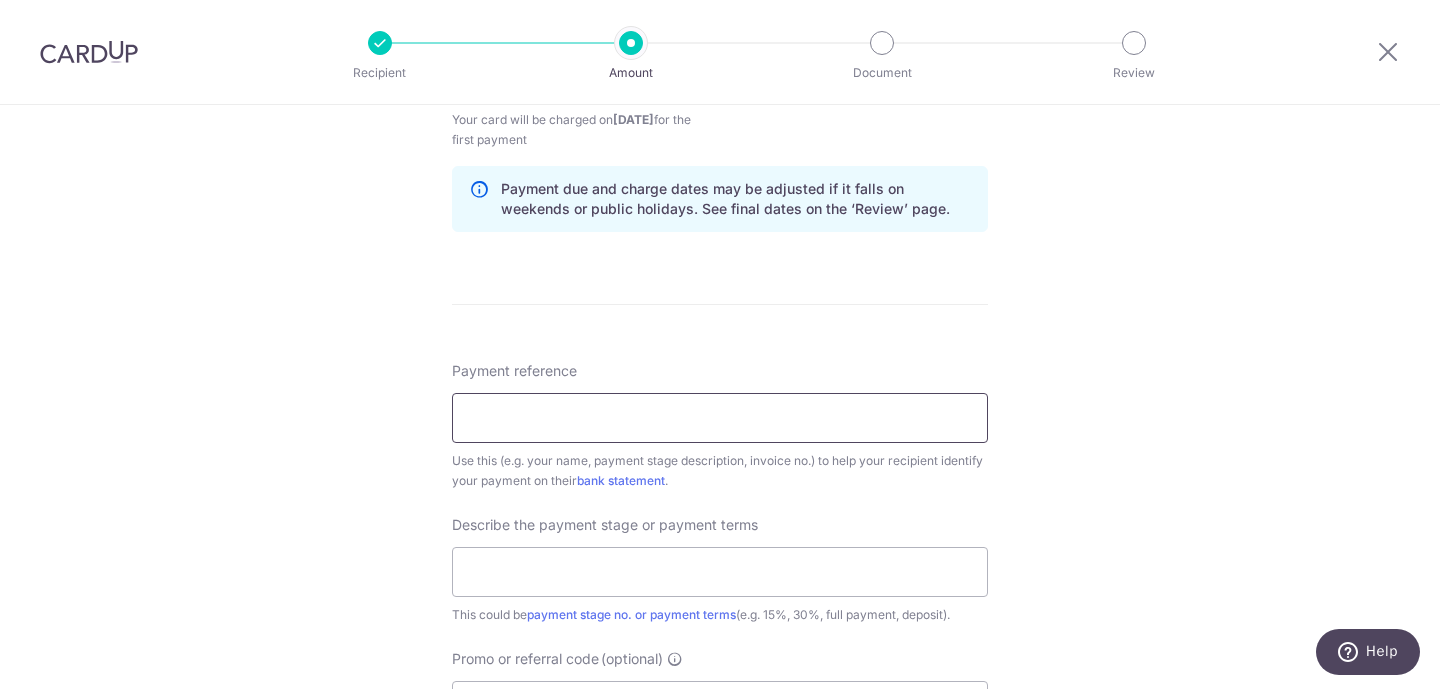 type on "BenjaminClaire 5rm BTO Woodlands" 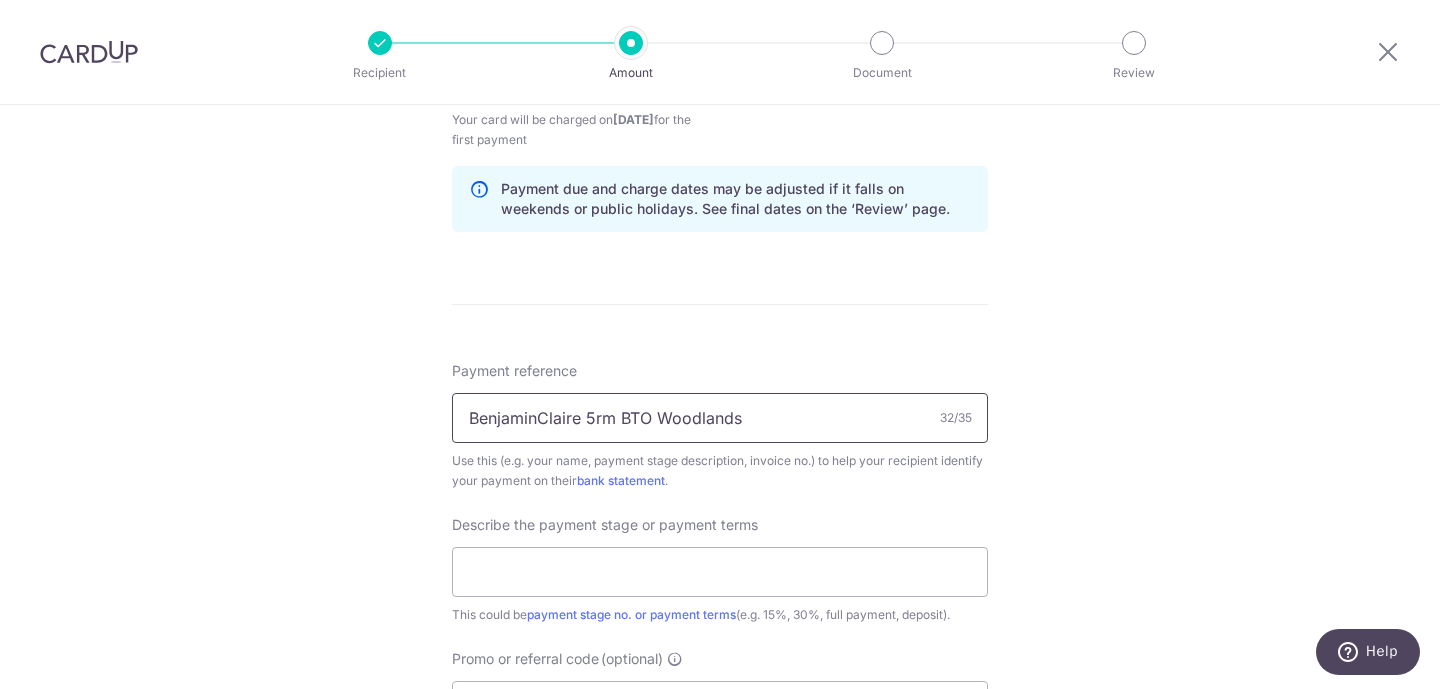 scroll, scrollTop: 1196, scrollLeft: 0, axis: vertical 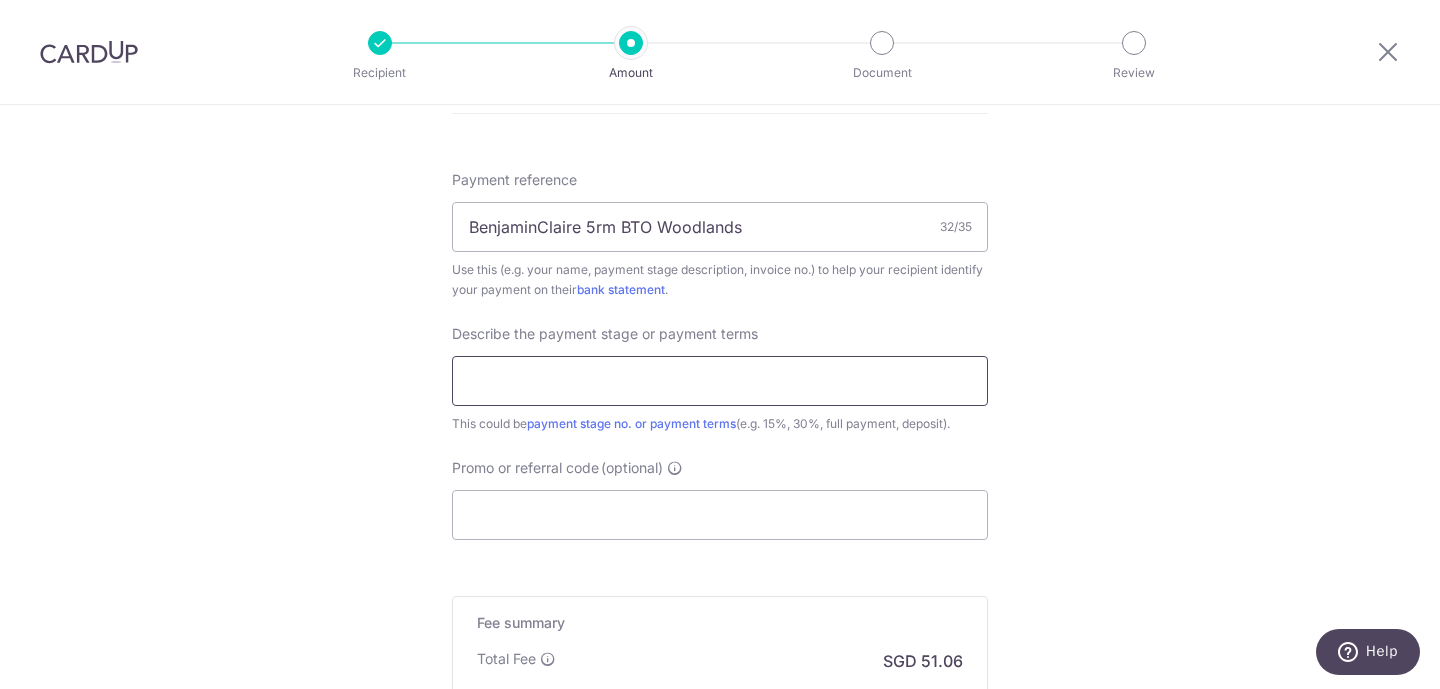 click at bounding box center (720, 381) 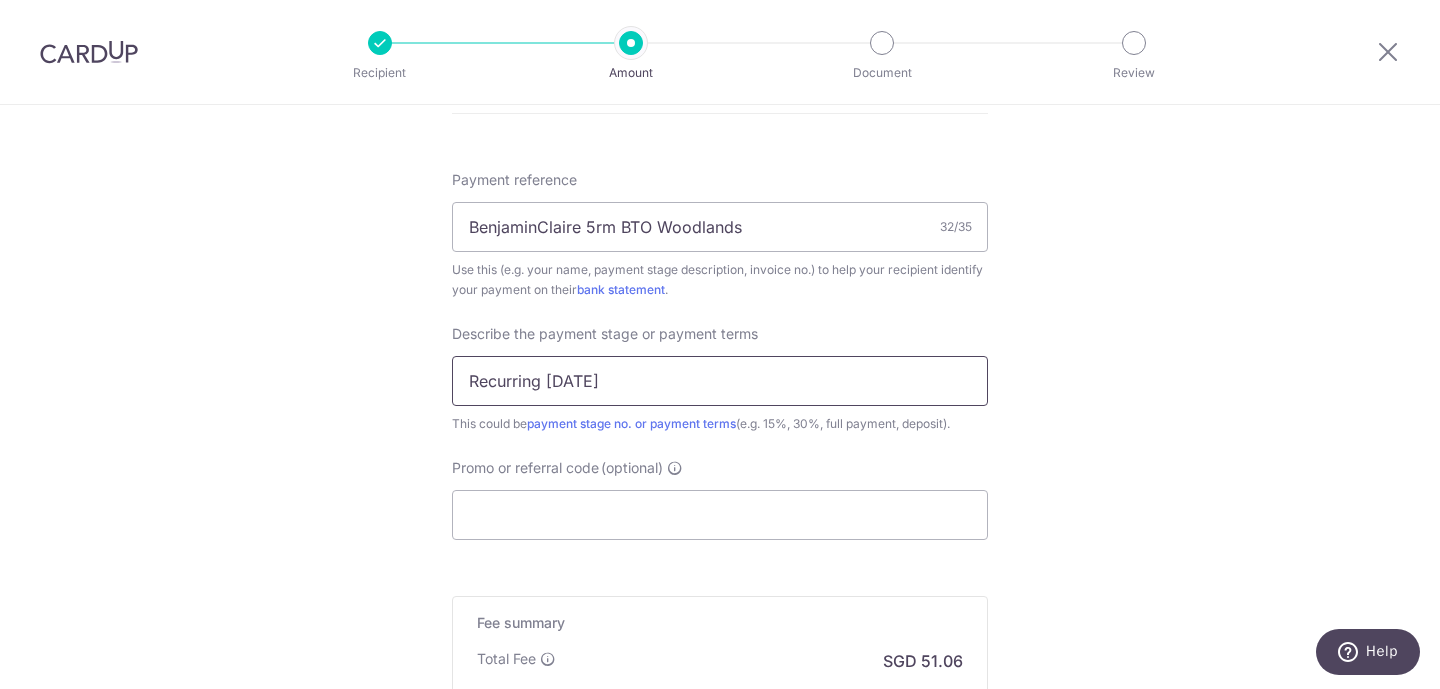 click on "Recurring [DATE]" at bounding box center [720, 381] 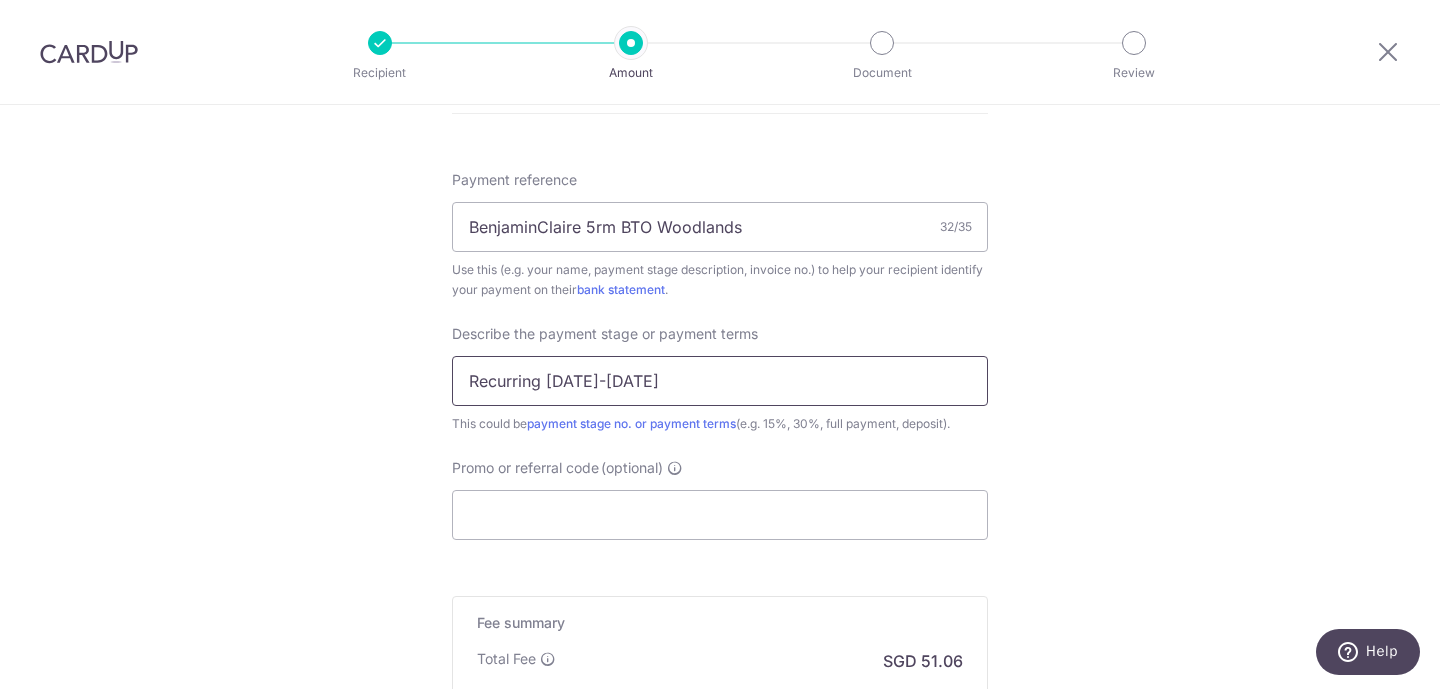 type on "Recurring Jul-Sep 2025" 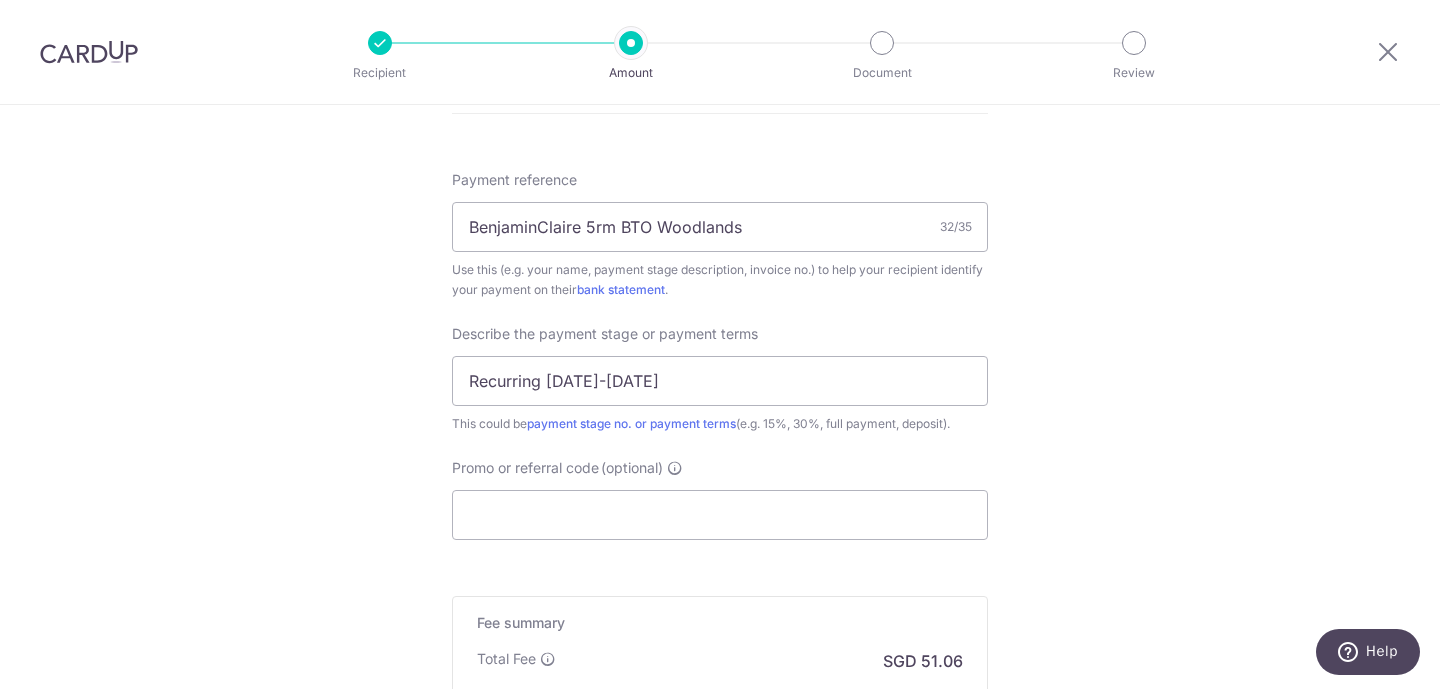 click on "Payment reference
BenjaminClaire 5rm BTO Woodlands
32/35
Use this (e.g. your name, payment stage description, invoice no.) to help your recipient identify your payment on their  bank statement .
Describe the payment stage or payment terms
Recurring Jul-Sep 2025
This could be  payment stage no. or payment terms  (e.g. 15%, 30%, full payment, deposit).
Promo or referral code
(optional)
The discounted fee will be shown on the review step, right before you create your payments.
Add" at bounding box center [720, 355] 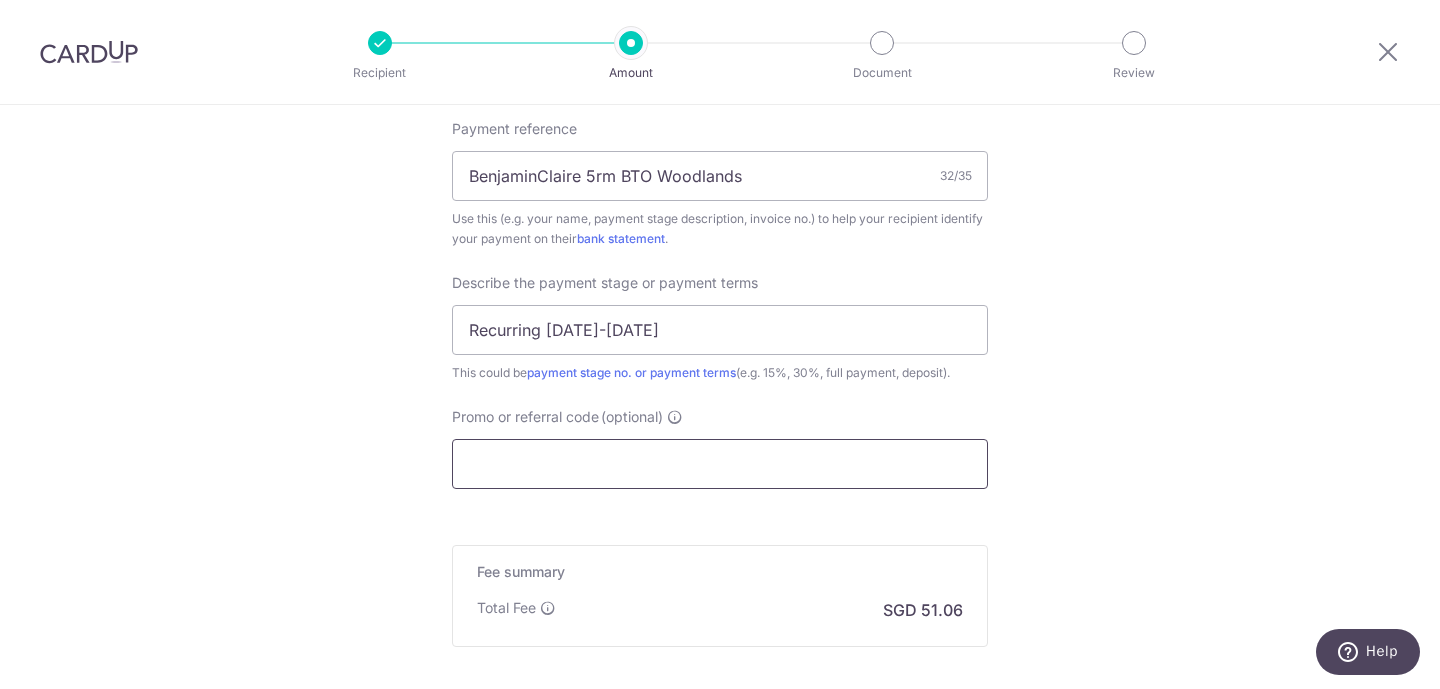 click on "Promo or referral code
(optional)" at bounding box center (720, 464) 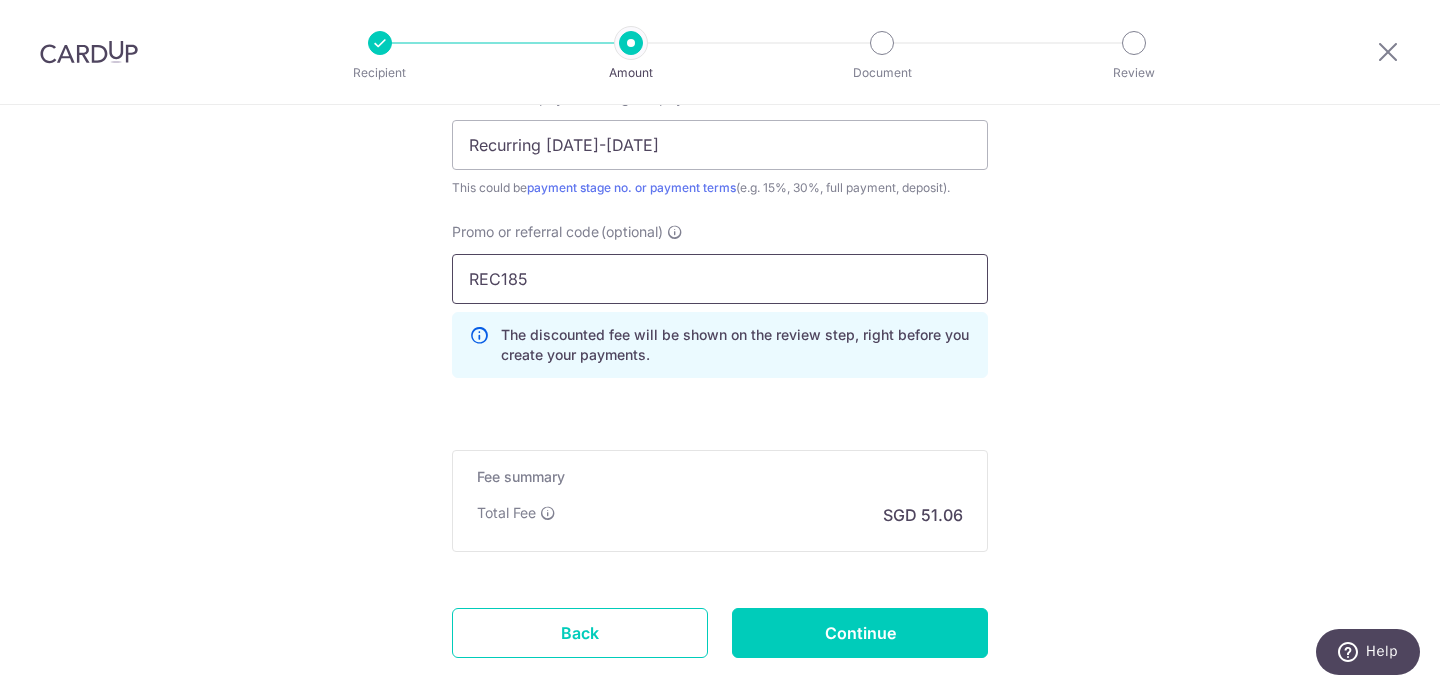 scroll, scrollTop: 1461, scrollLeft: 0, axis: vertical 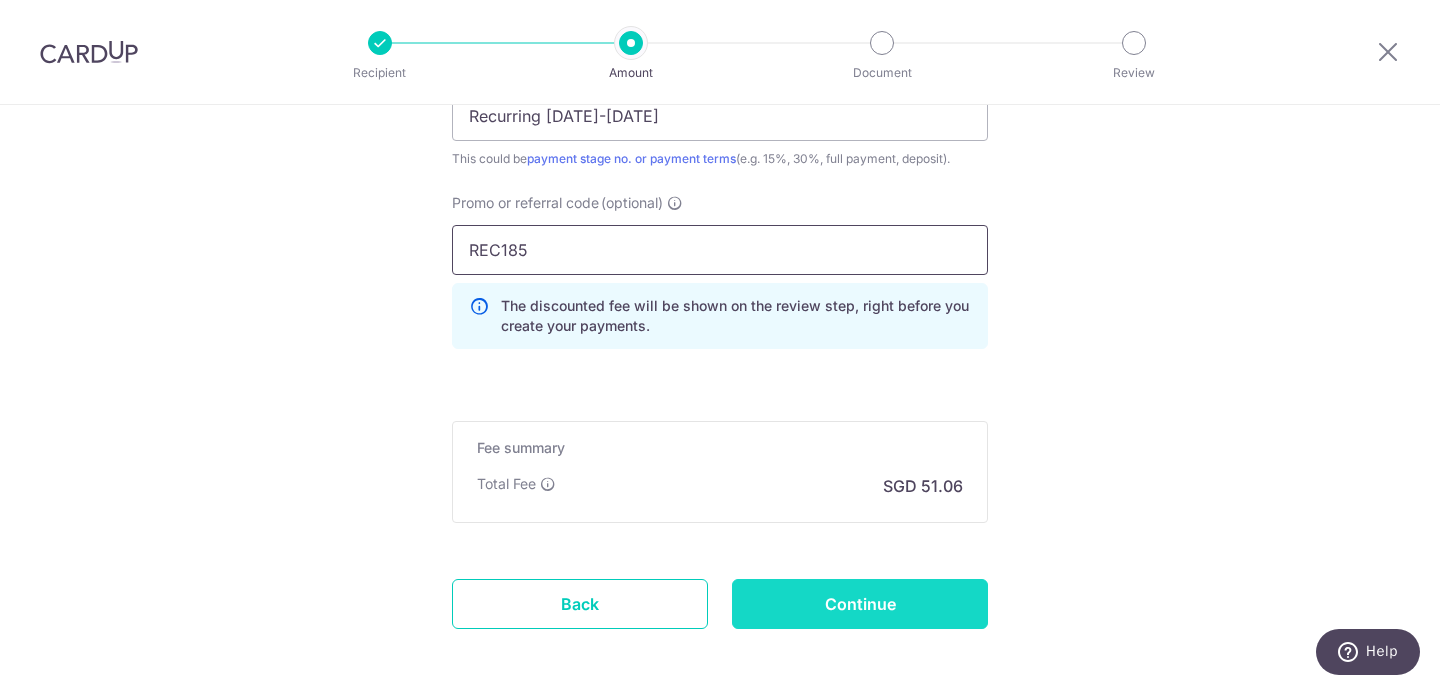 type on "REC185" 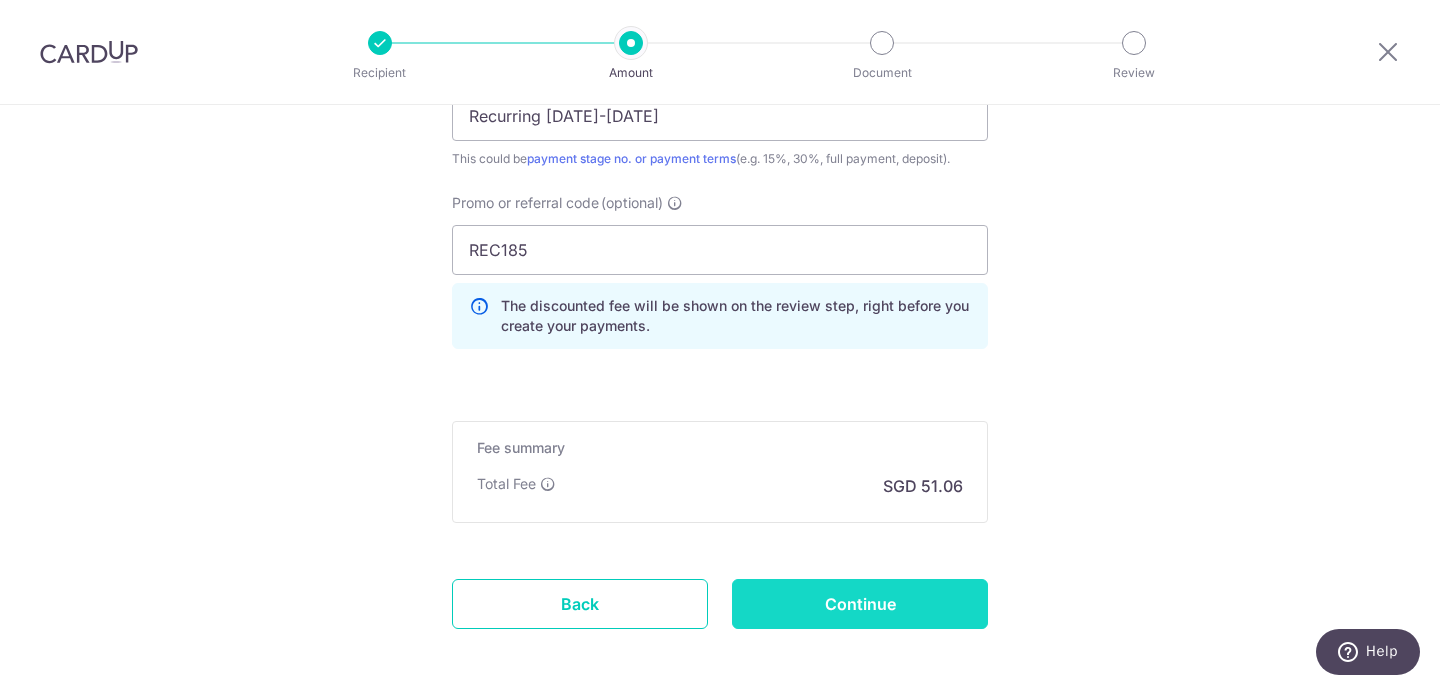 click on "Continue" at bounding box center [860, 604] 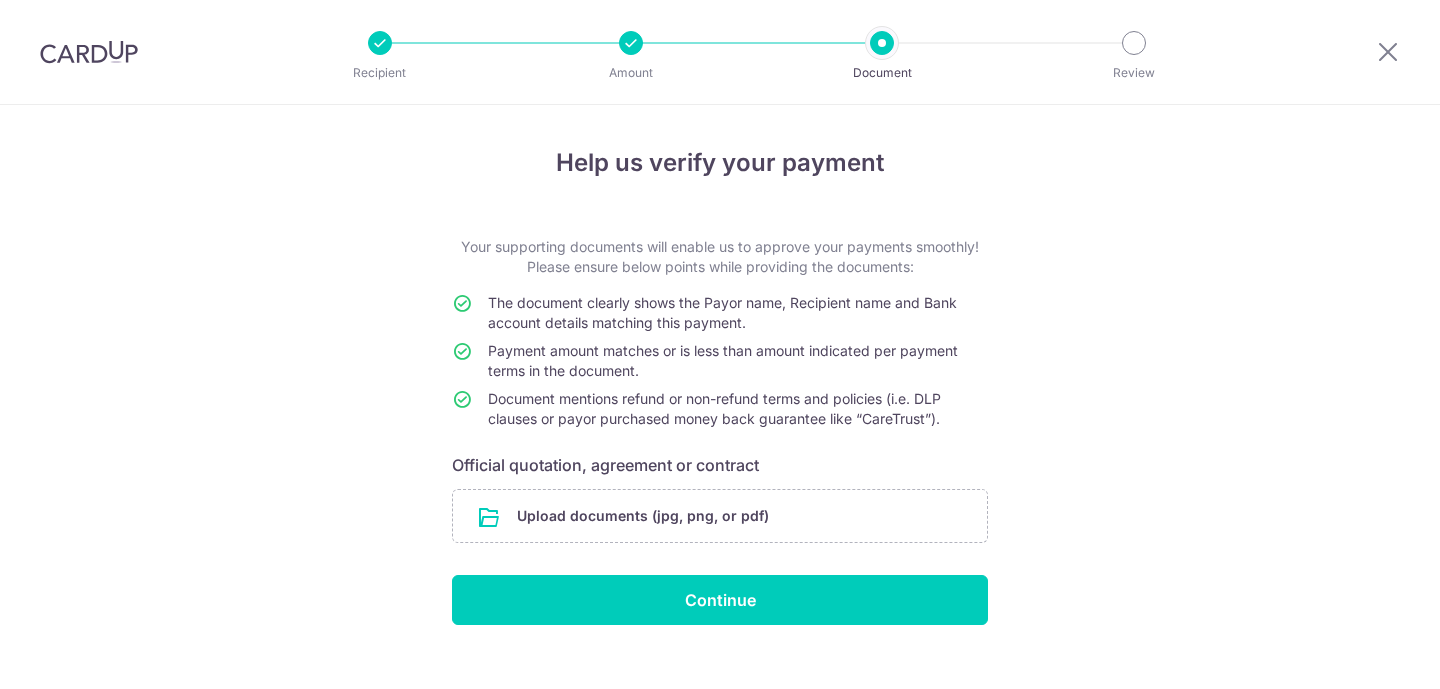 scroll, scrollTop: 0, scrollLeft: 0, axis: both 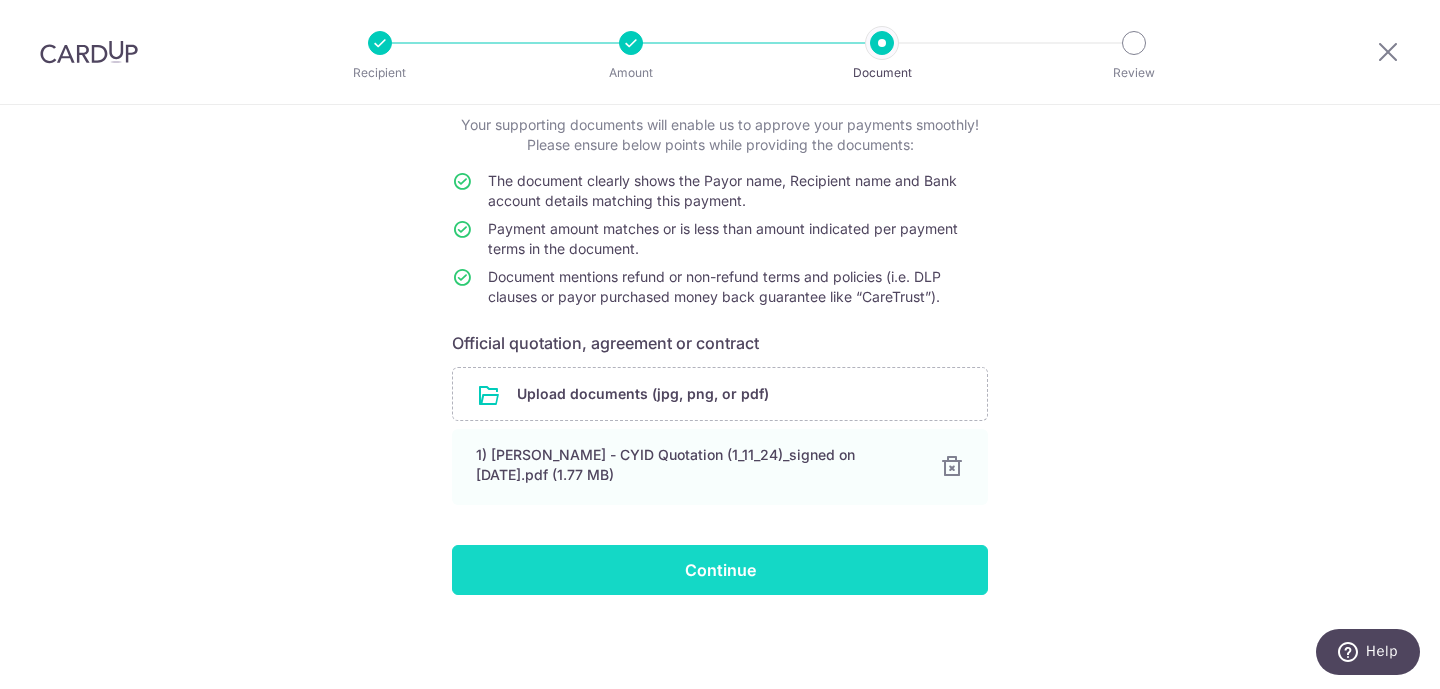 click on "Continue" at bounding box center [720, 570] 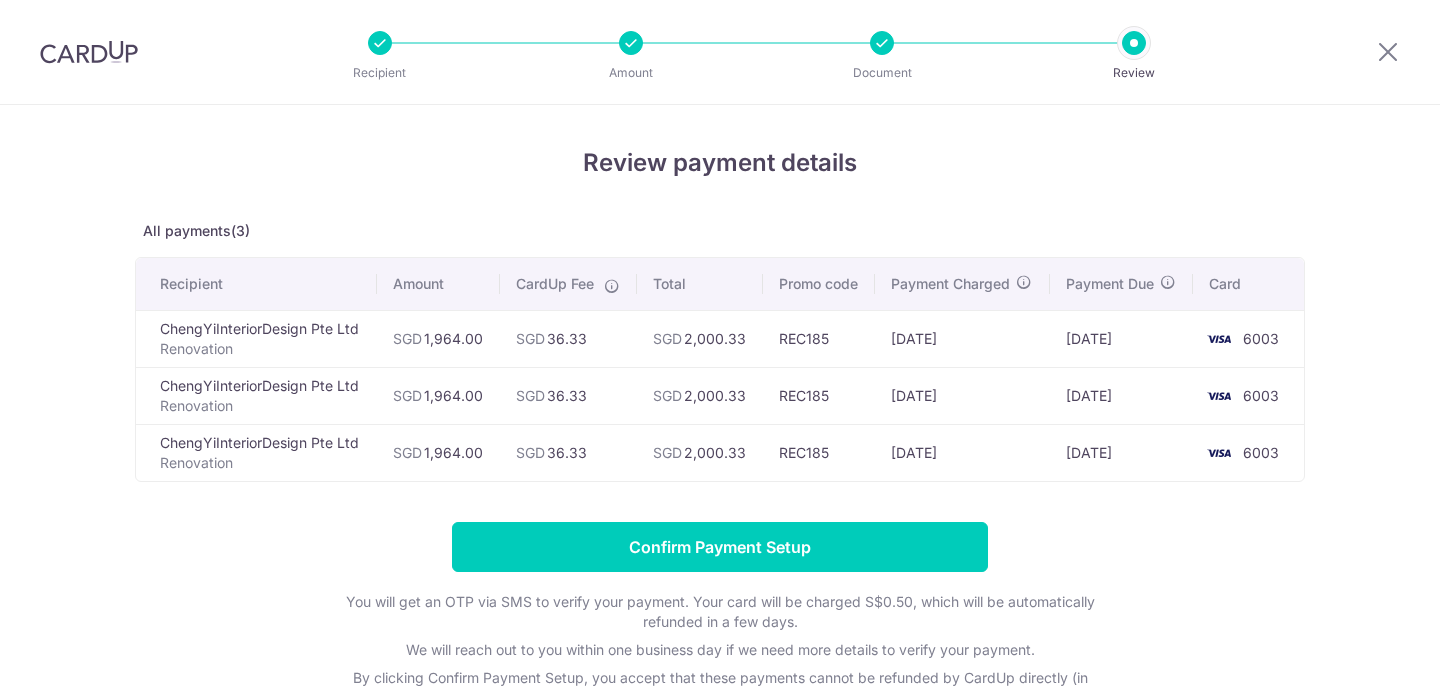 scroll, scrollTop: 0, scrollLeft: 0, axis: both 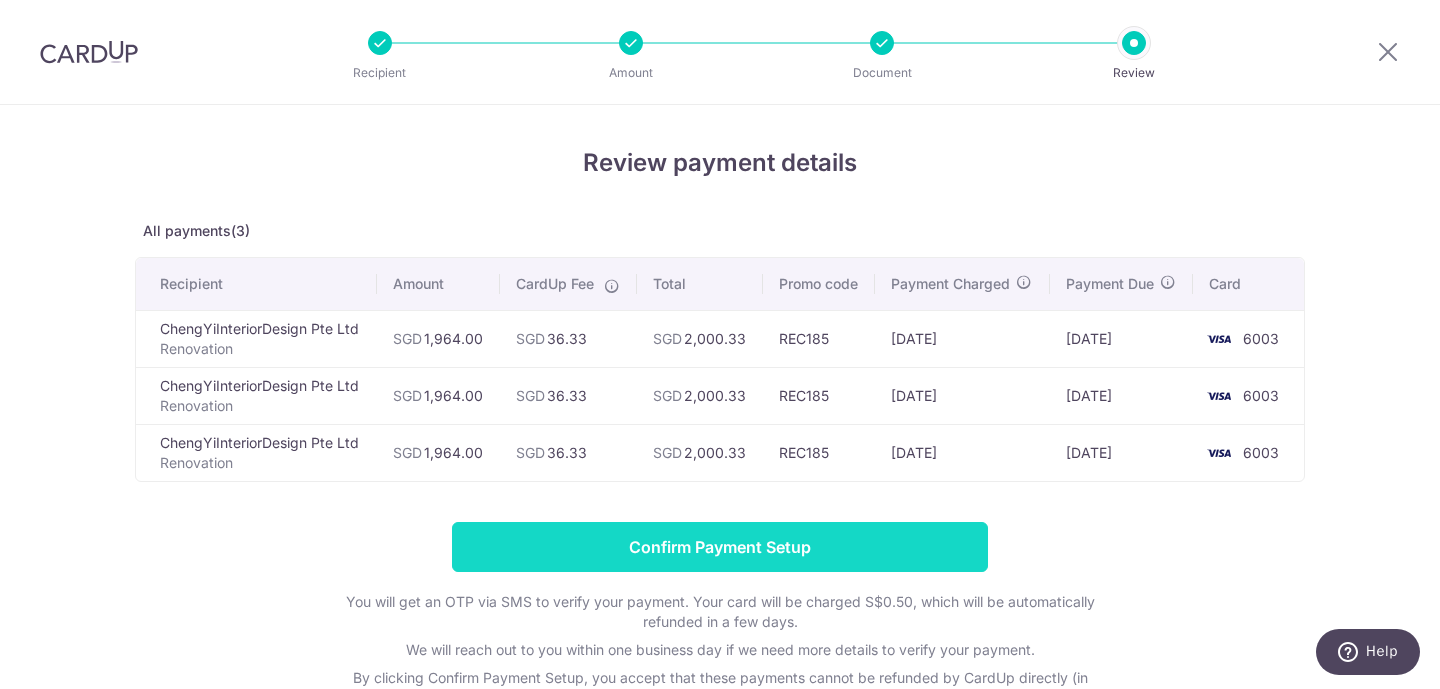 click on "Confirm Payment Setup" at bounding box center [720, 547] 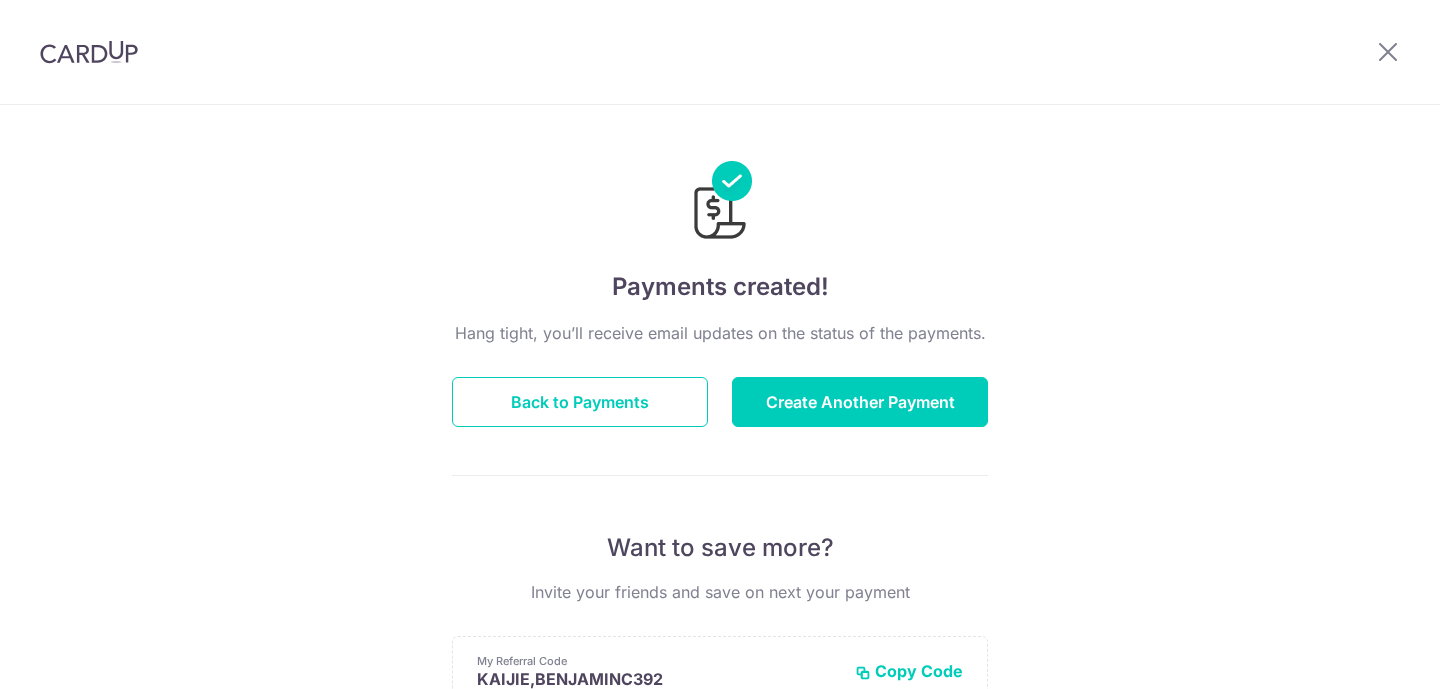 scroll, scrollTop: 0, scrollLeft: 0, axis: both 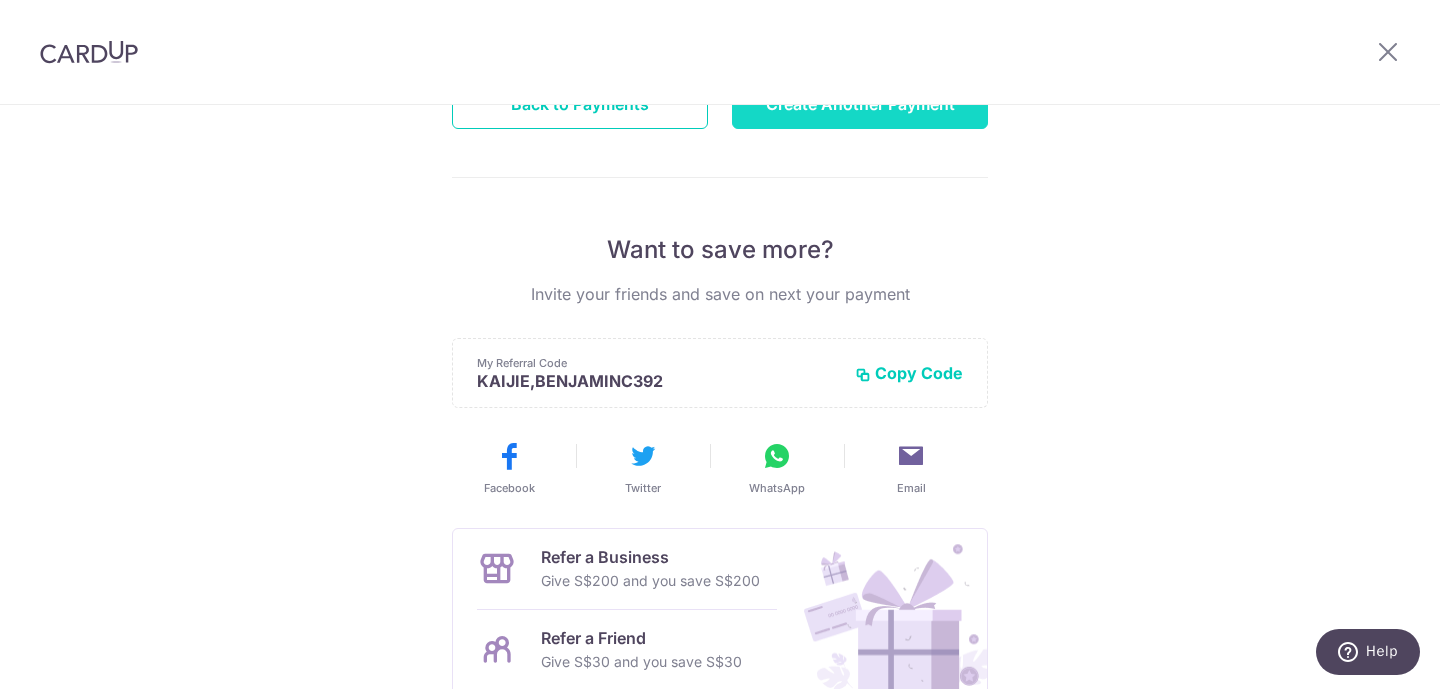 click on "Create Another Payment" at bounding box center [860, 104] 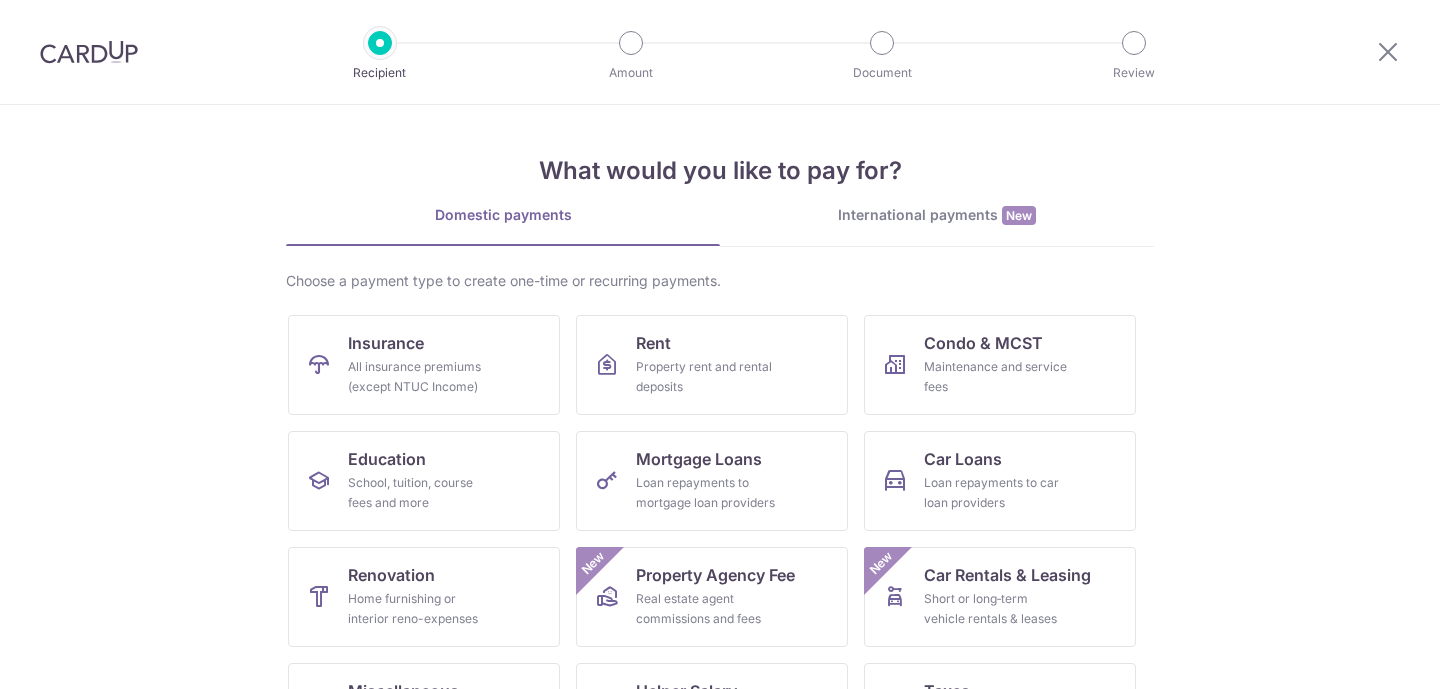 scroll, scrollTop: 0, scrollLeft: 0, axis: both 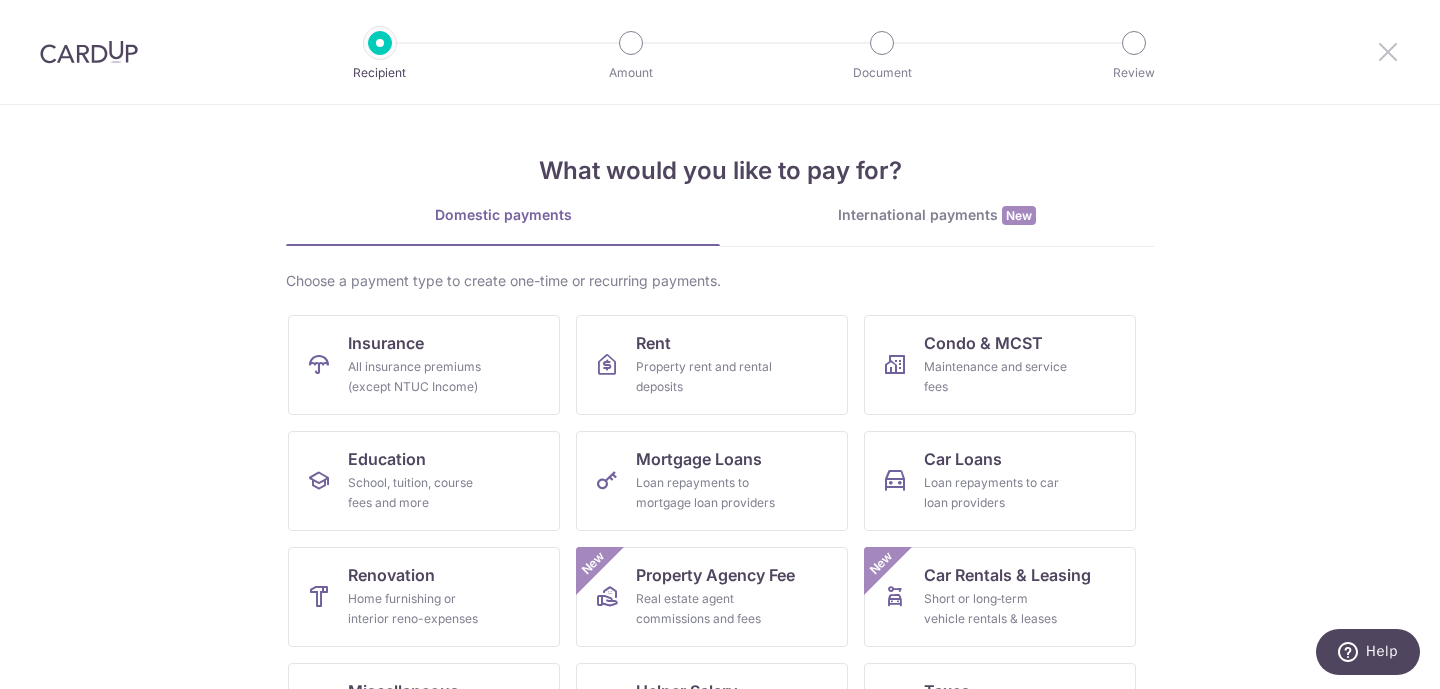 click at bounding box center (1388, 51) 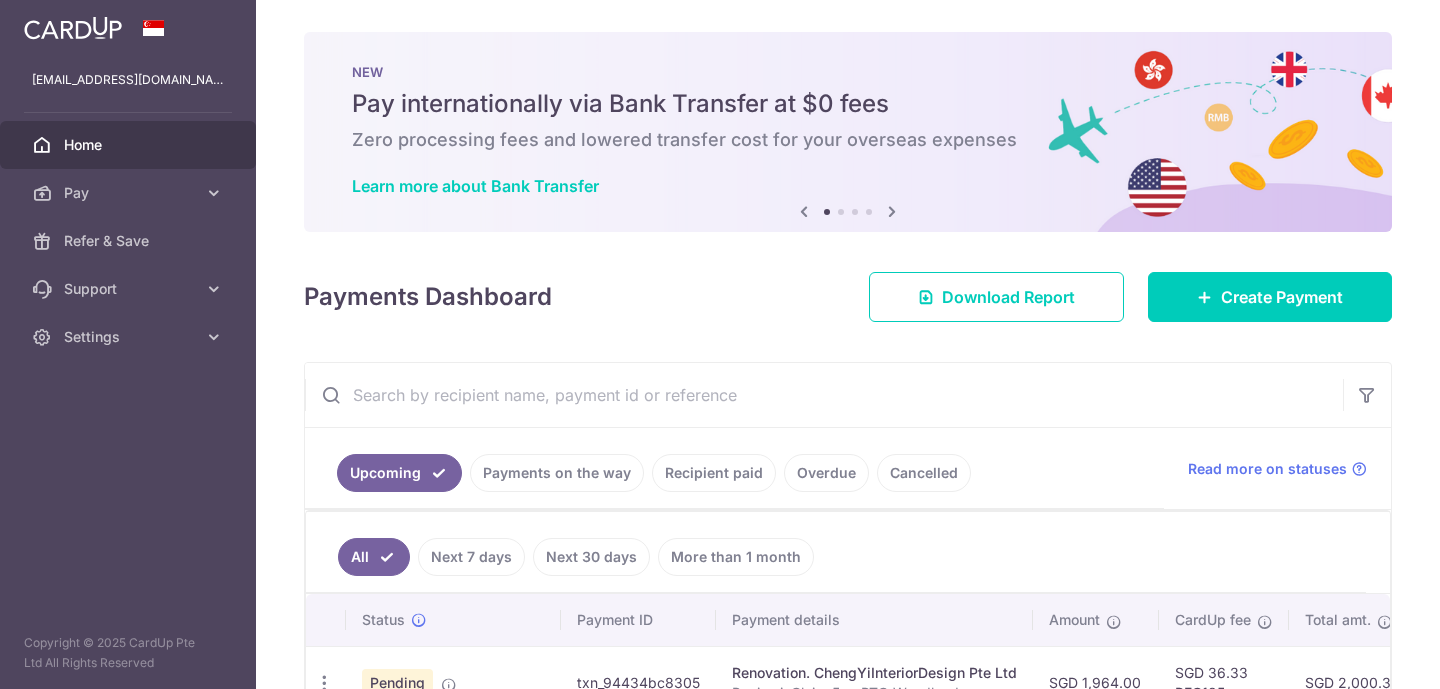 scroll, scrollTop: 0, scrollLeft: 0, axis: both 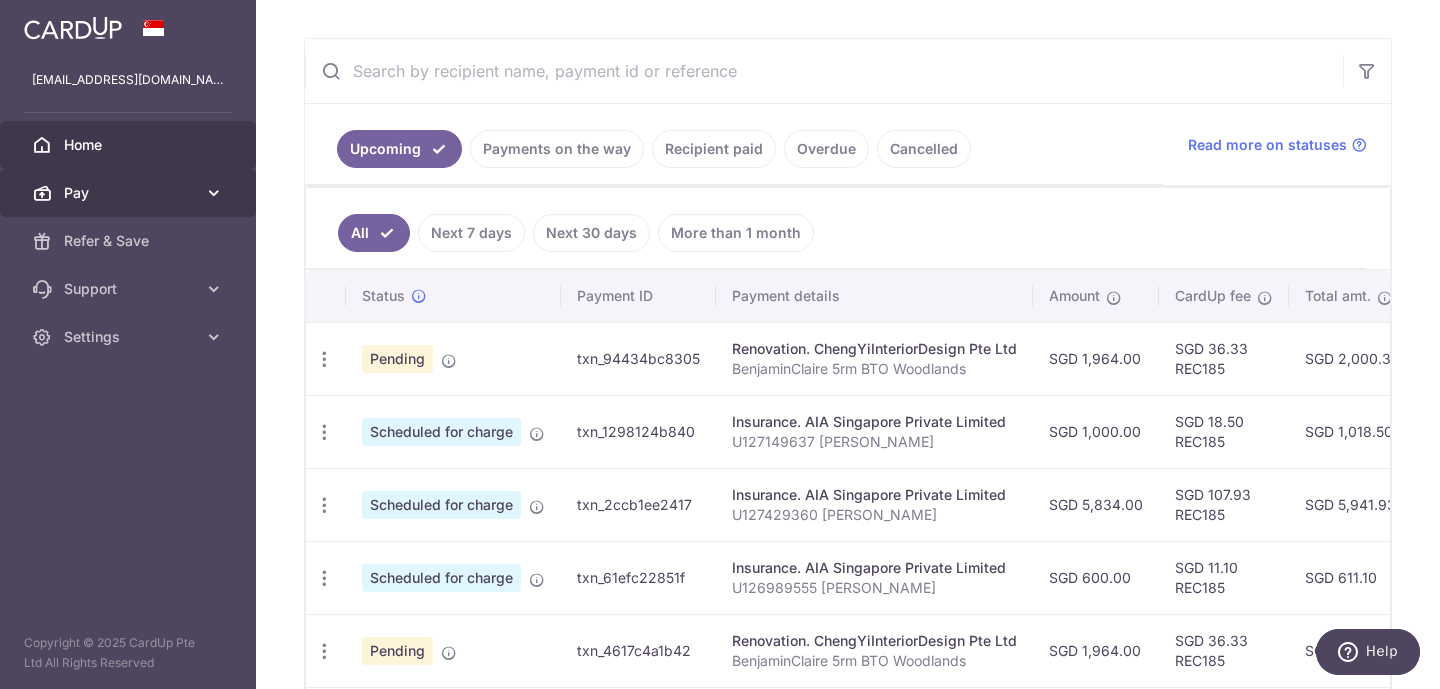 click at bounding box center [214, 193] 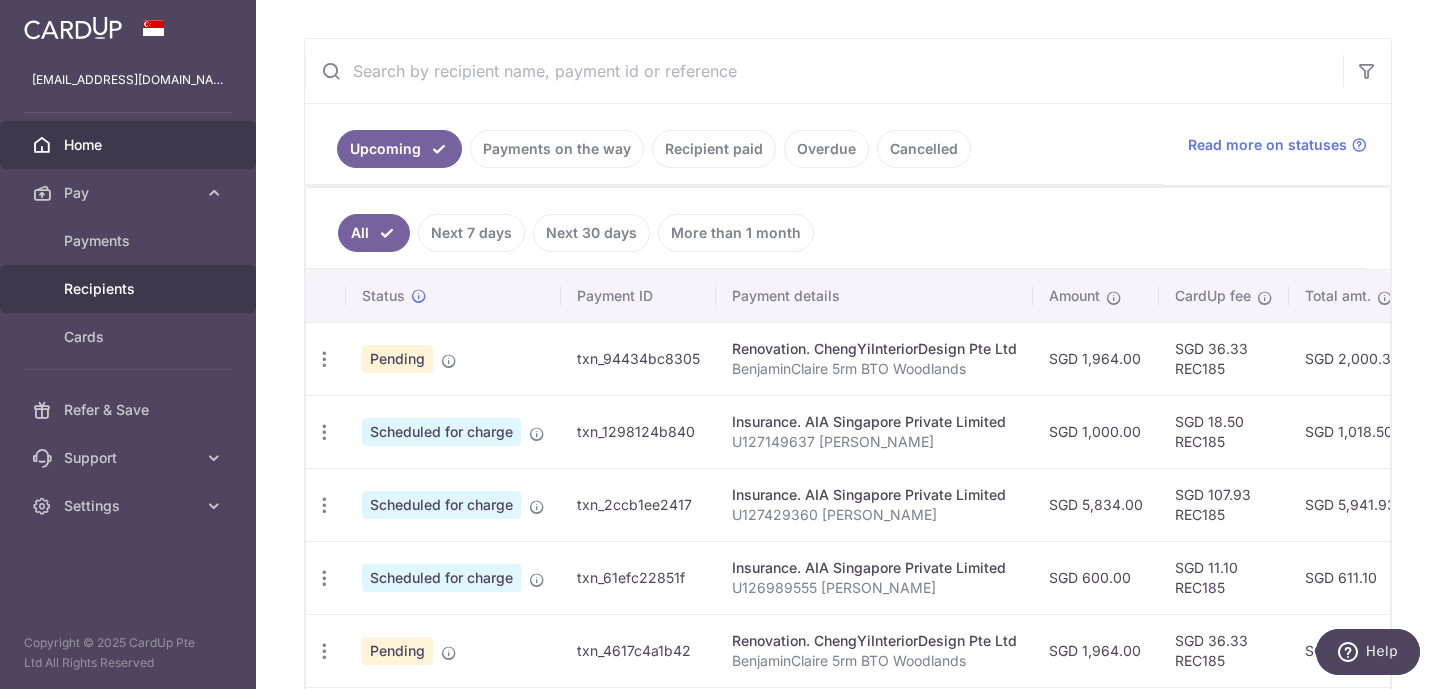 click on "Recipients" at bounding box center [130, 289] 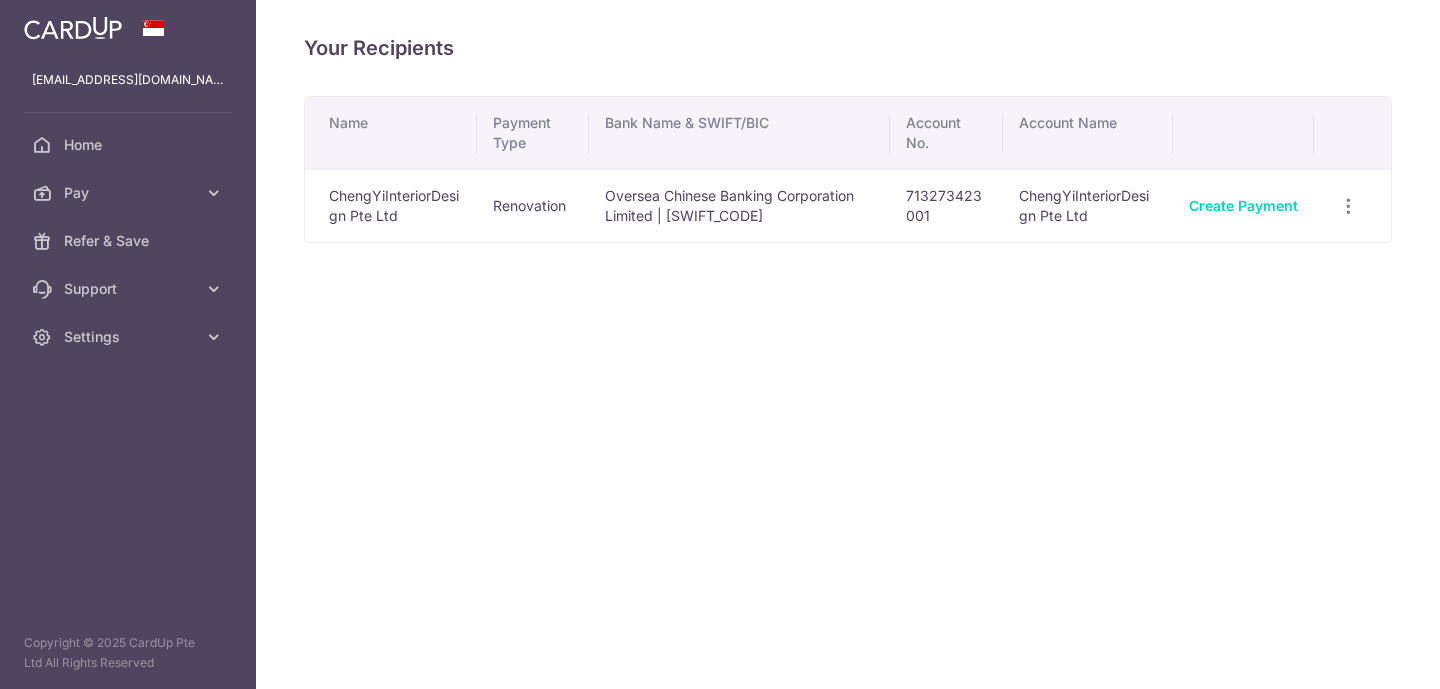 scroll, scrollTop: 0, scrollLeft: 0, axis: both 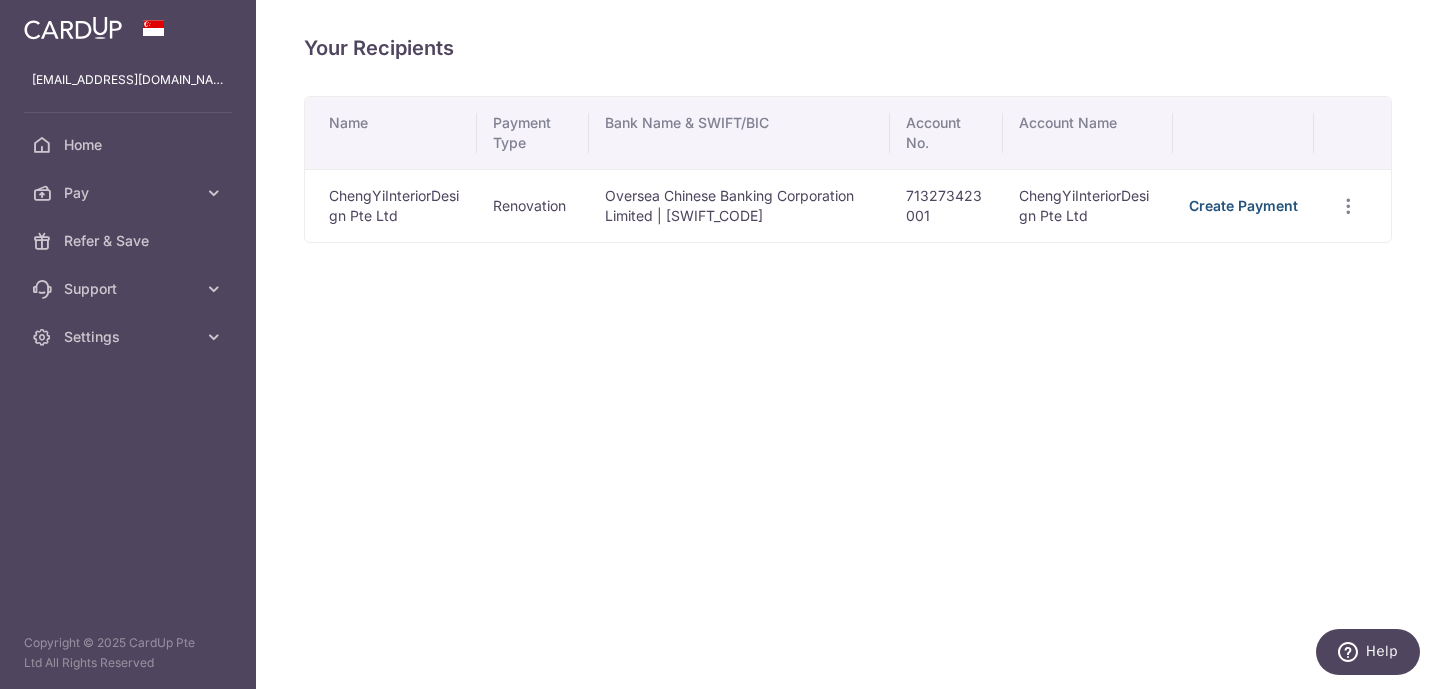 click on "Create Payment" at bounding box center (1243, 205) 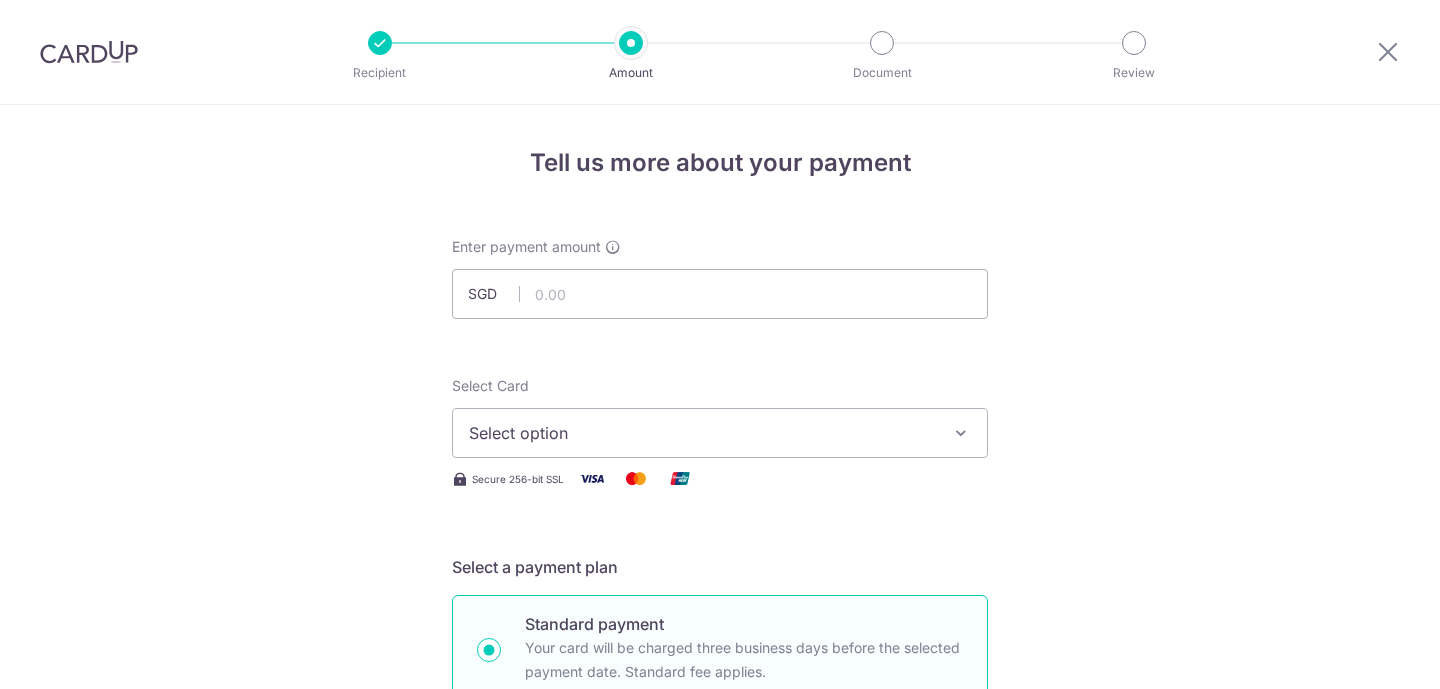 scroll, scrollTop: 0, scrollLeft: 0, axis: both 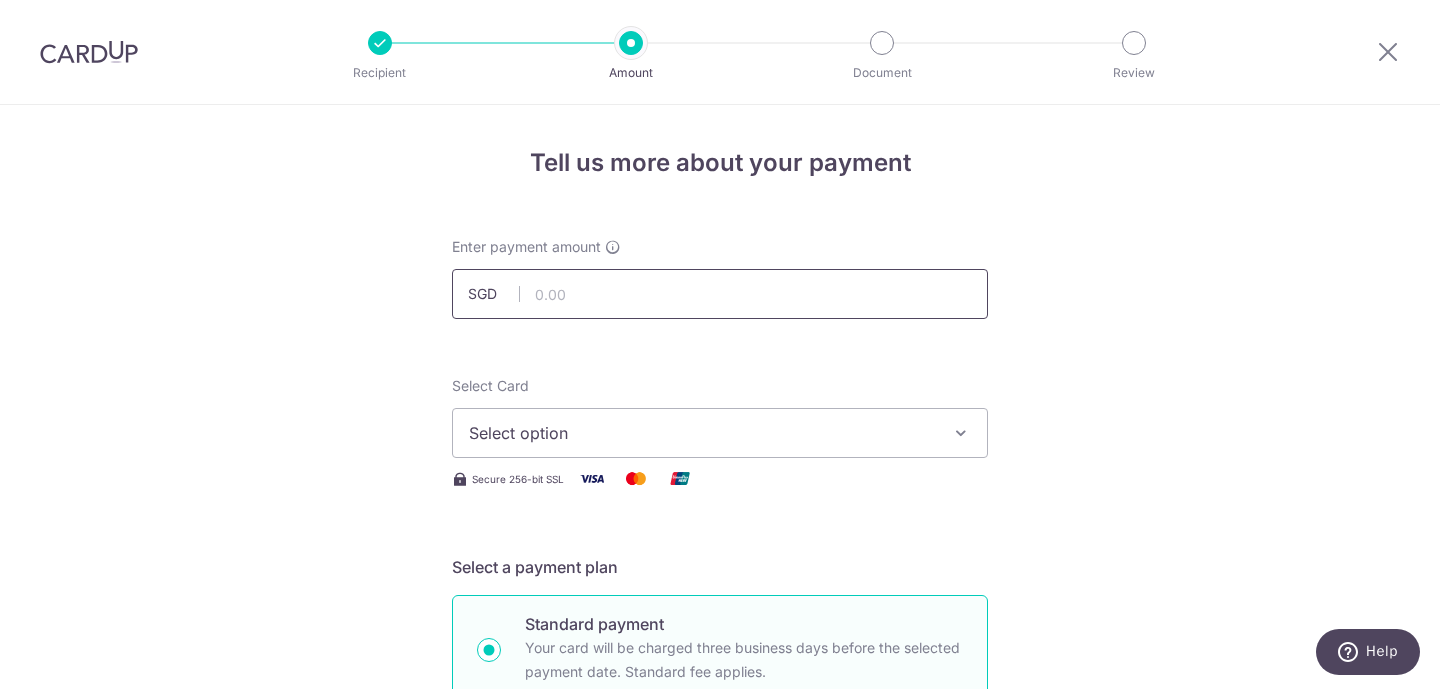 click at bounding box center [720, 294] 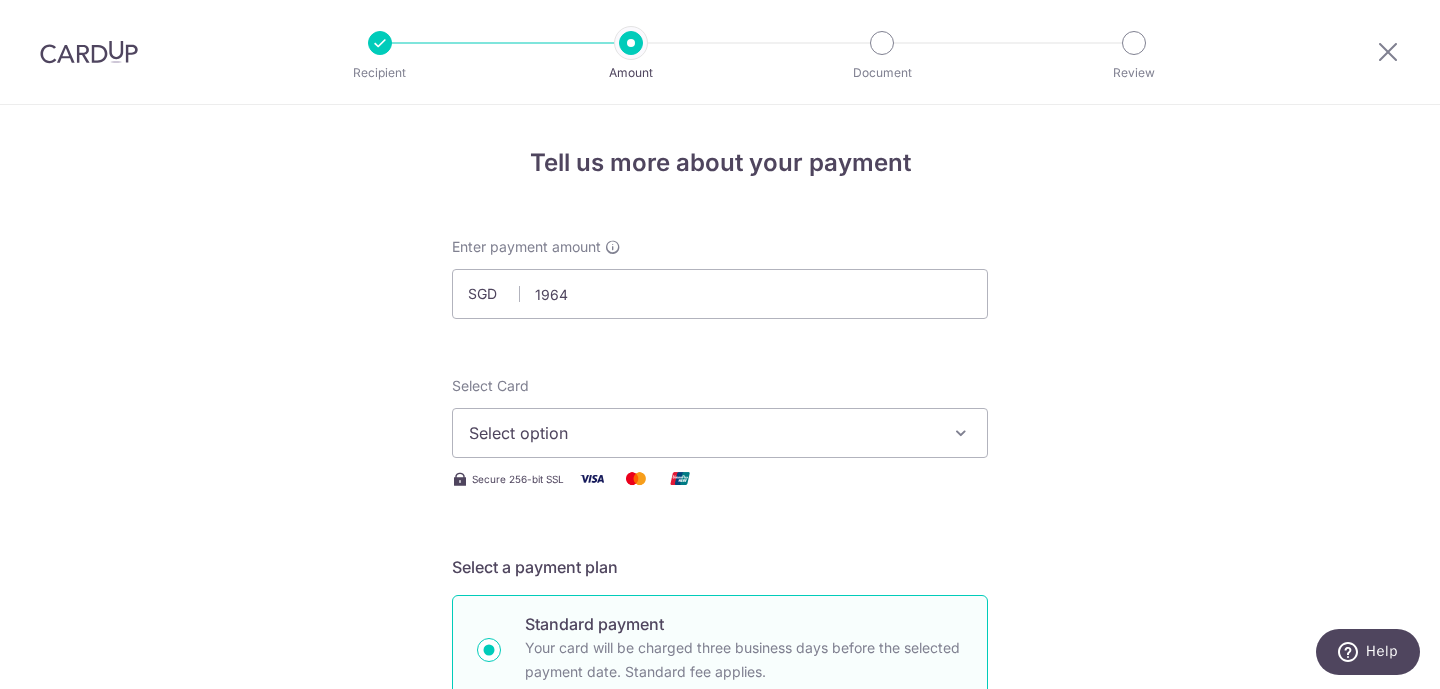 type on "1,964.00" 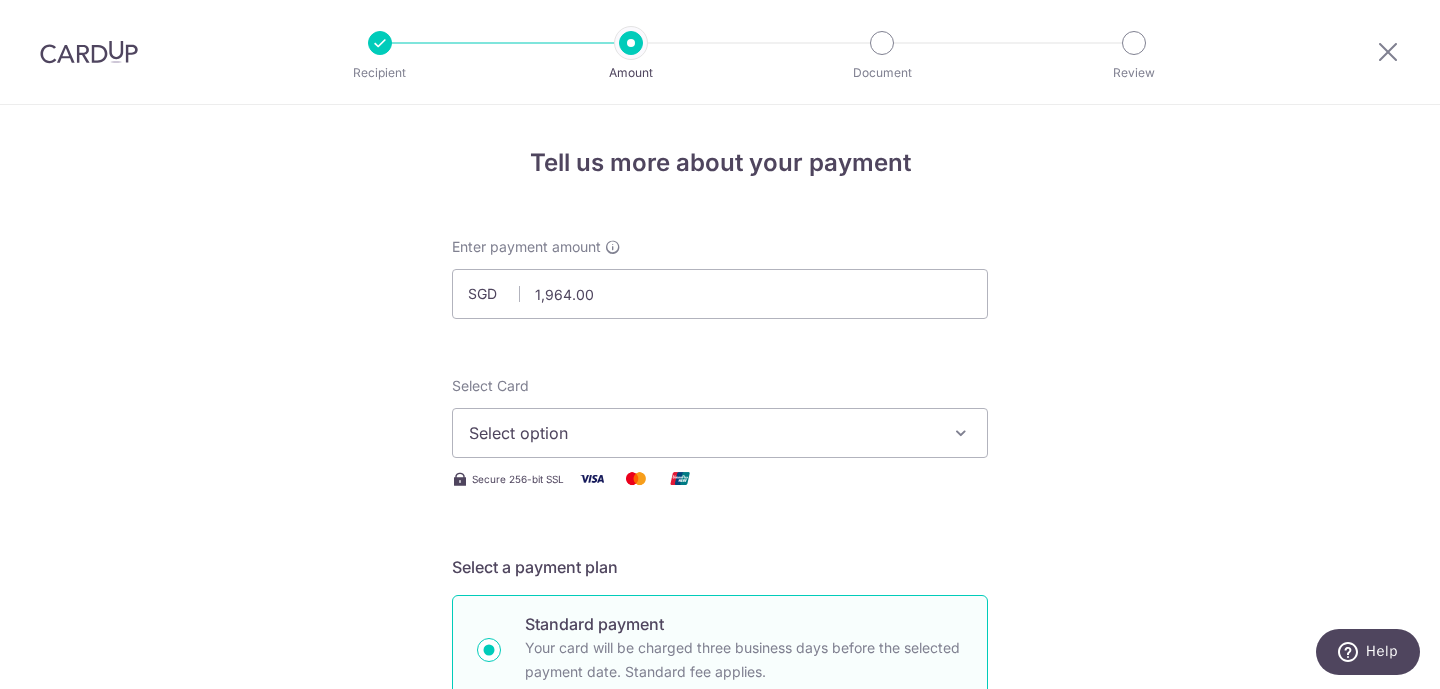 click on "Select Card
Select option
Add credit card
Your Cards
**** 0029
**** 3424
**** 8311
**** 6003
**** 7001" at bounding box center (720, 417) 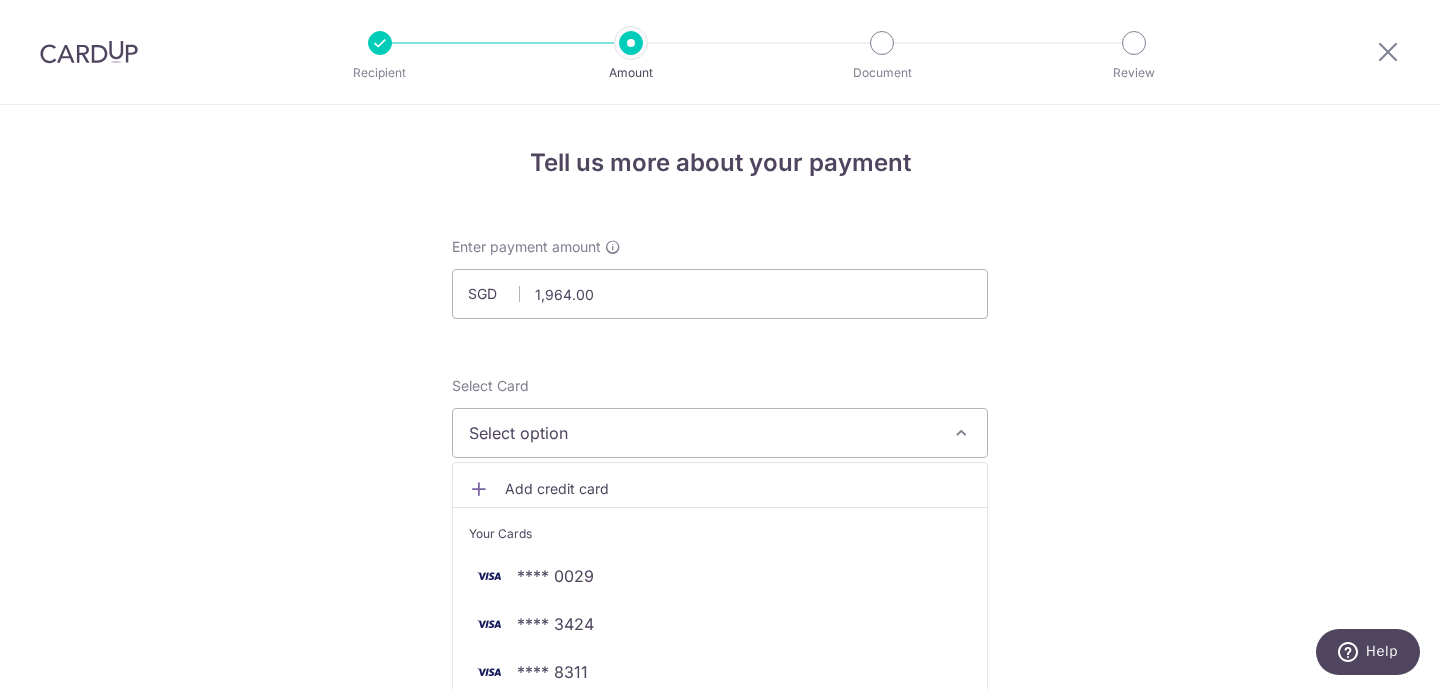 scroll, scrollTop: 157, scrollLeft: 0, axis: vertical 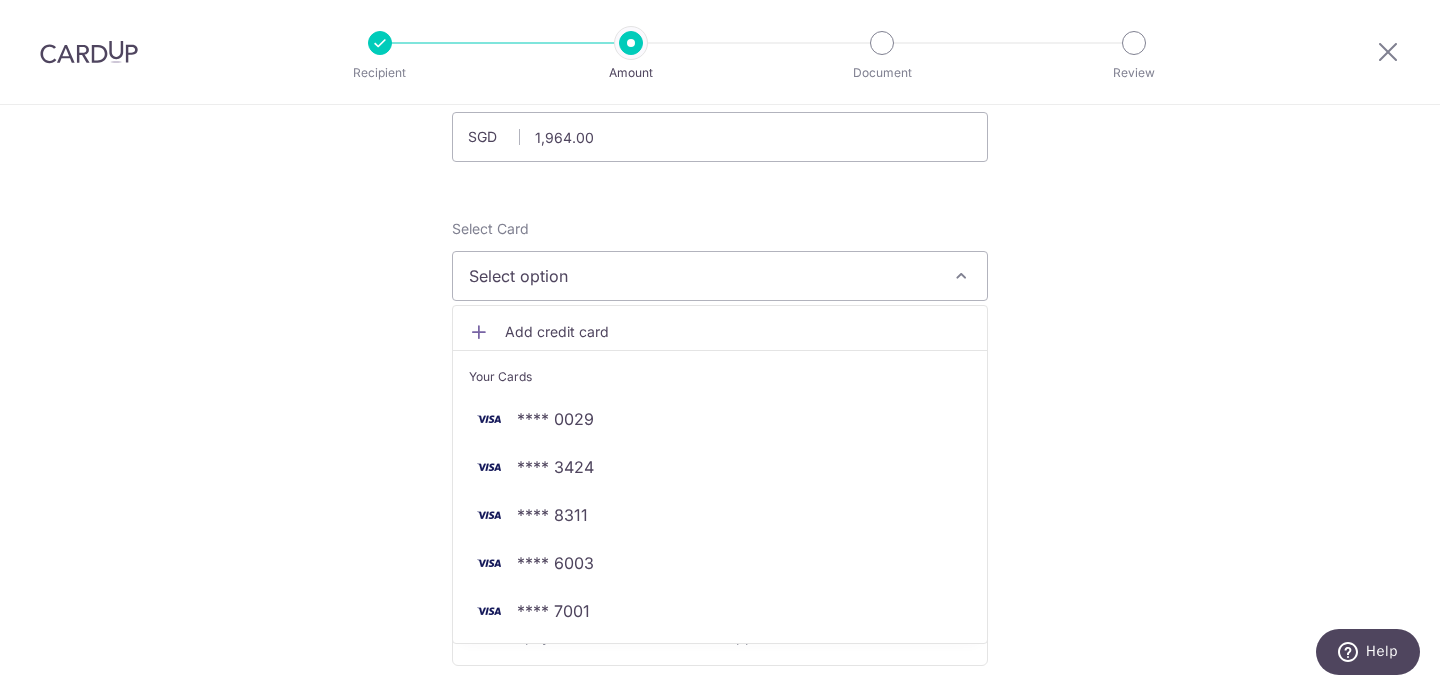 click on "Tell us more about your payment
Enter payment amount
SGD
1,964.00
1964.00
Select Card
Select option
Add credit card
Your Cards
**** 0029
**** 3424
**** 8311
**** 6003
**** 7001
Secure 256-bit SSL
Text
New card details" at bounding box center (720, 919) 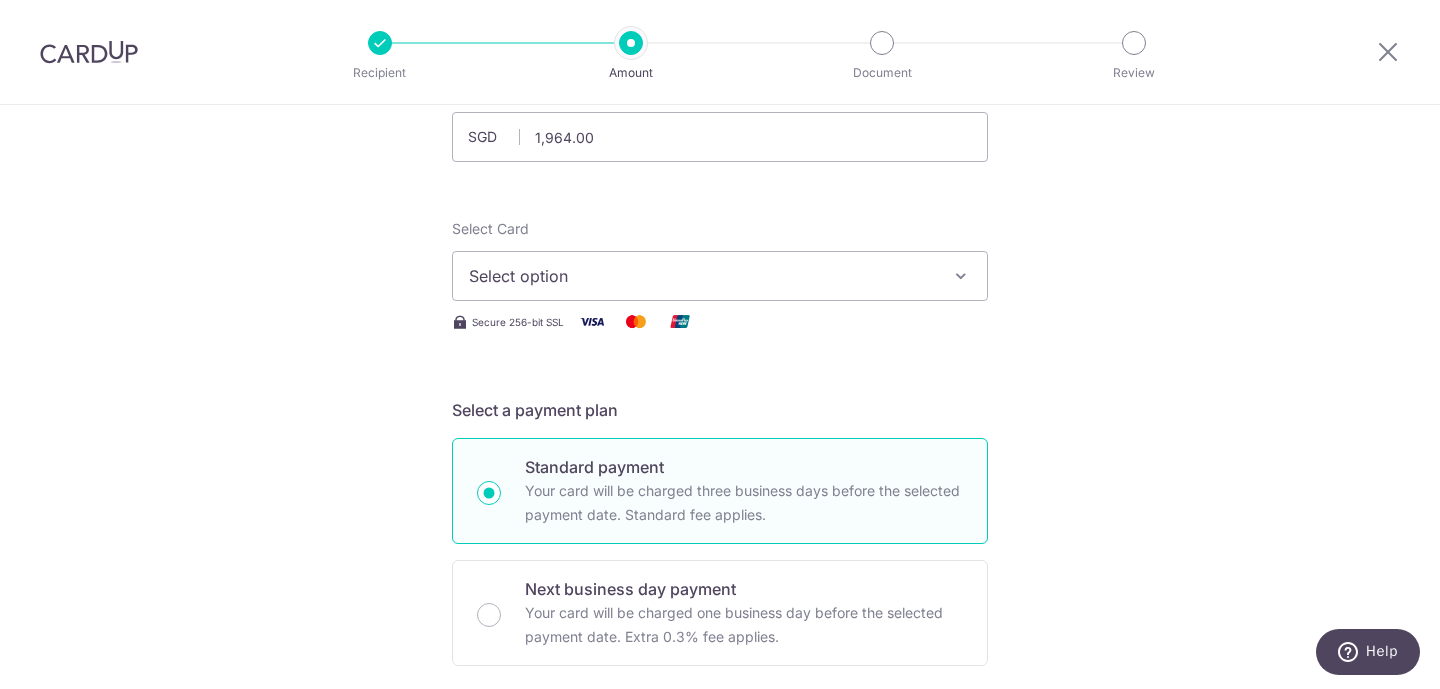 scroll, scrollTop: 385, scrollLeft: 0, axis: vertical 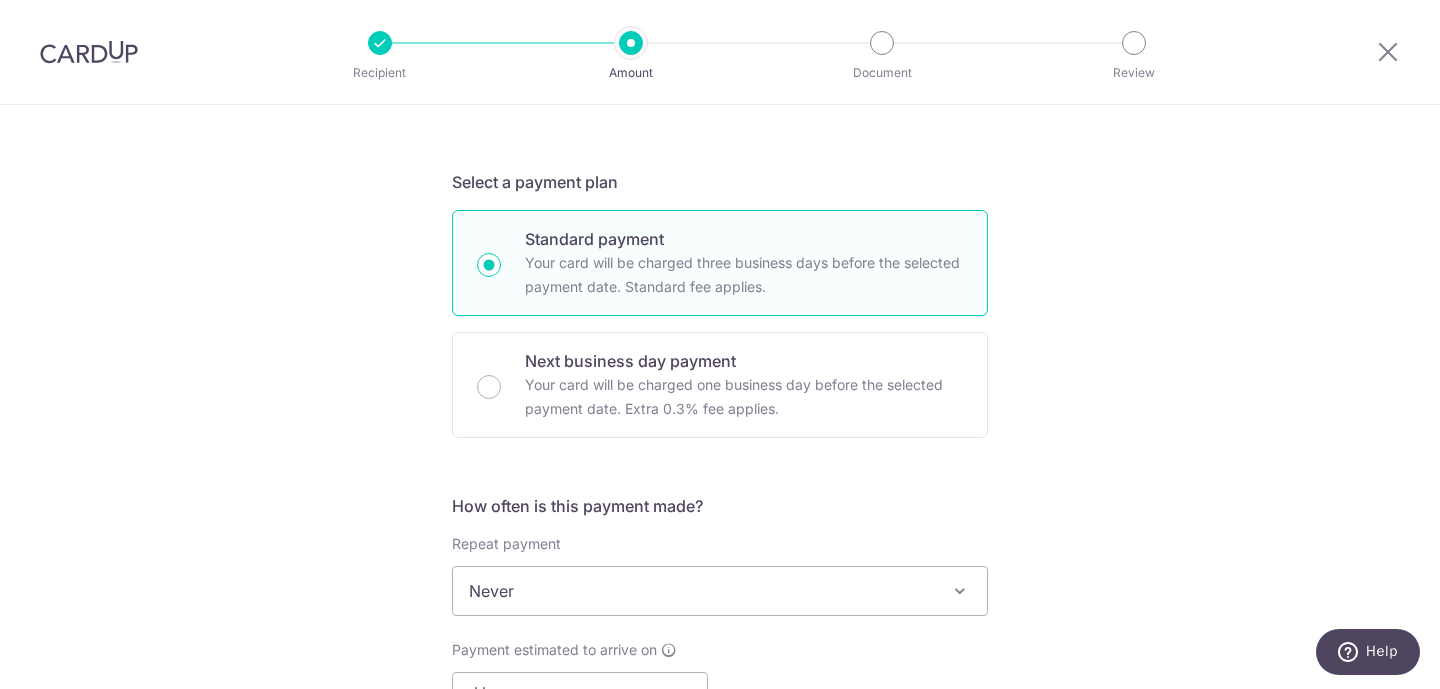 click on "Never" at bounding box center (720, 591) 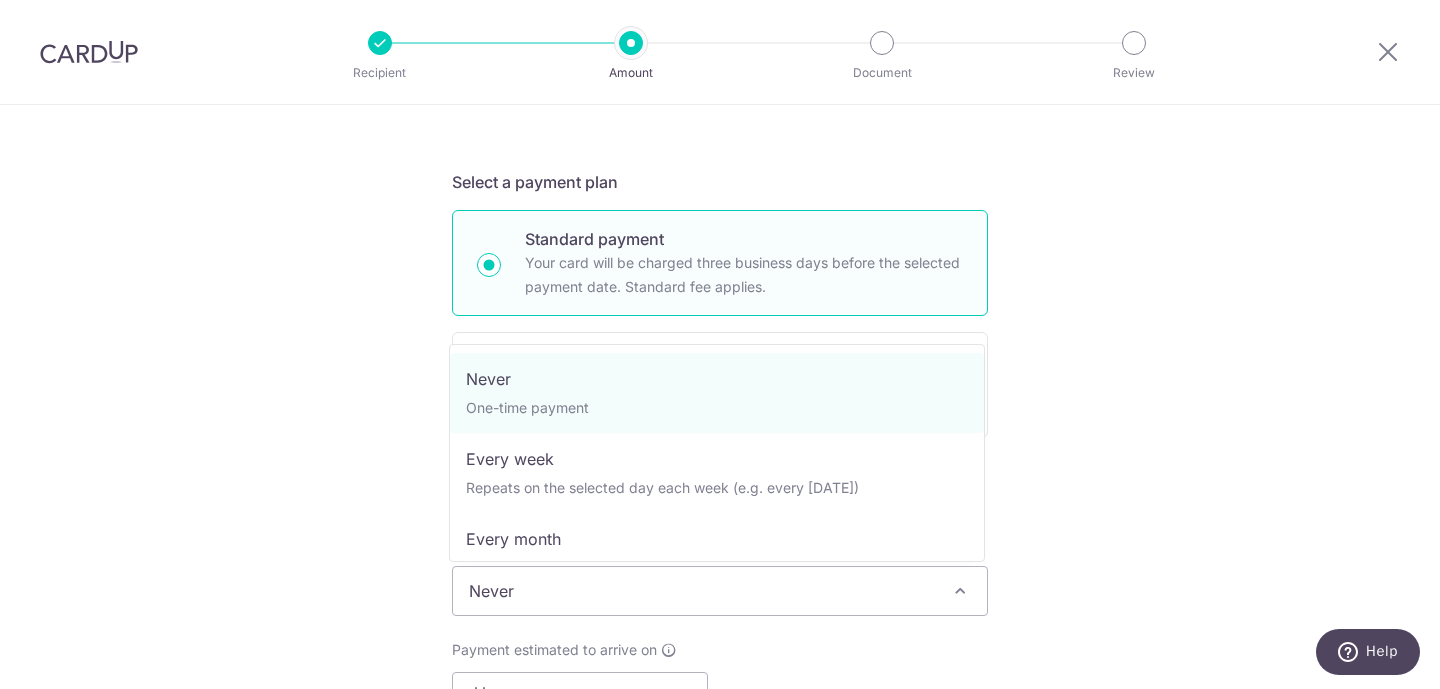 scroll, scrollTop: 385, scrollLeft: 0, axis: vertical 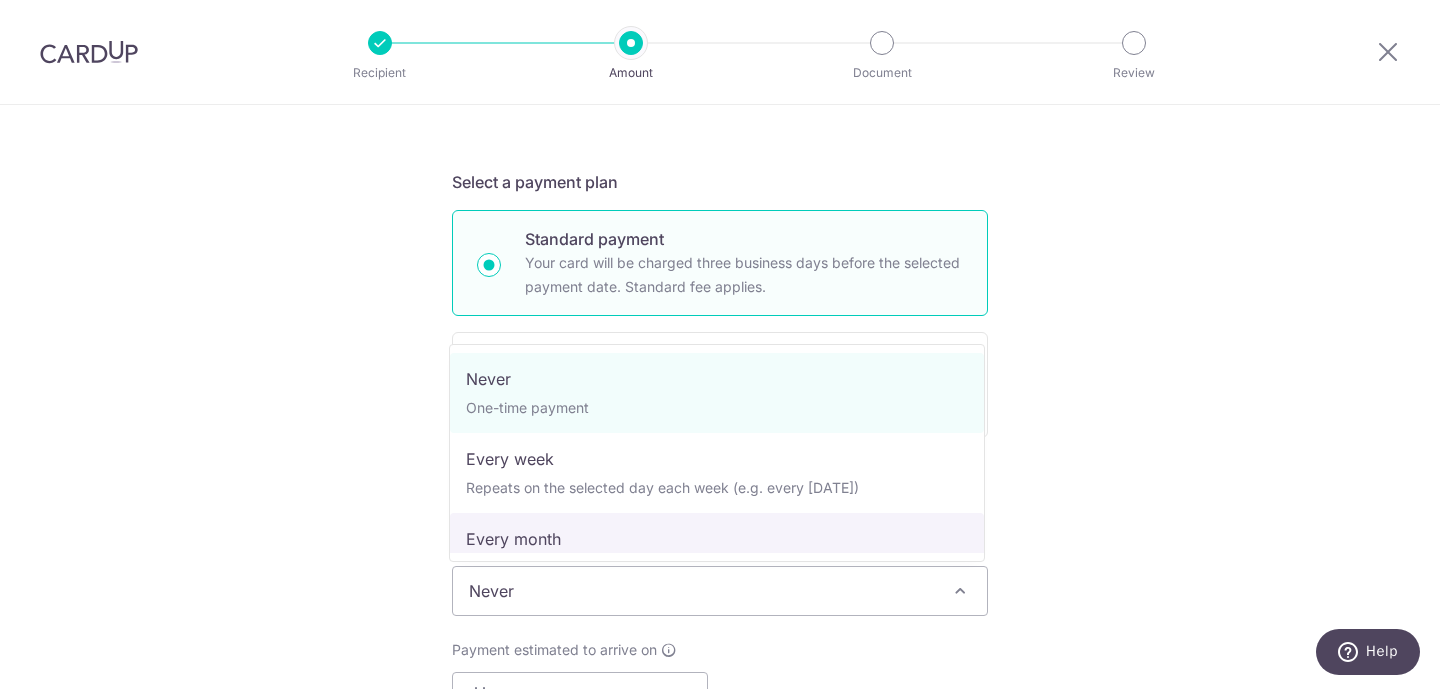 select on "3" 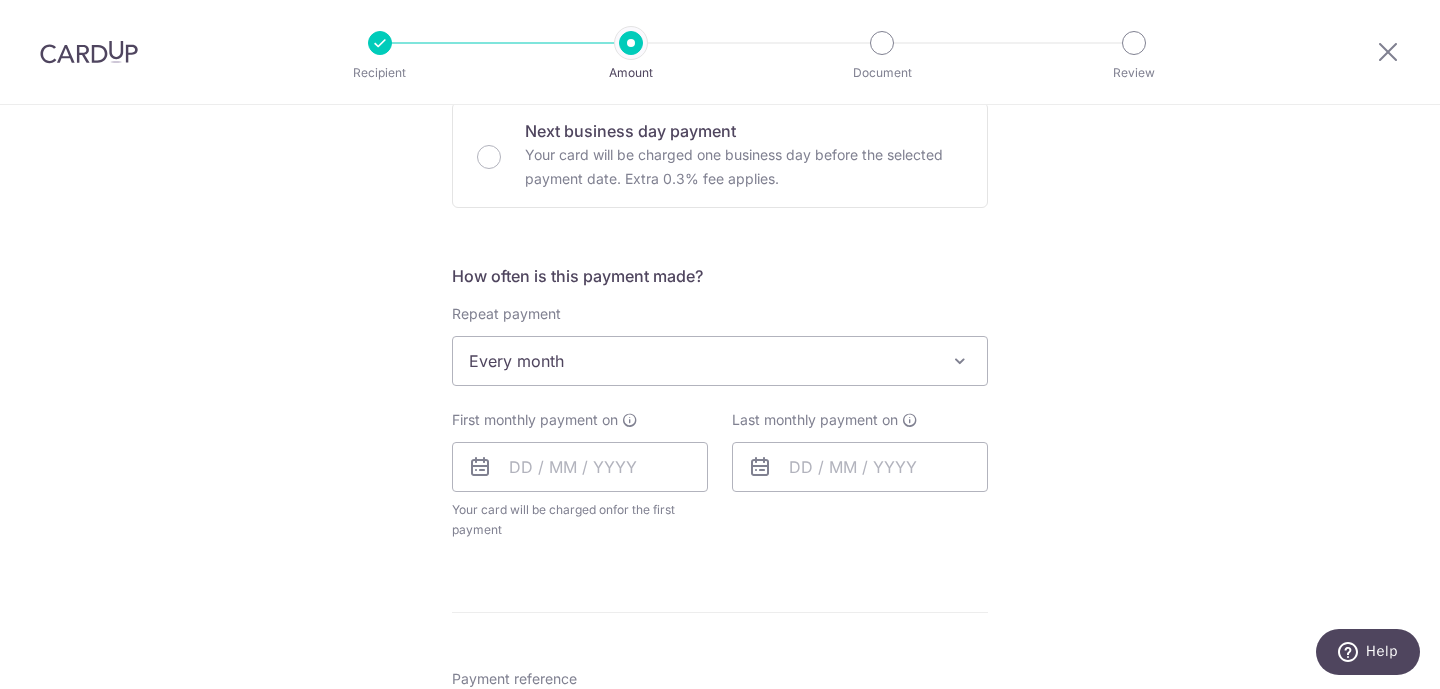 scroll, scrollTop: 686, scrollLeft: 0, axis: vertical 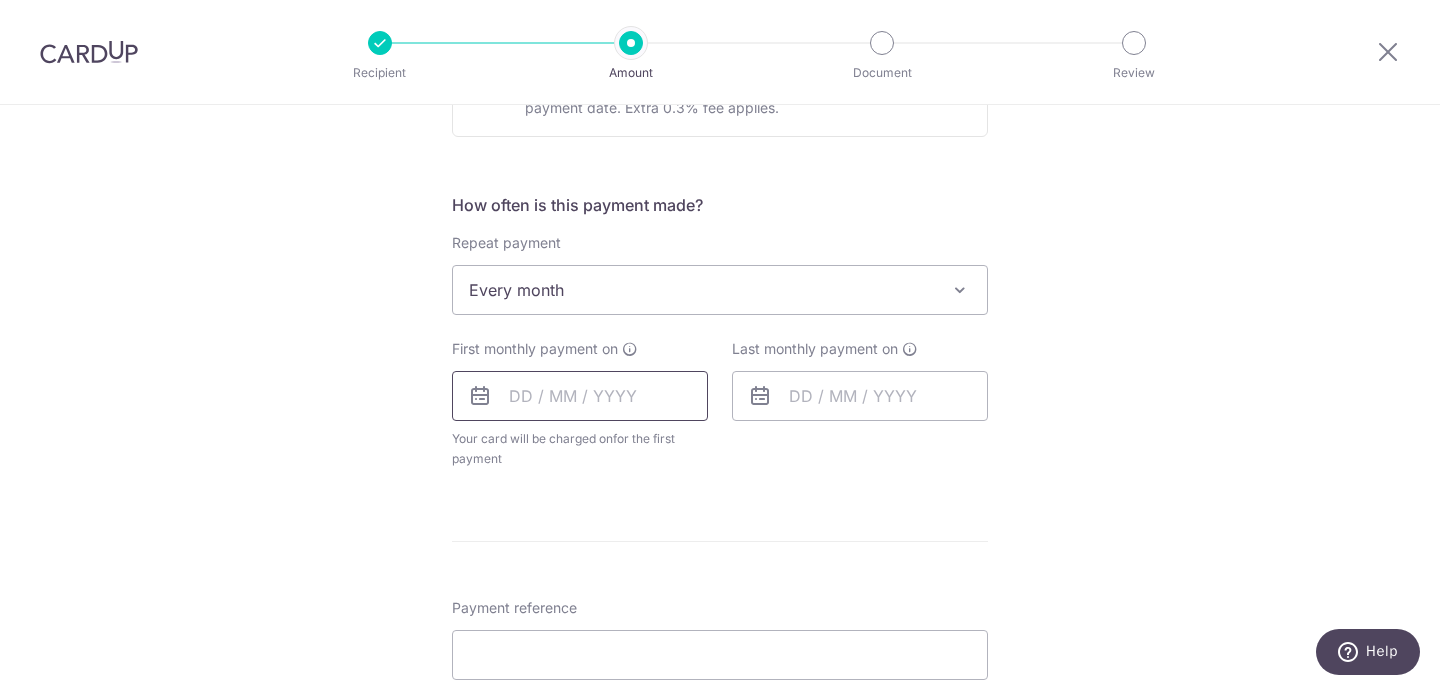click at bounding box center [580, 396] 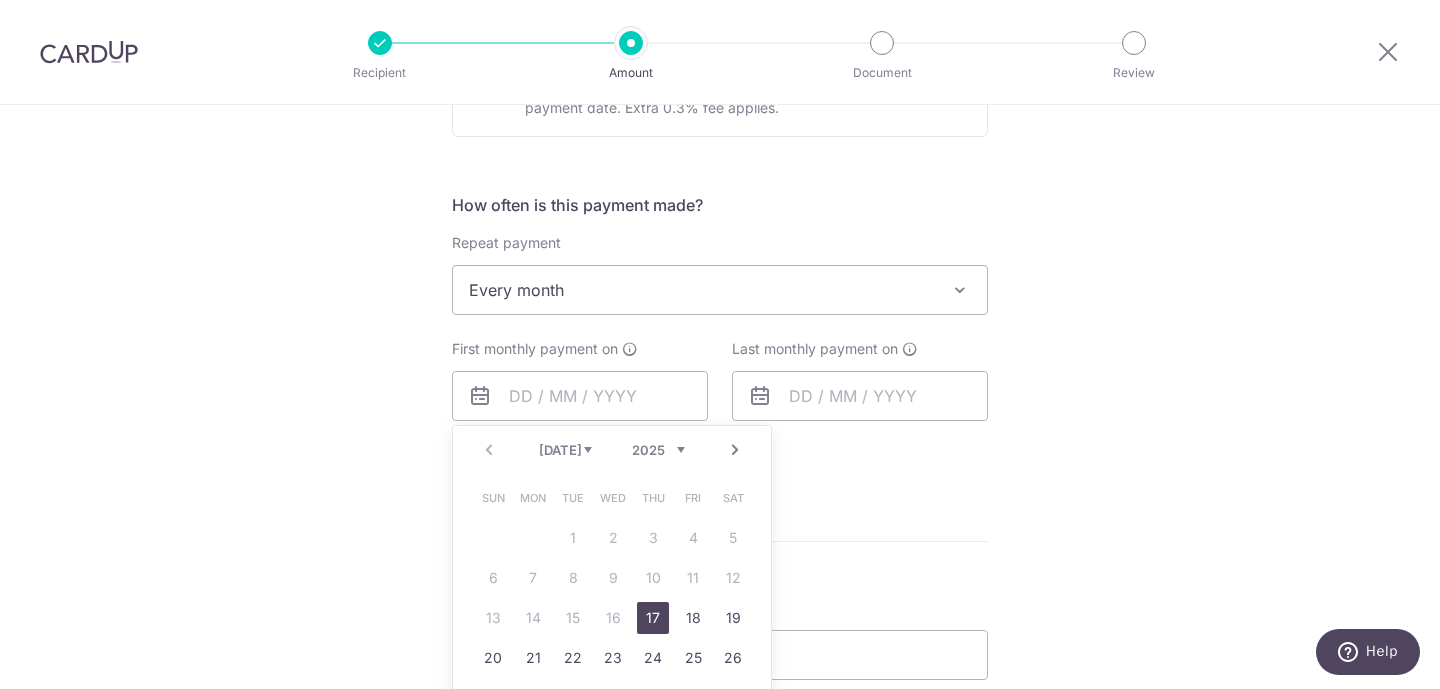 click on "17" at bounding box center [653, 618] 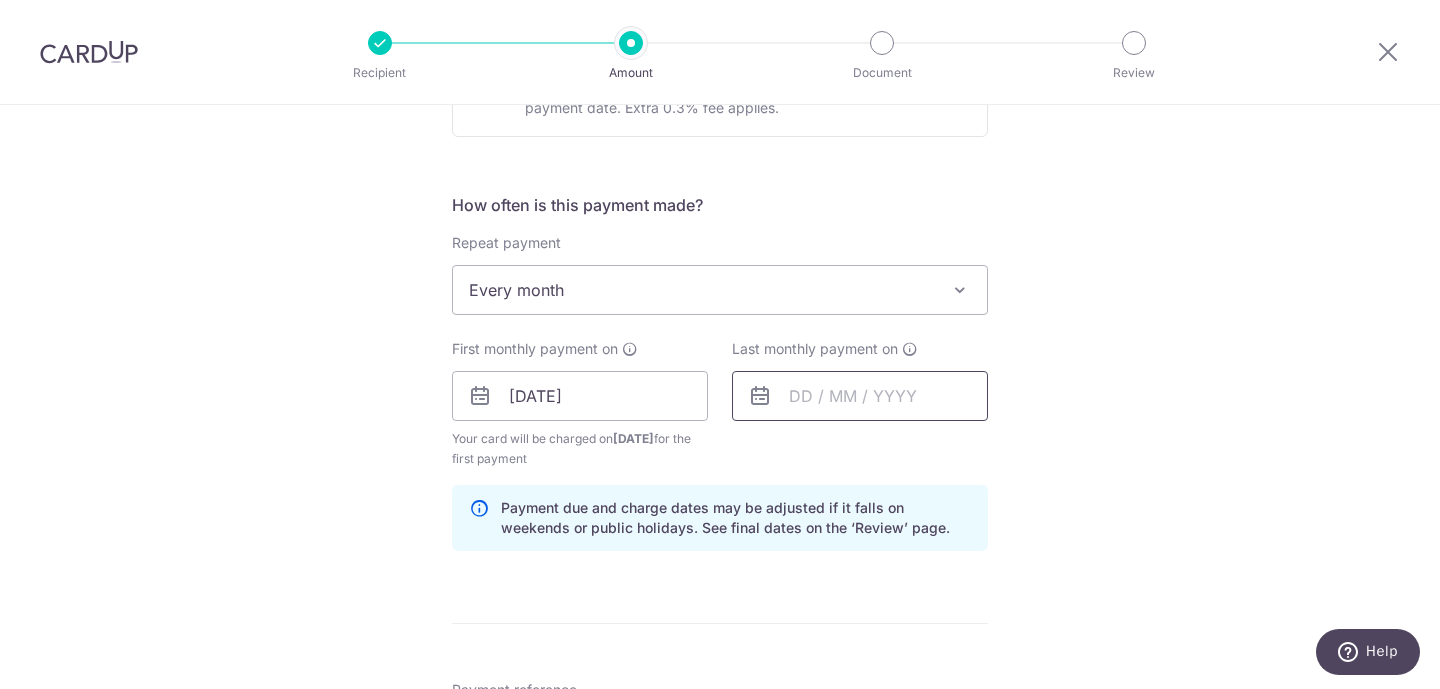 click at bounding box center (860, 396) 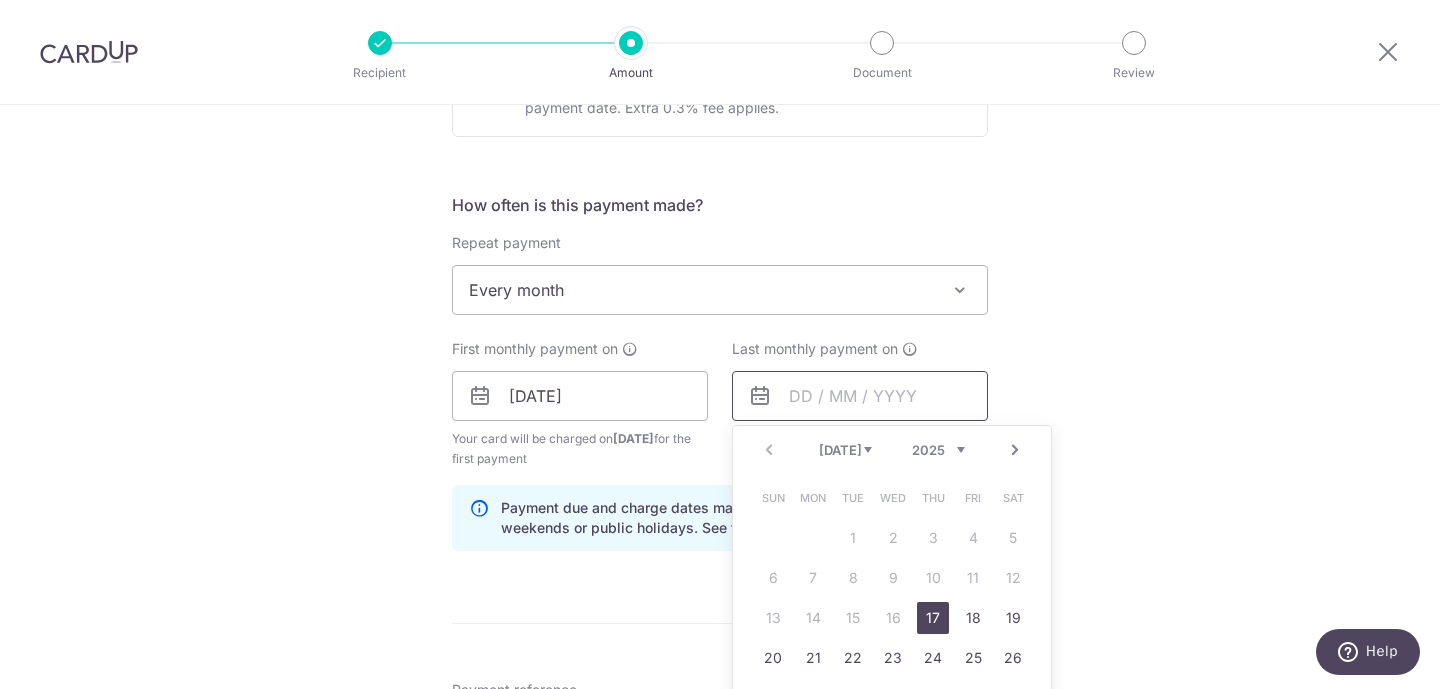 scroll, scrollTop: 862, scrollLeft: 0, axis: vertical 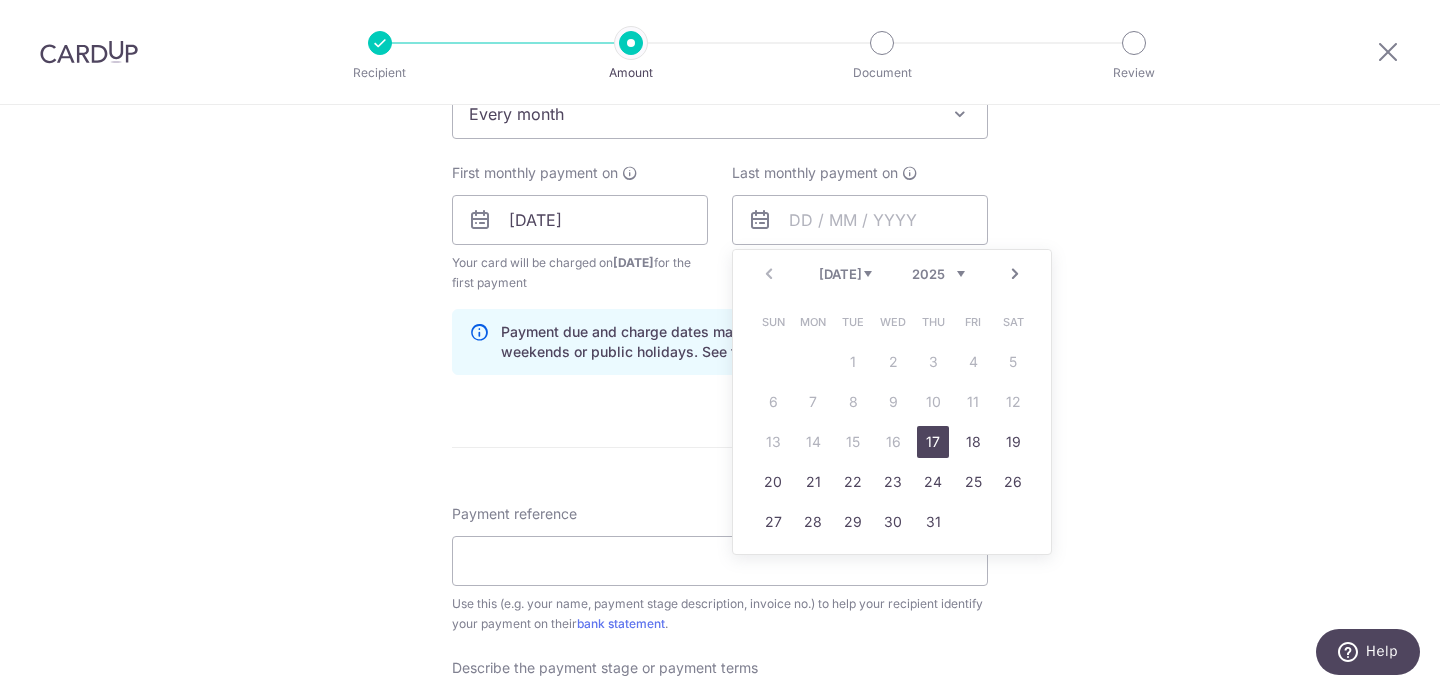 click on "Next" at bounding box center [1015, 274] 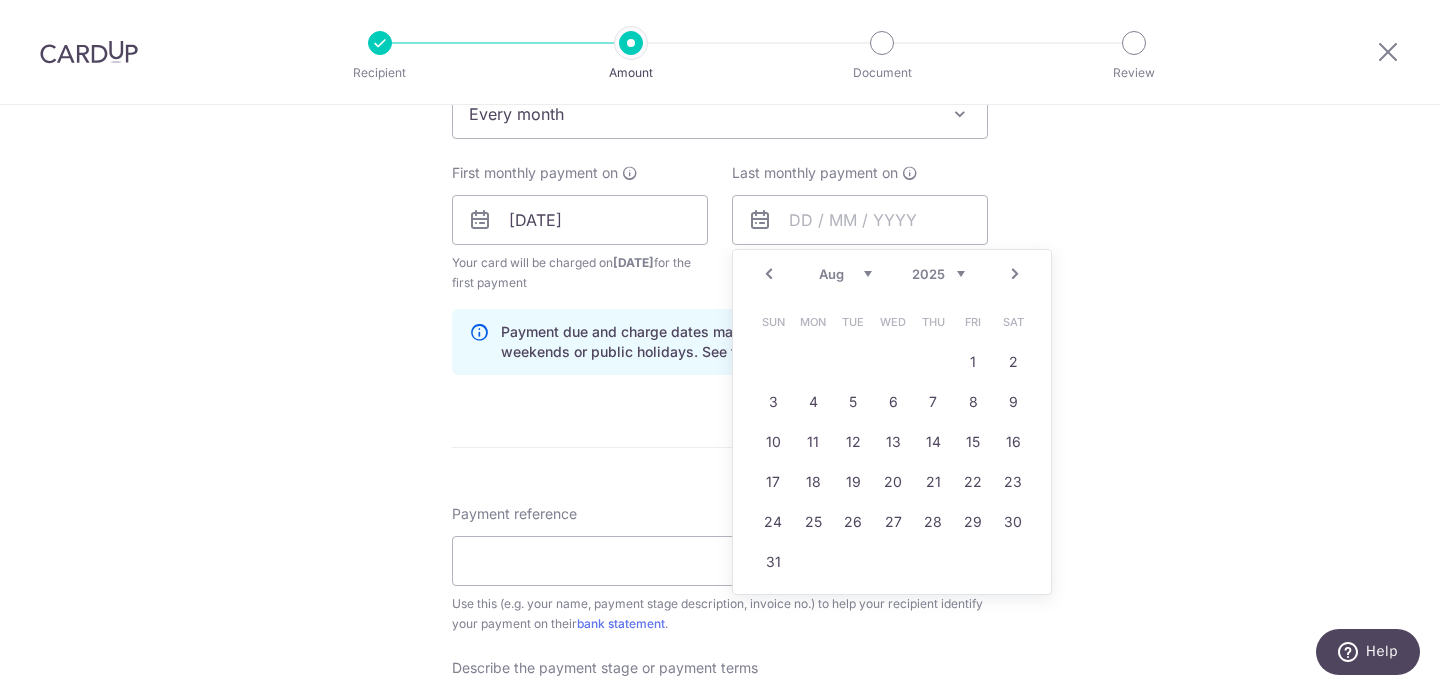 click on "Next" at bounding box center [1015, 274] 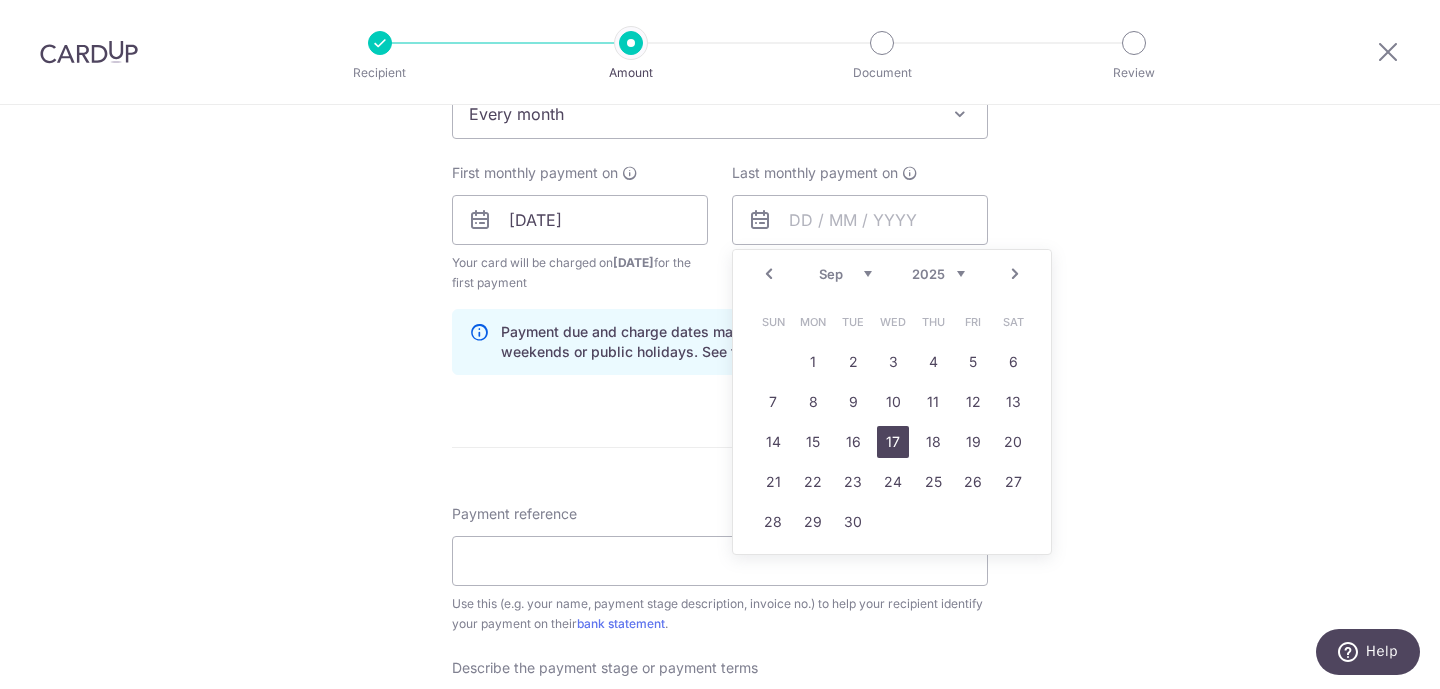 click on "17" at bounding box center (893, 442) 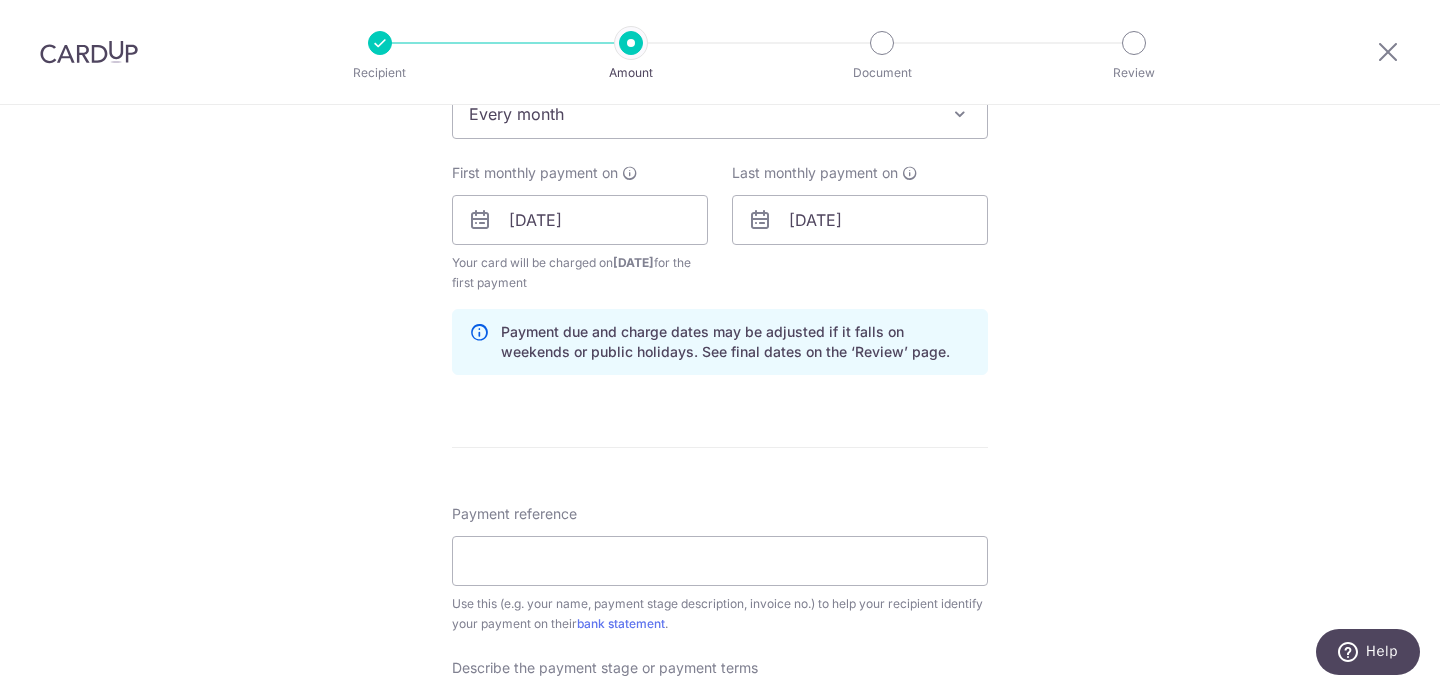 scroll, scrollTop: 905, scrollLeft: 0, axis: vertical 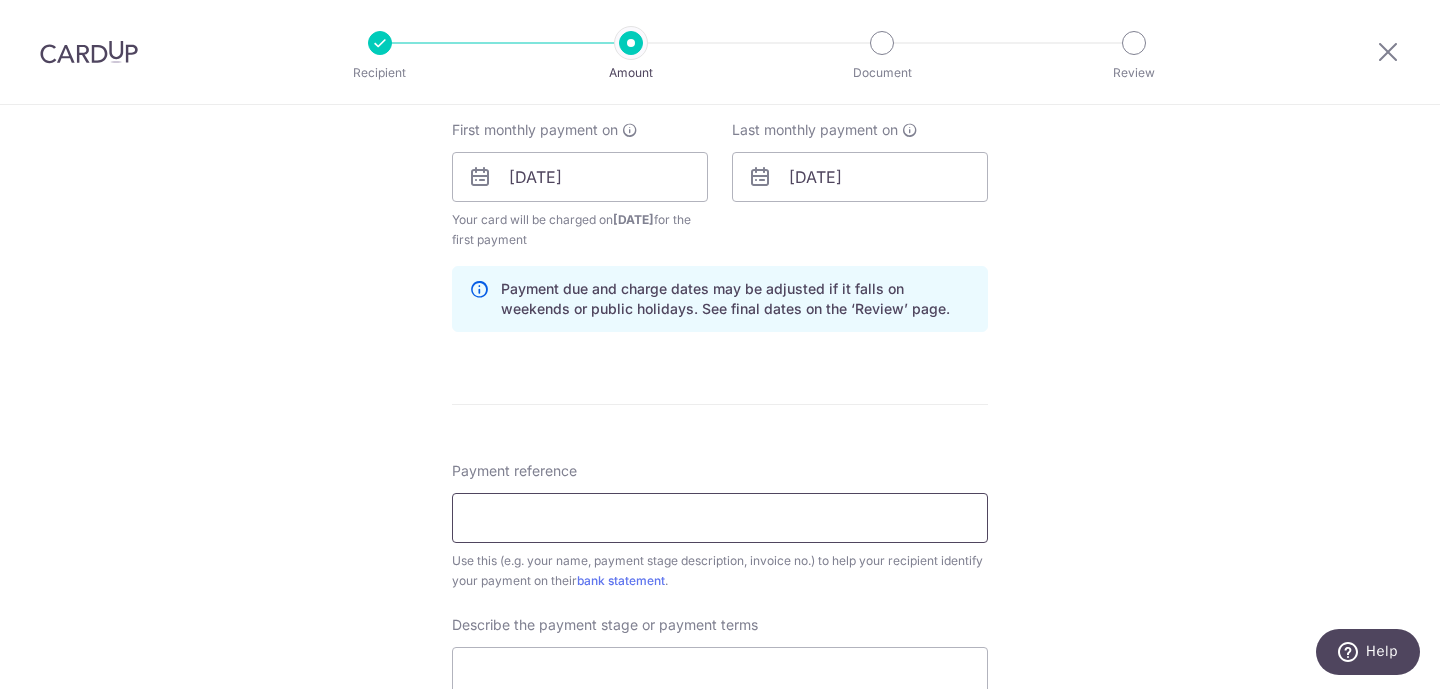 click on "Payment reference" at bounding box center (720, 518) 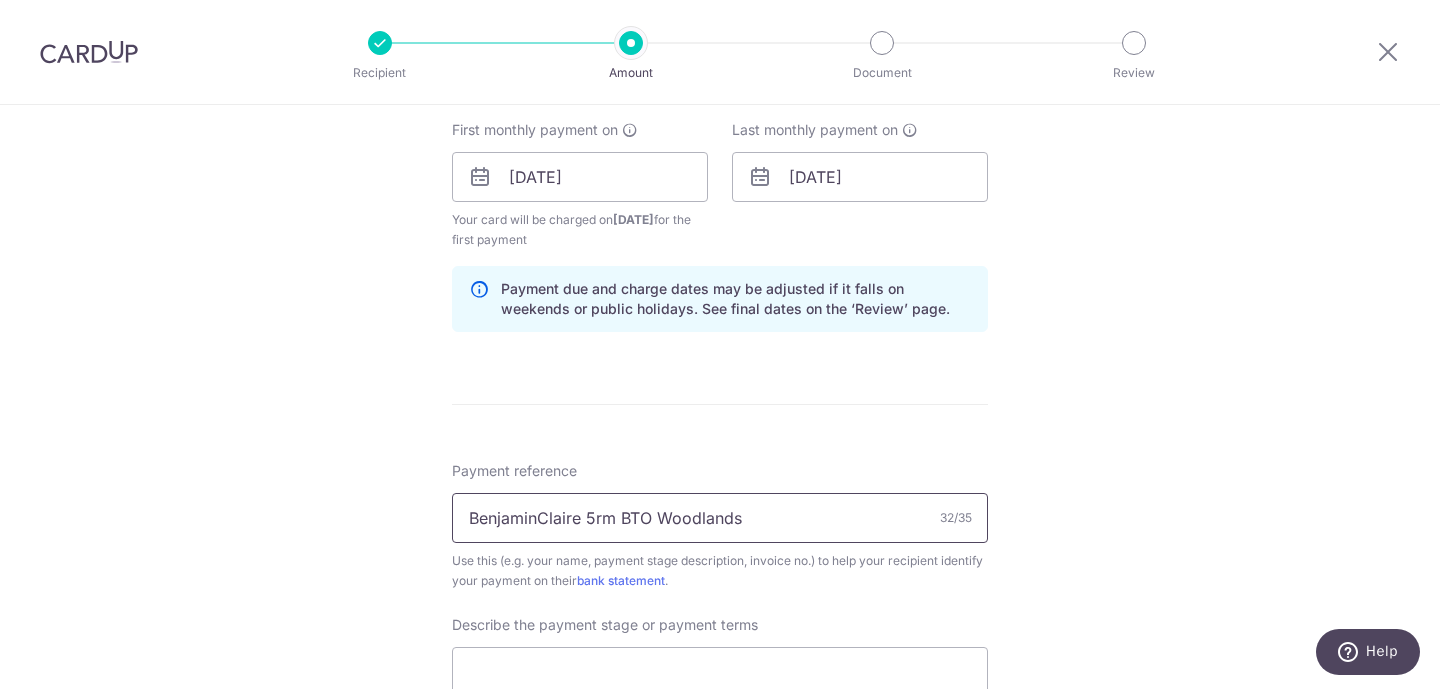 scroll, scrollTop: 1198, scrollLeft: 0, axis: vertical 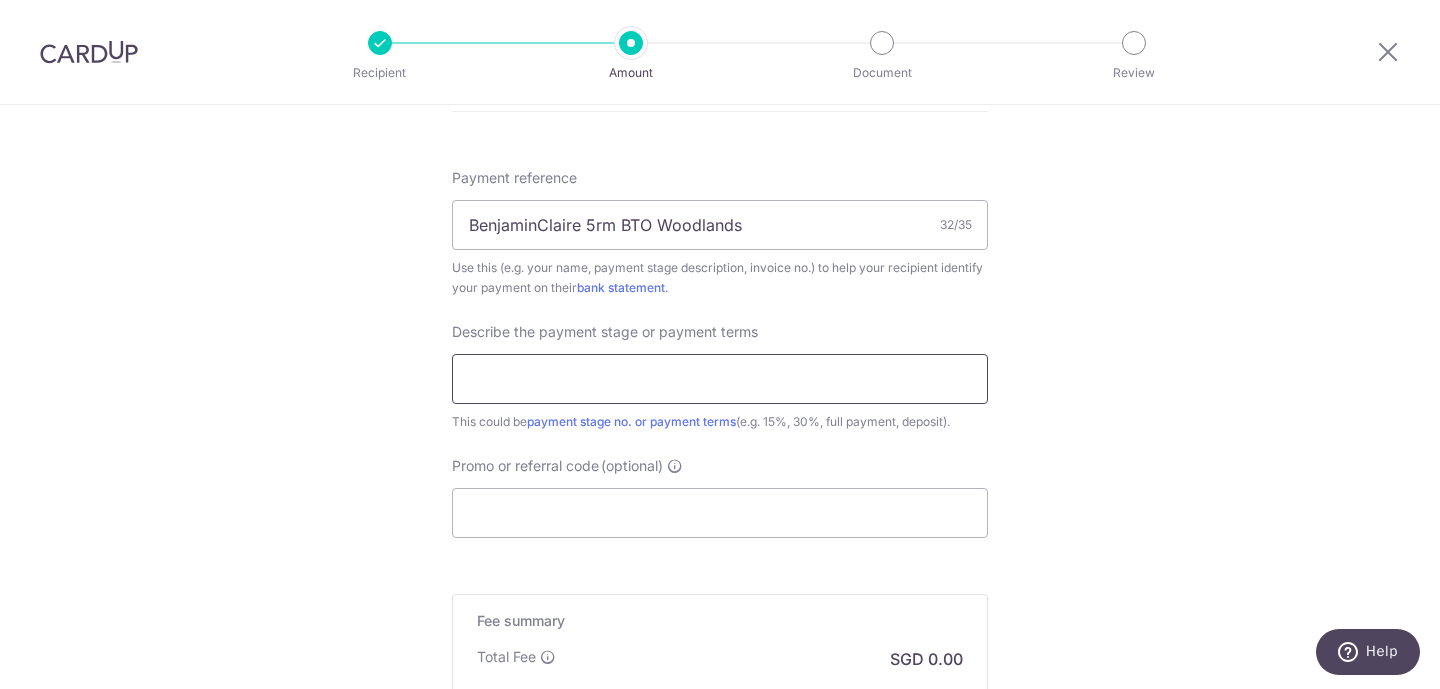 click at bounding box center (720, 379) 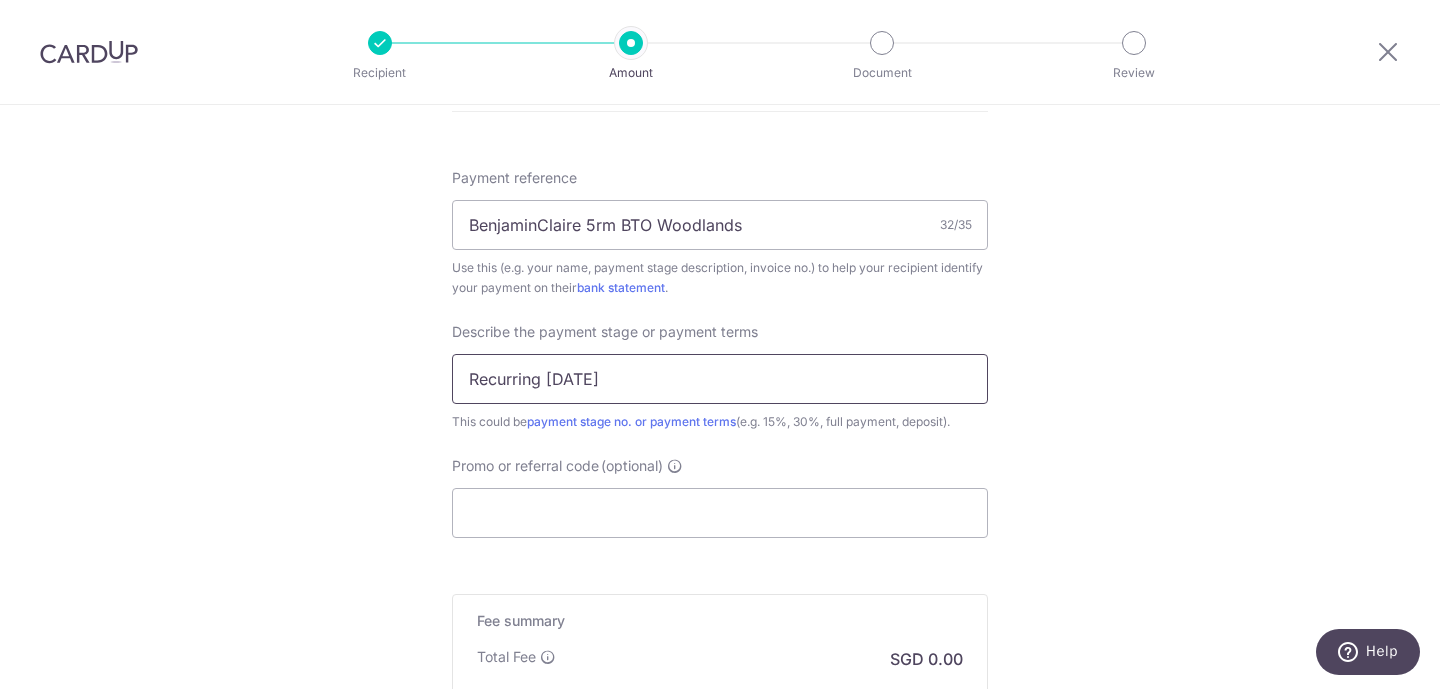 click on "Recurring Jun 2025" at bounding box center [720, 379] 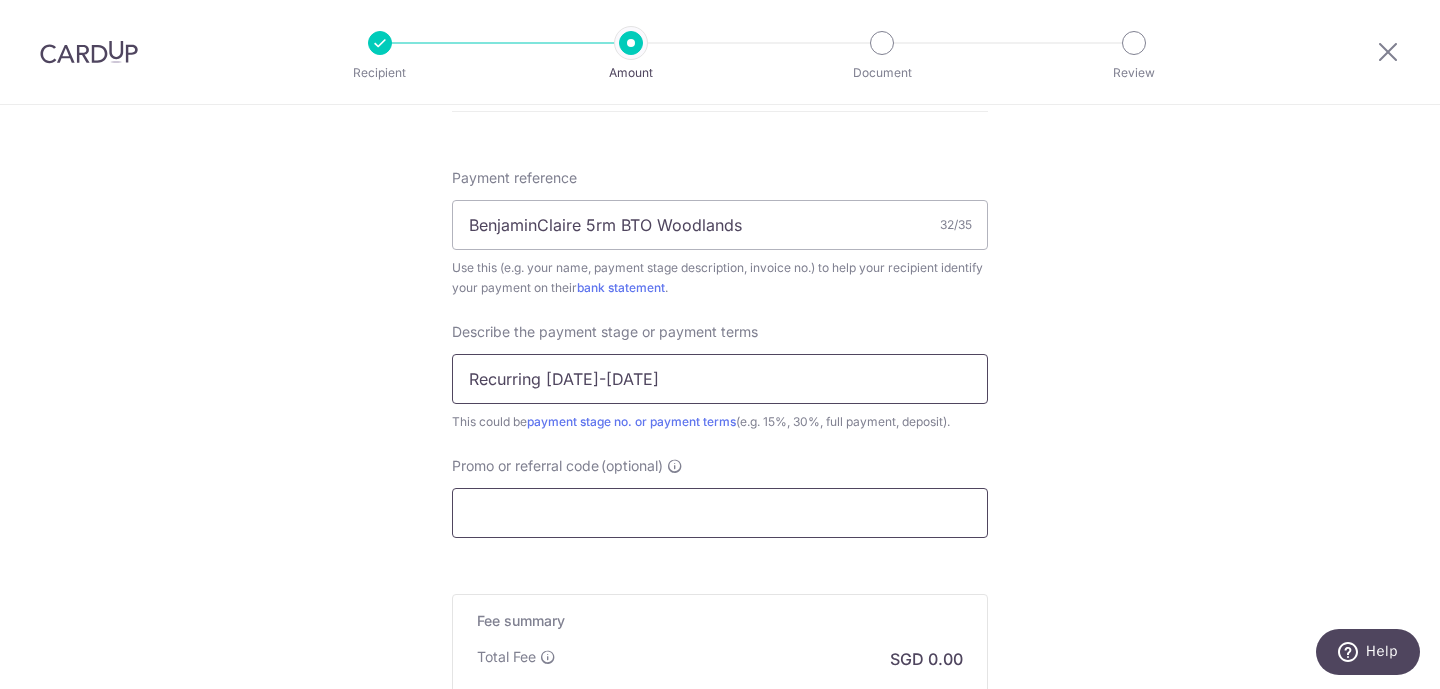 type on "Recurring Jul-Sep 2025" 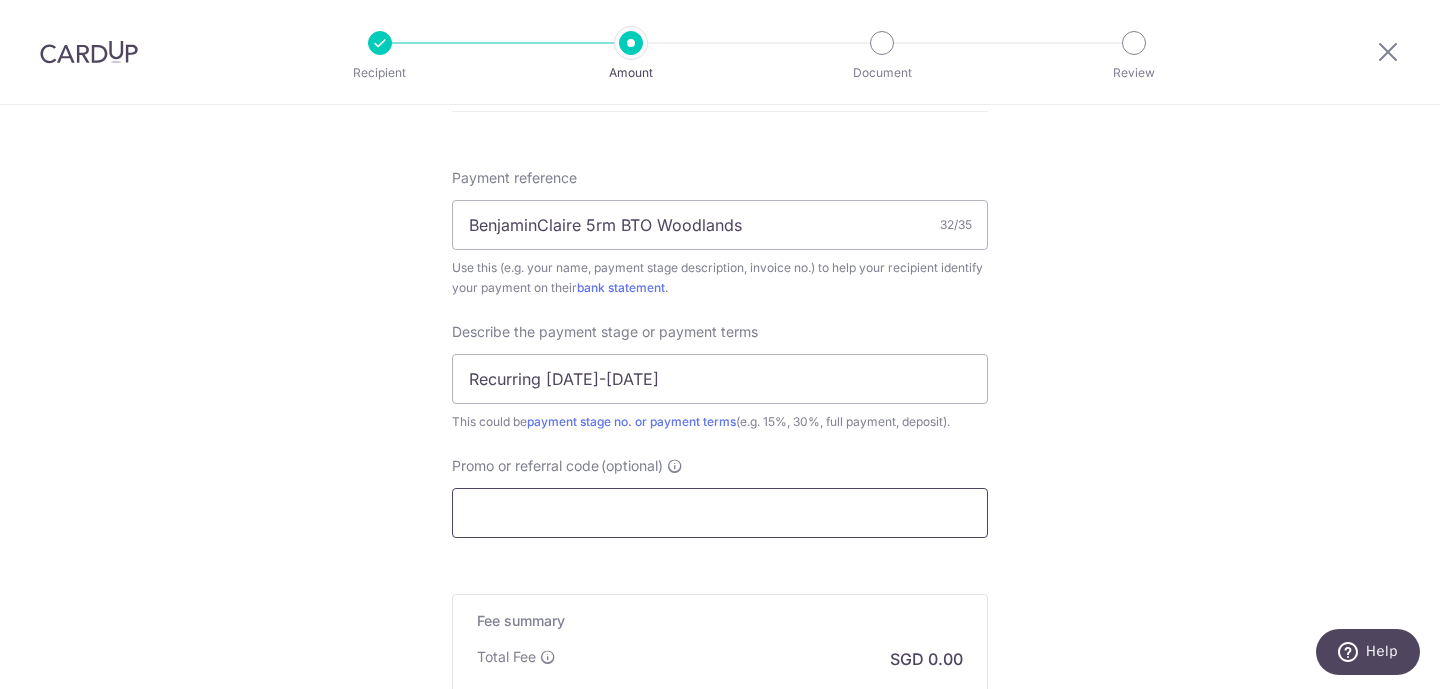 click on "Promo or referral code
(optional)" at bounding box center (720, 513) 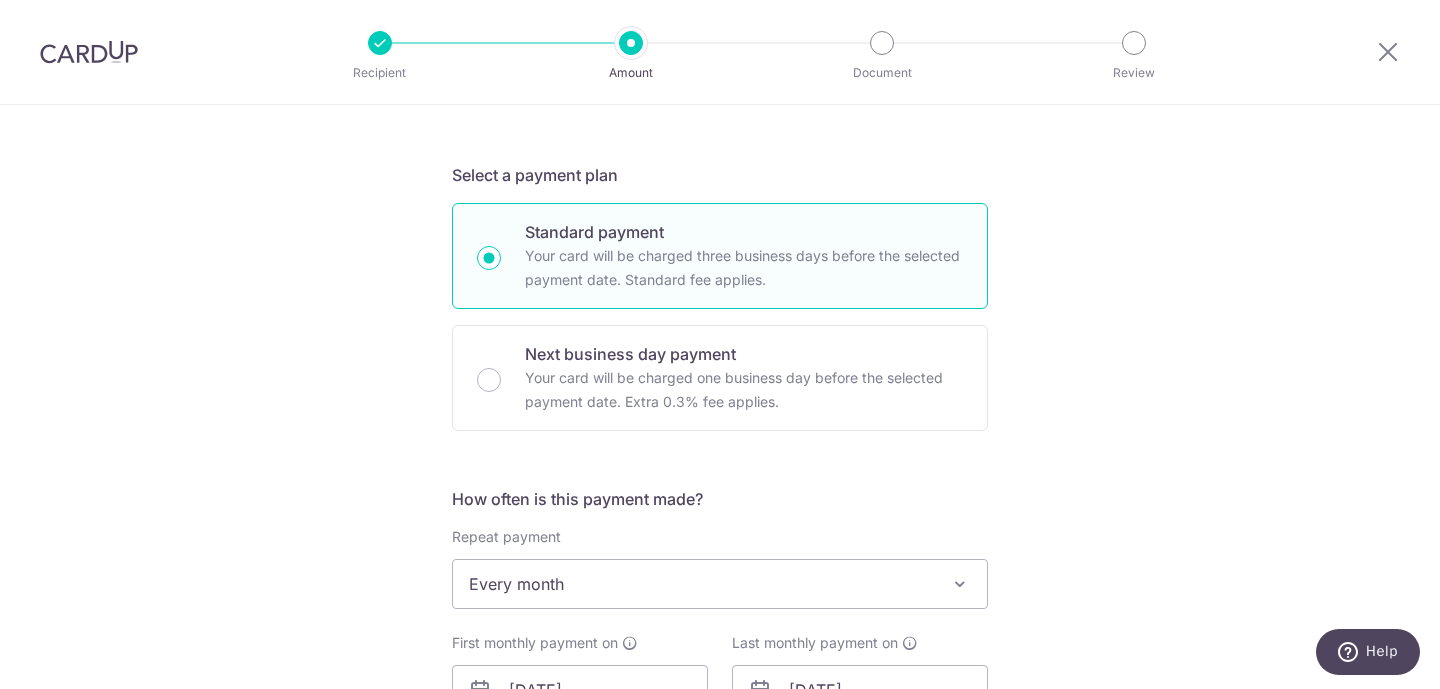scroll, scrollTop: 292, scrollLeft: 0, axis: vertical 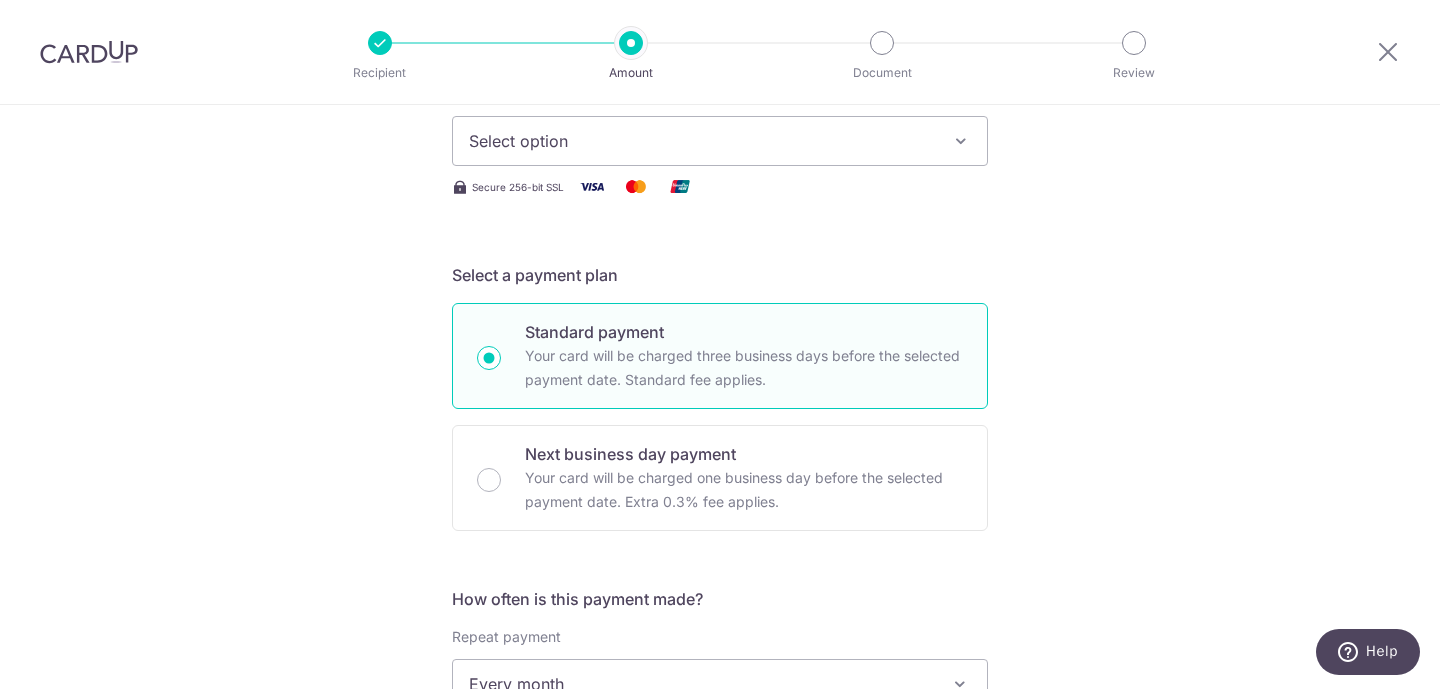 type on "REC185" 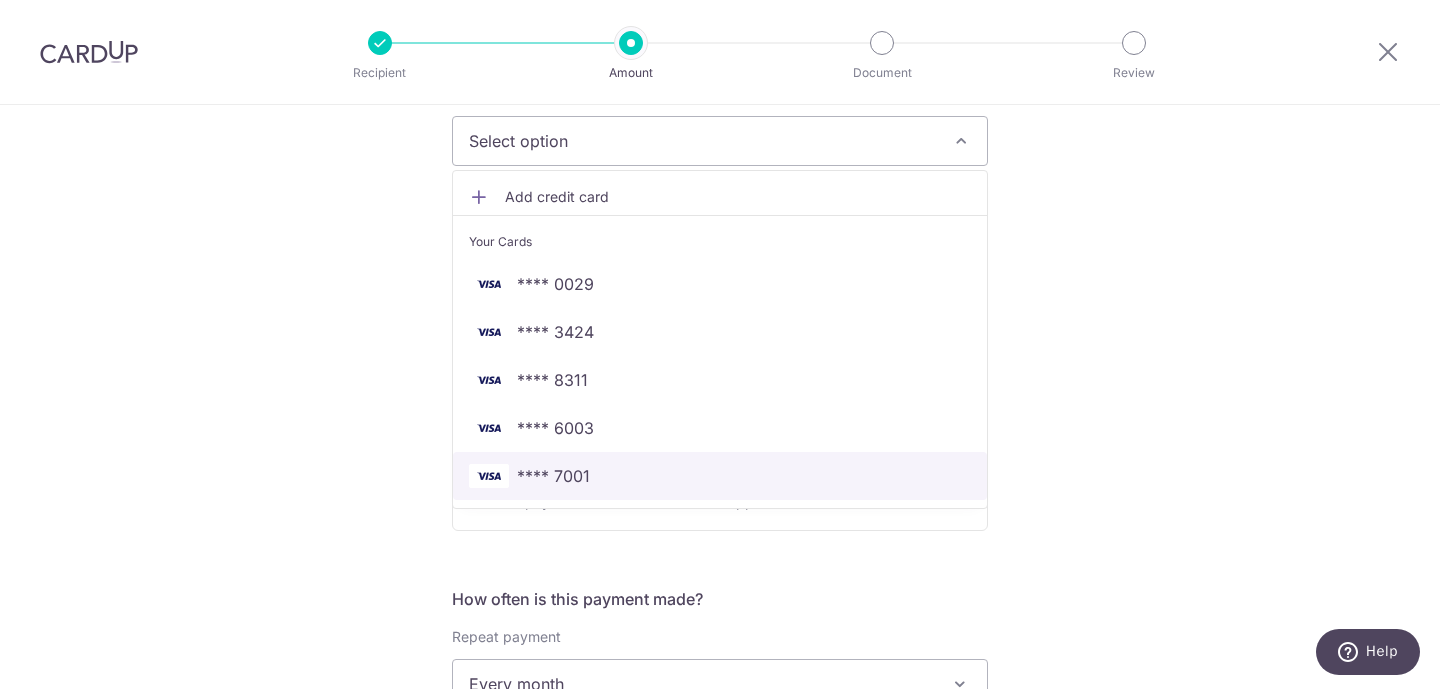 click on "**** 7001" at bounding box center [720, 476] 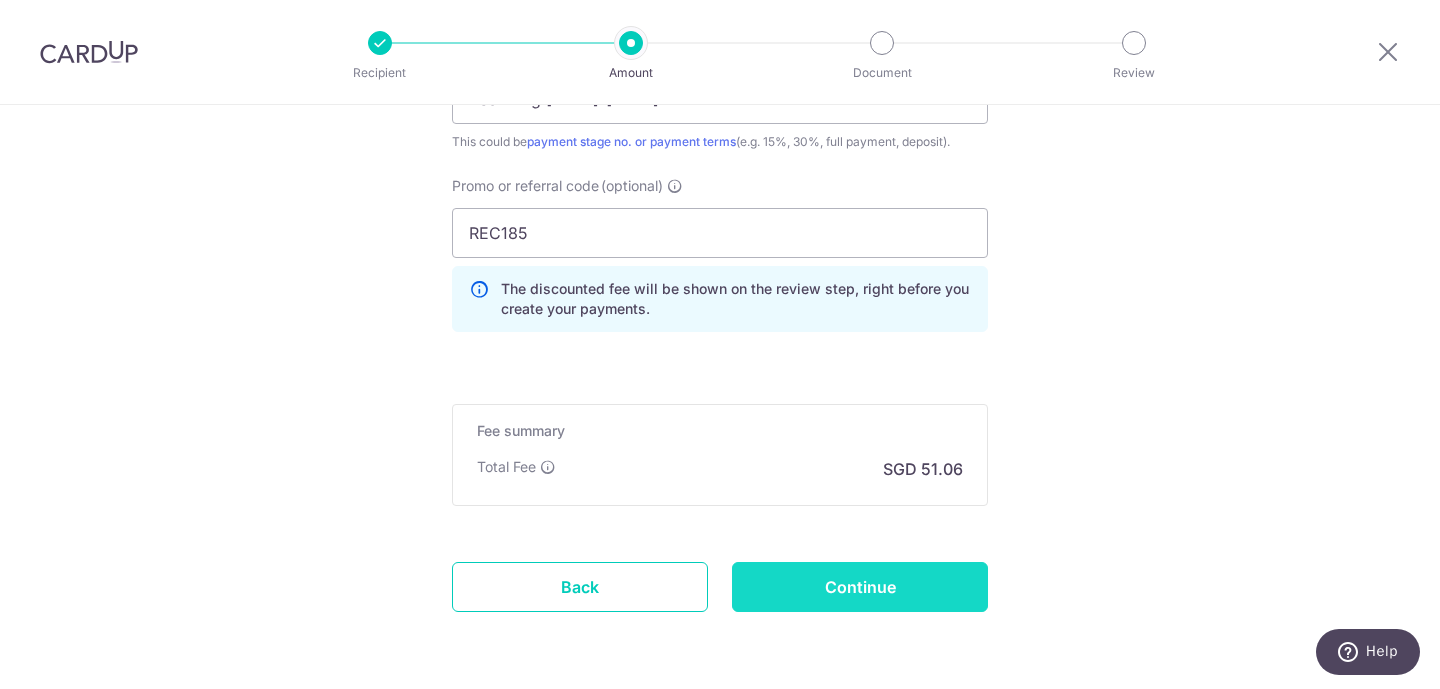 scroll, scrollTop: 1497, scrollLeft: 0, axis: vertical 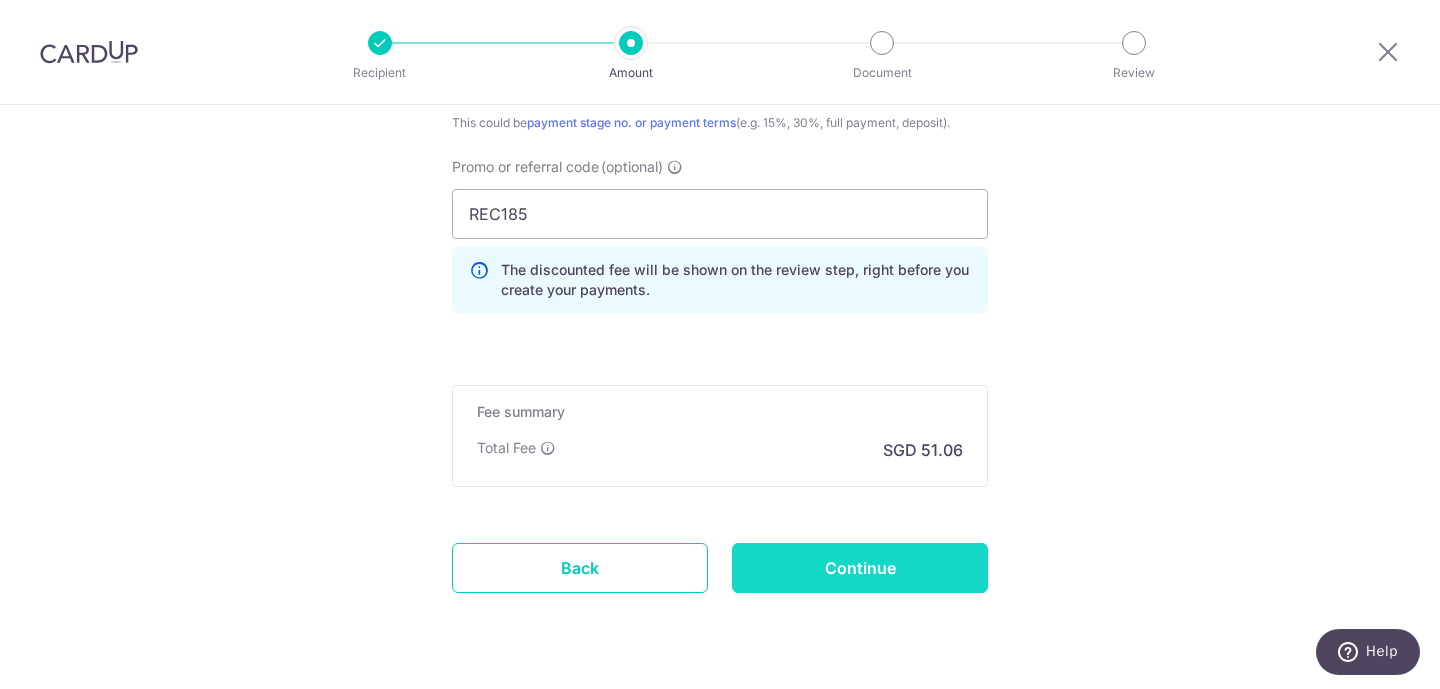 click on "Continue" at bounding box center [860, 568] 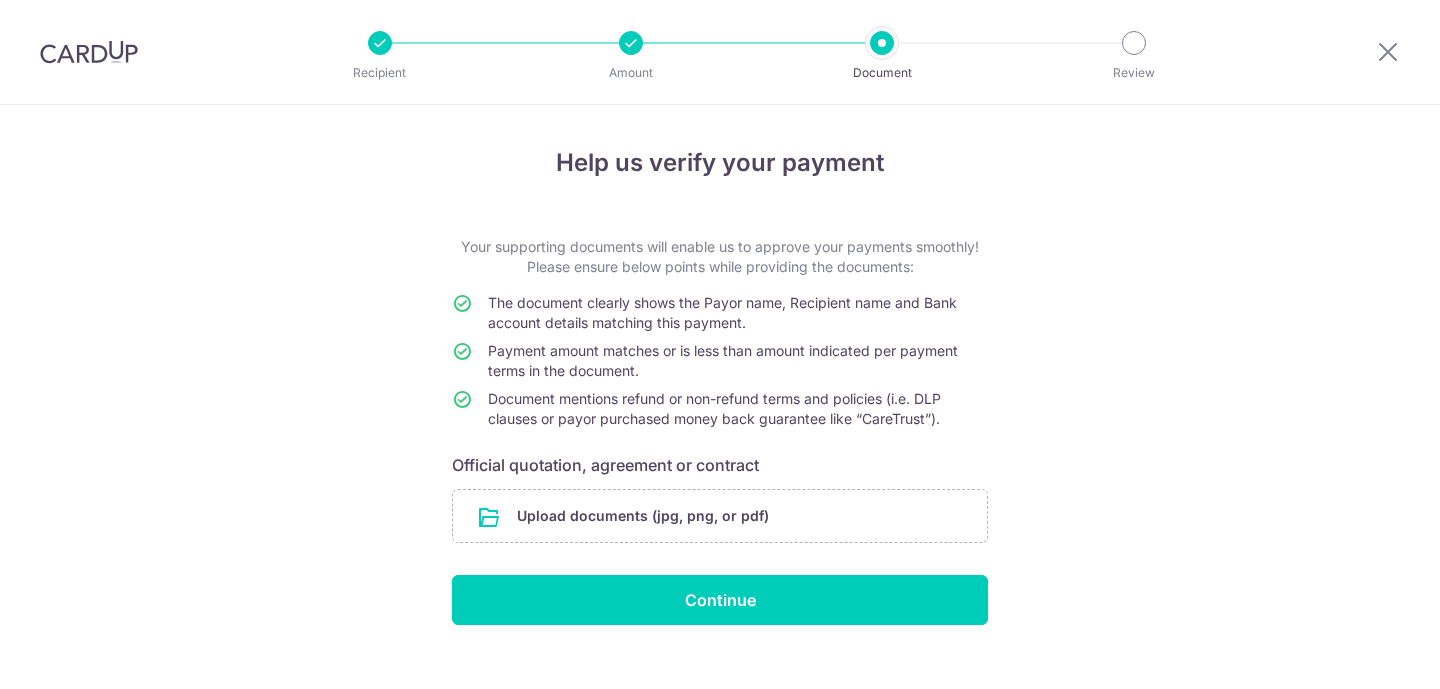 scroll, scrollTop: 0, scrollLeft: 0, axis: both 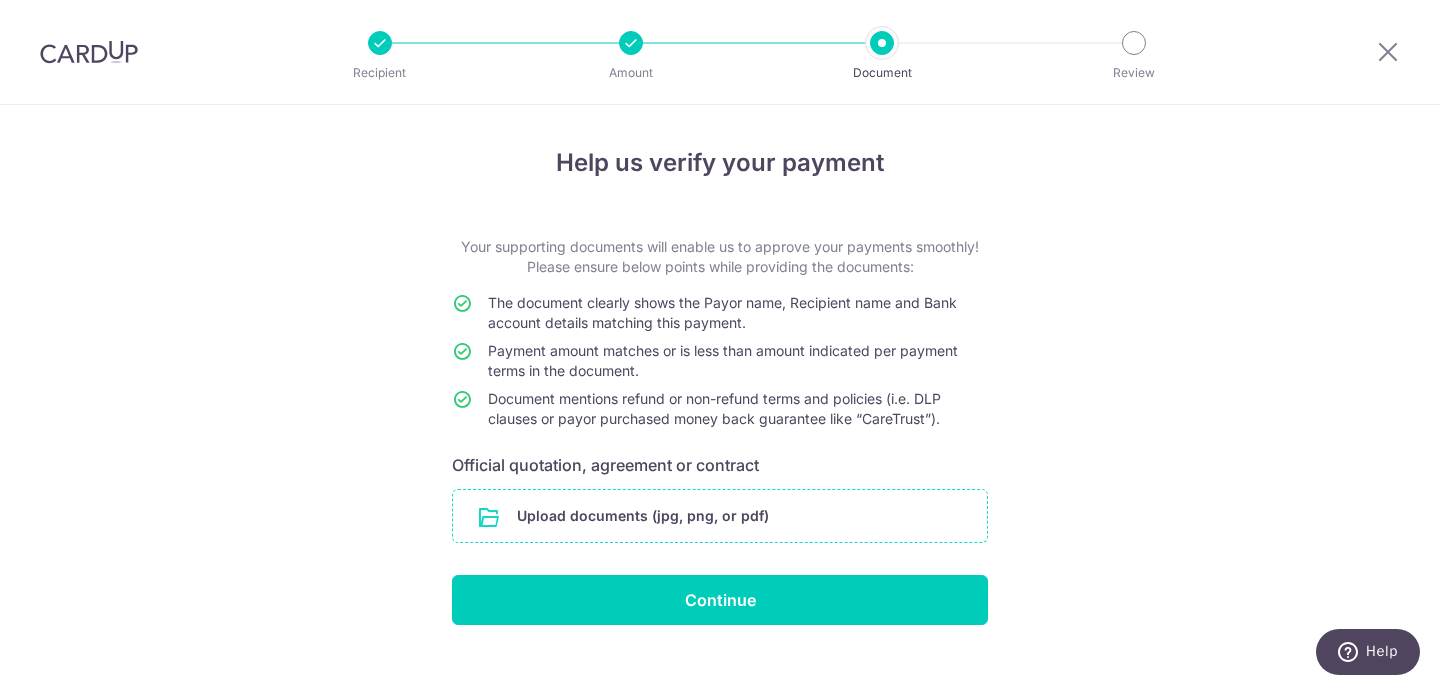 click at bounding box center (720, 516) 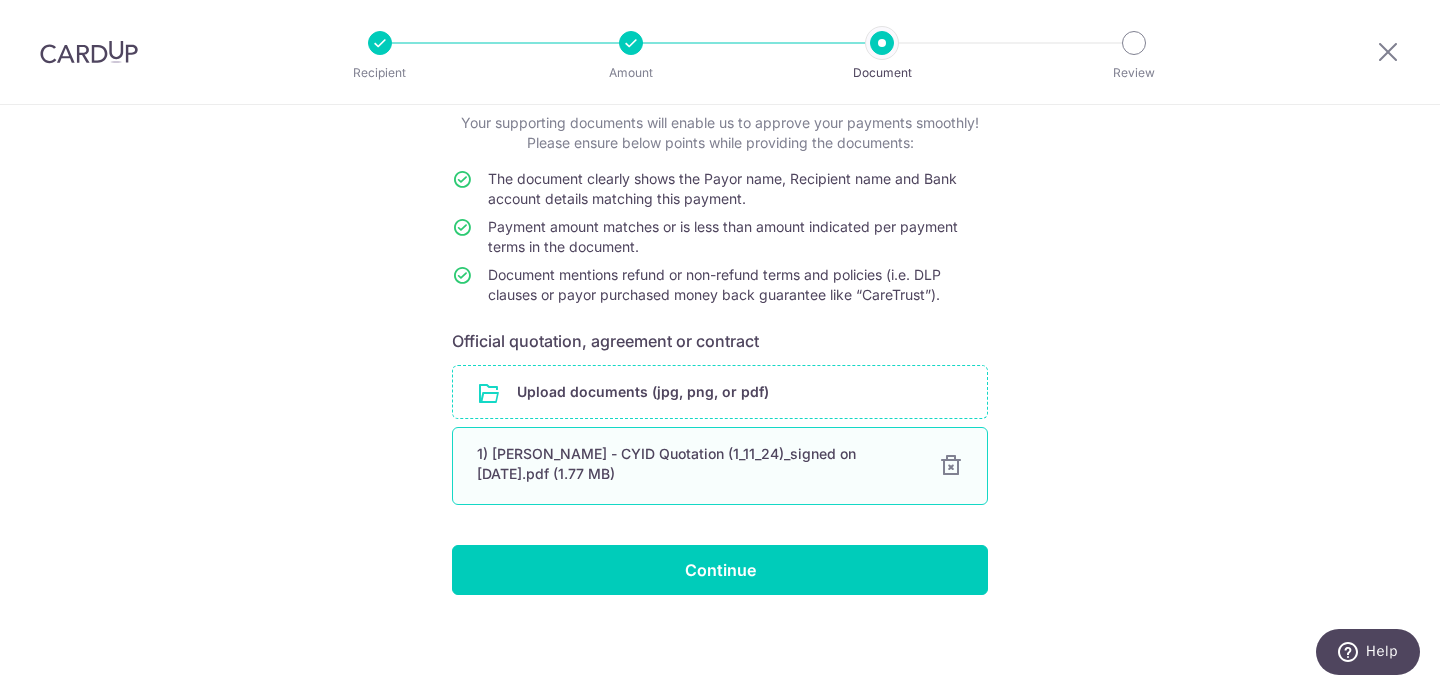 scroll, scrollTop: 122, scrollLeft: 0, axis: vertical 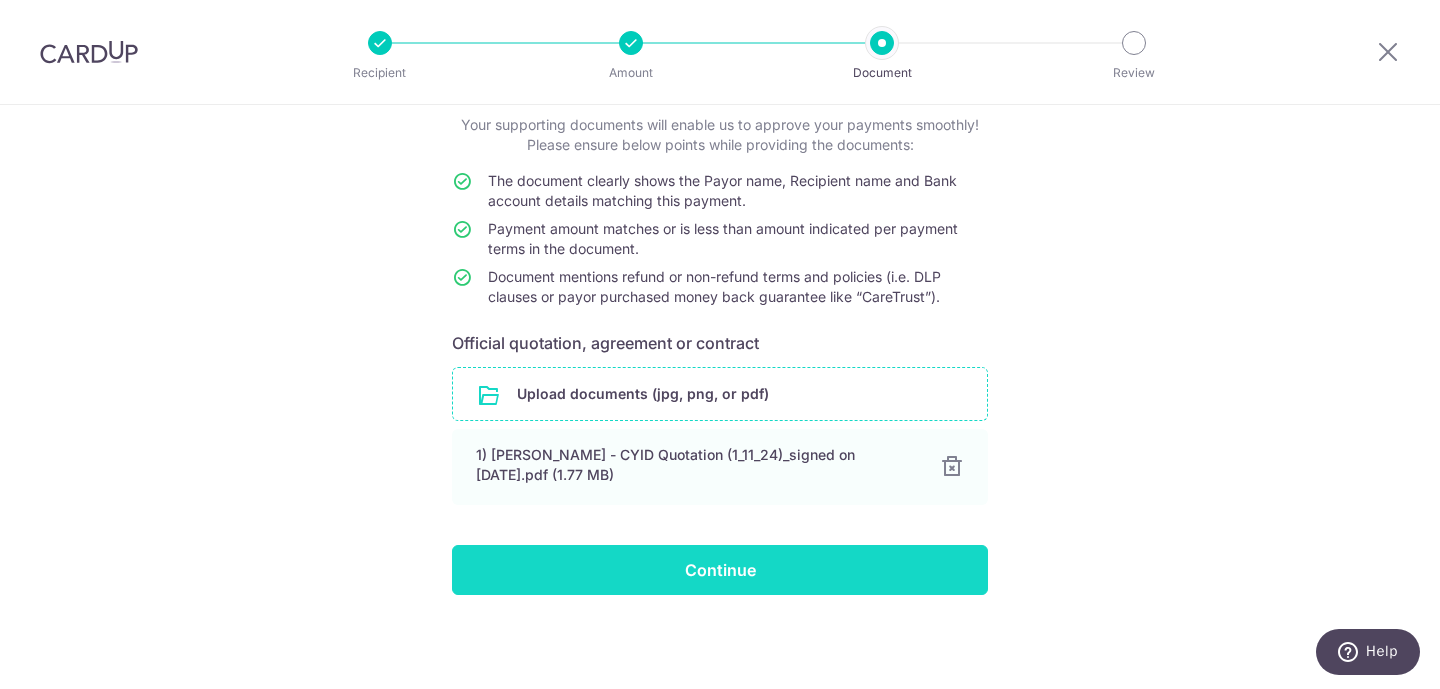 click on "Continue" at bounding box center (720, 570) 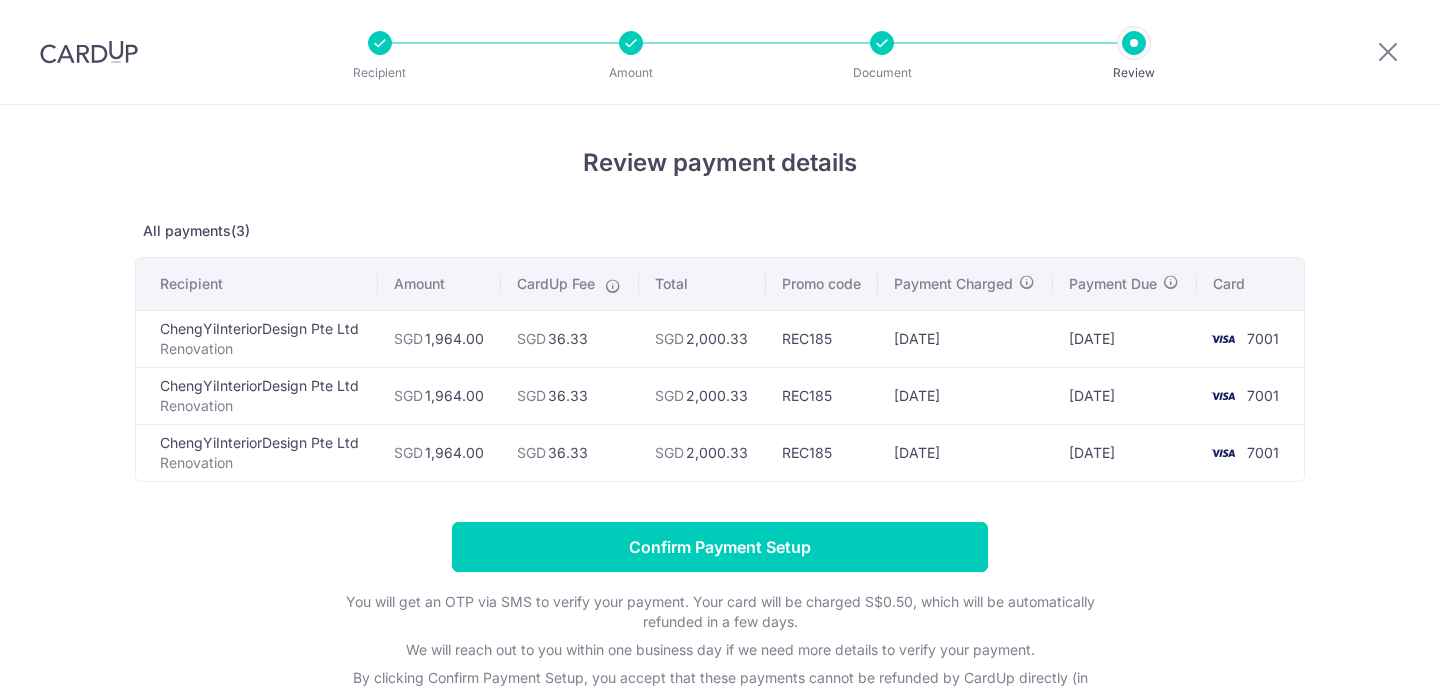 scroll, scrollTop: 0, scrollLeft: 0, axis: both 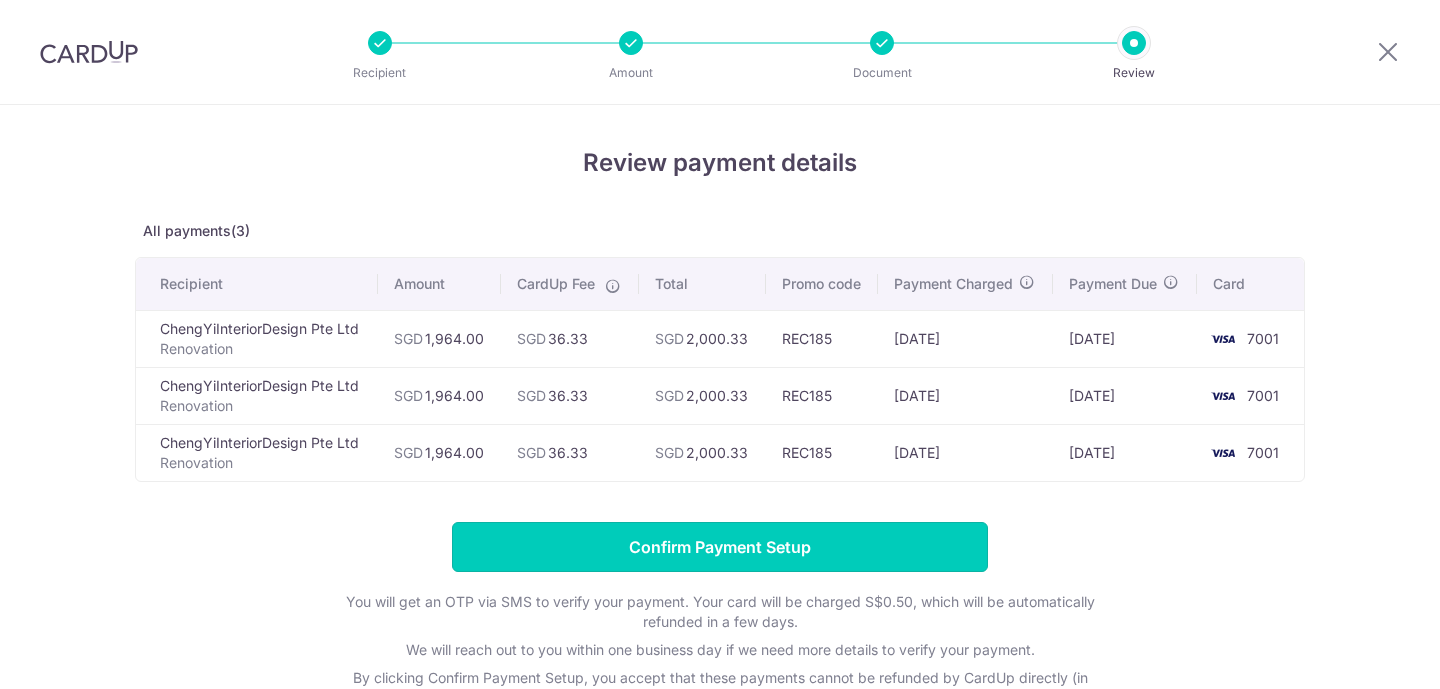 click on "Confirm Payment Setup" at bounding box center (720, 547) 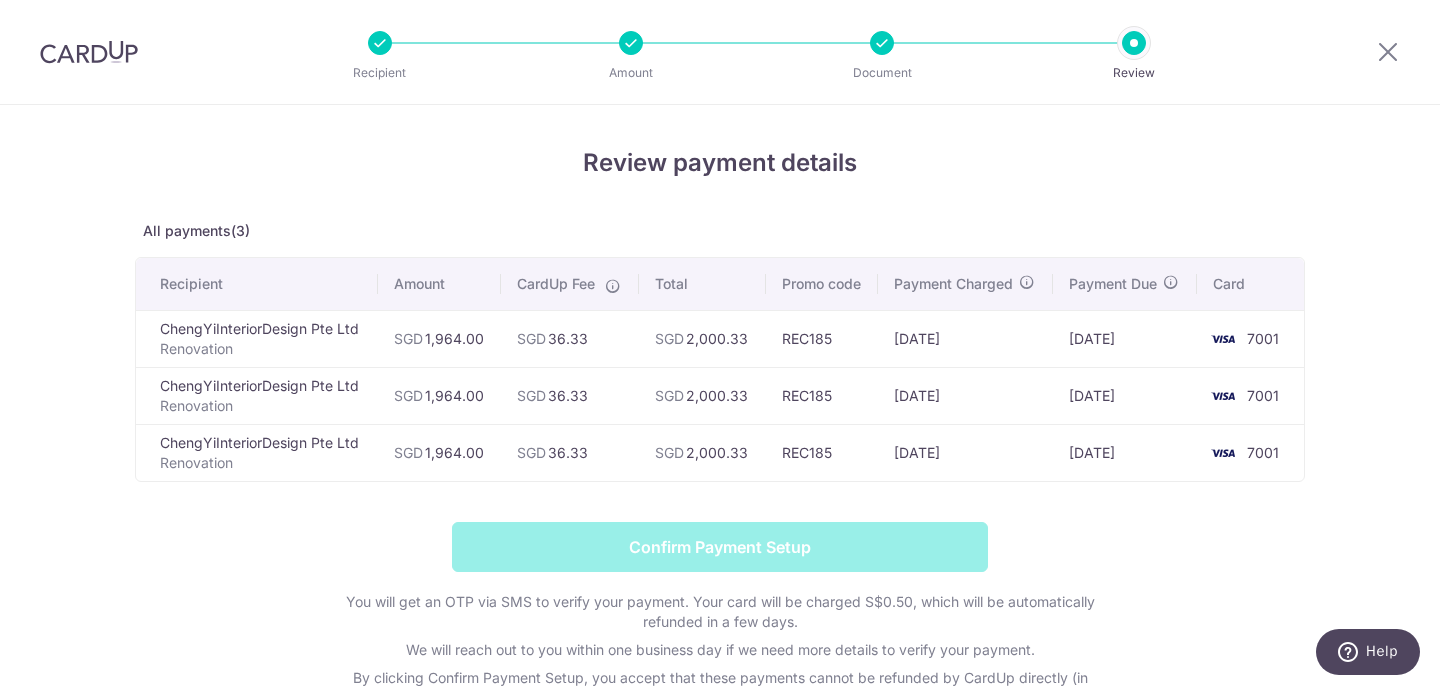scroll, scrollTop: 0, scrollLeft: 0, axis: both 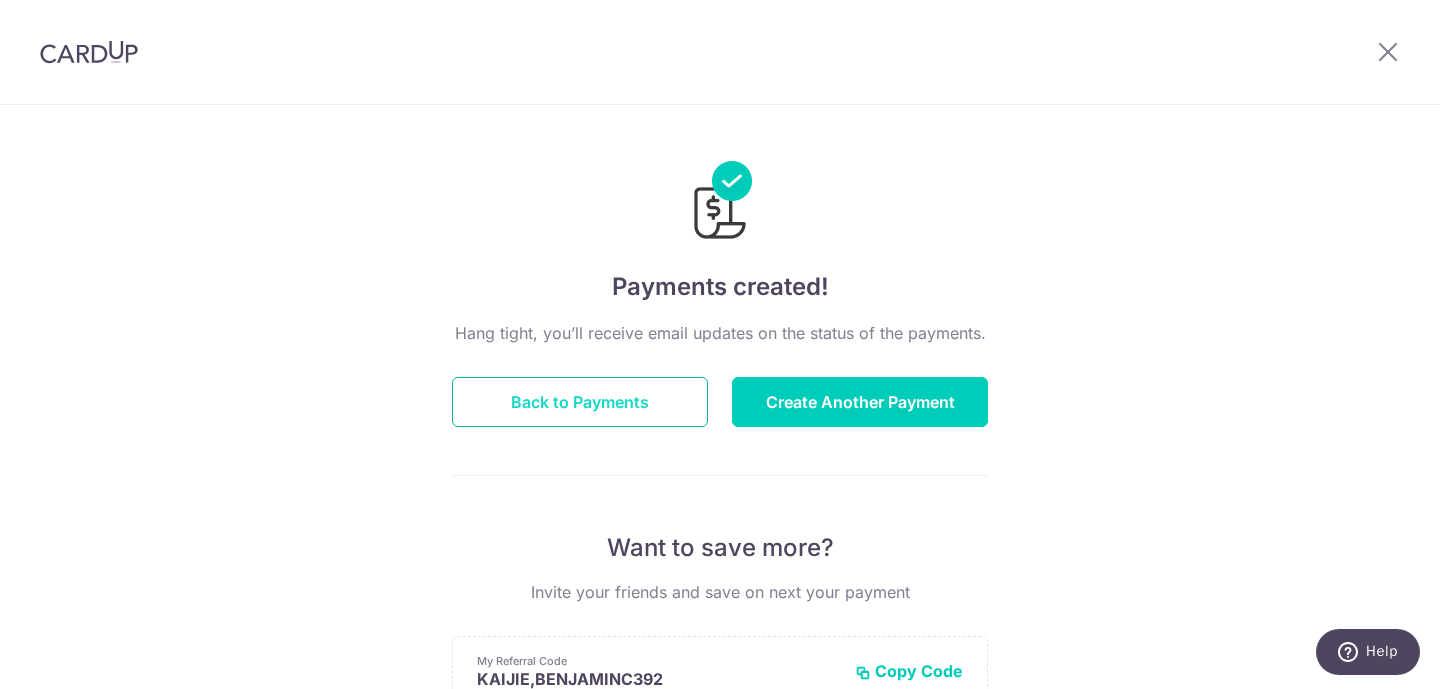 click on "Back to Payments" at bounding box center [580, 402] 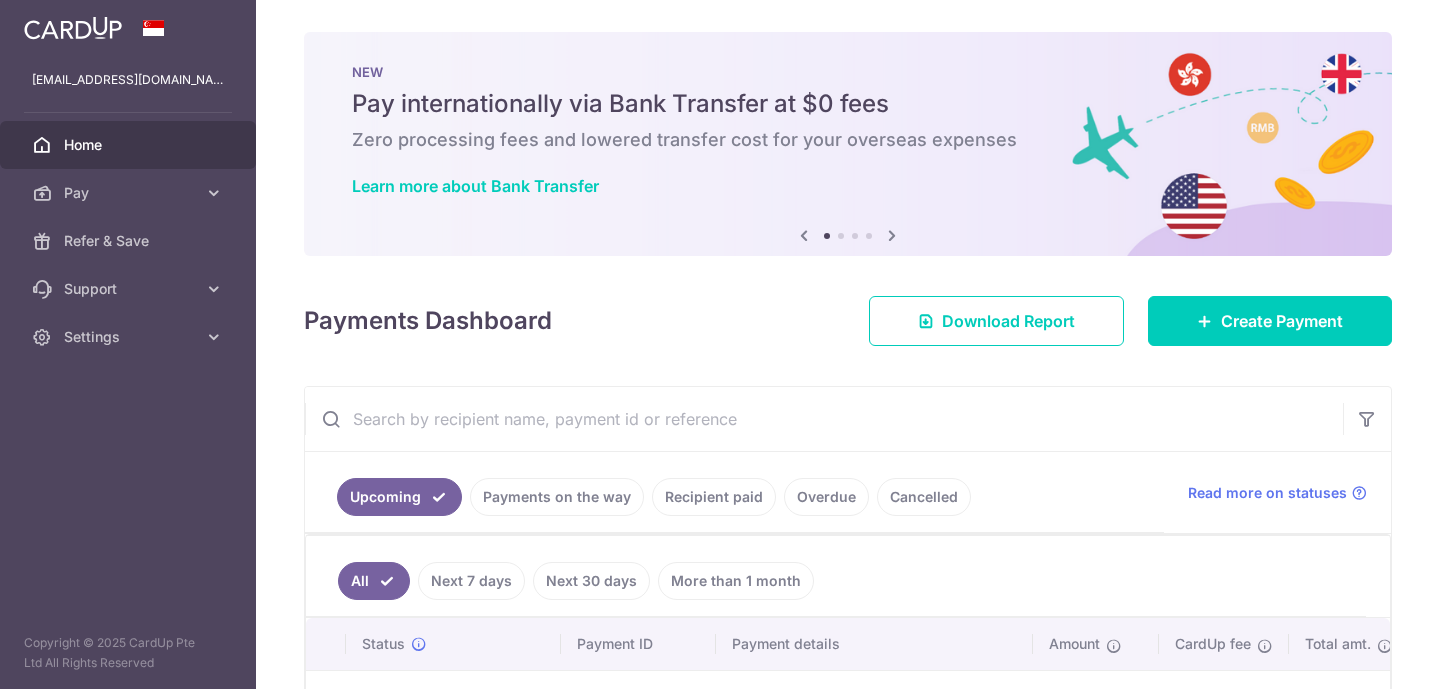 scroll, scrollTop: 0, scrollLeft: 0, axis: both 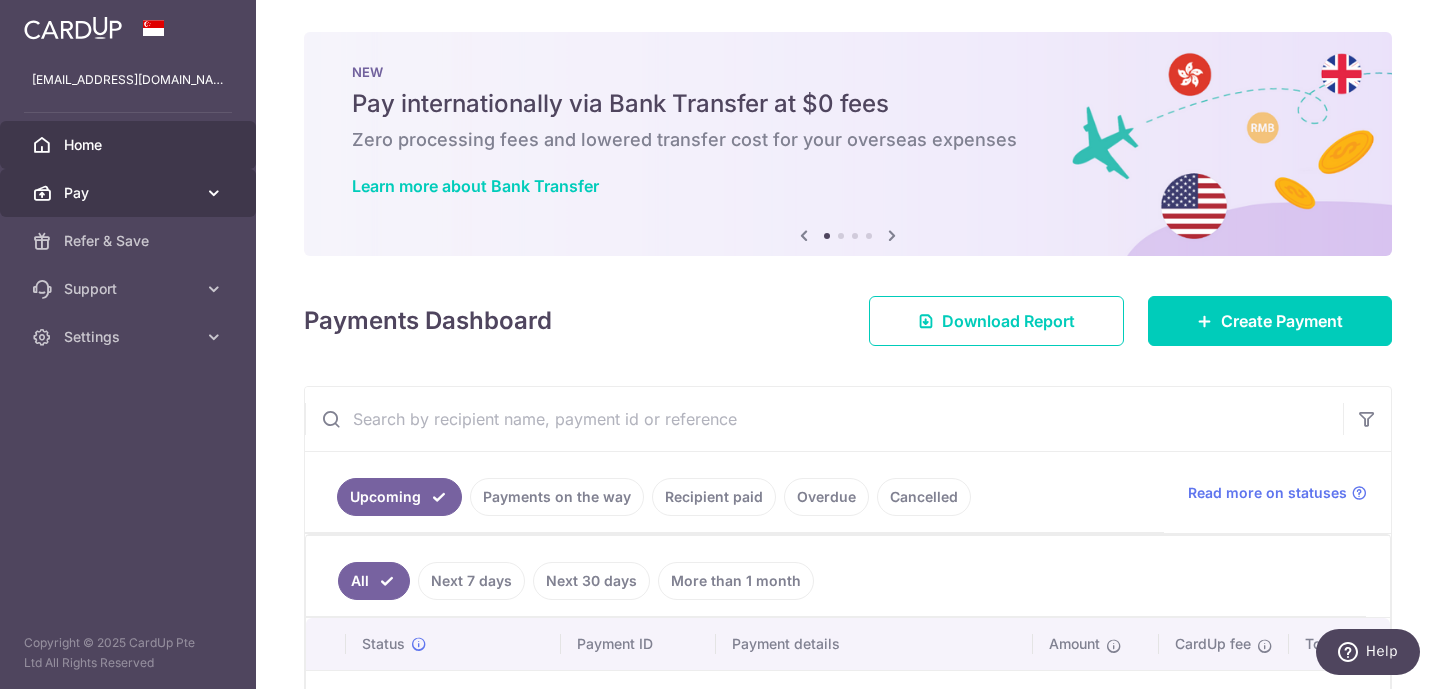 click on "Pay" at bounding box center [128, 193] 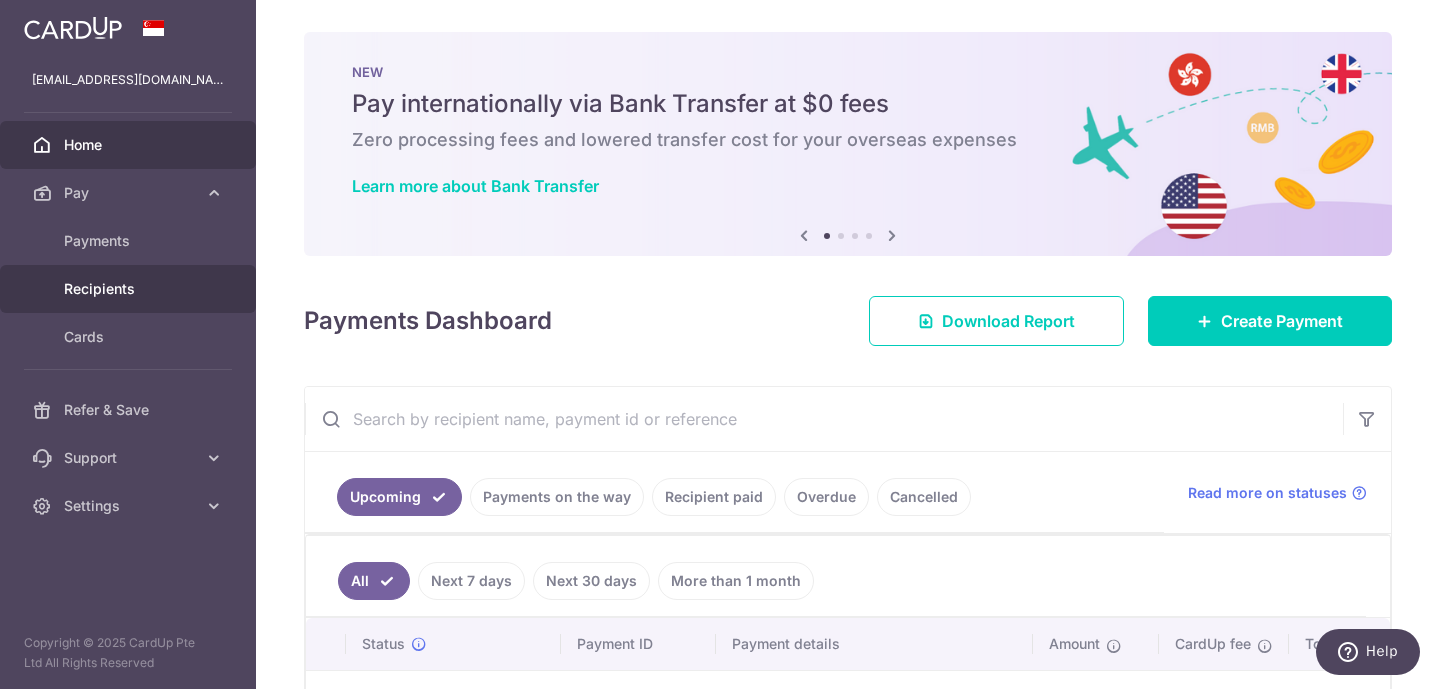 click on "Recipients" at bounding box center (128, 289) 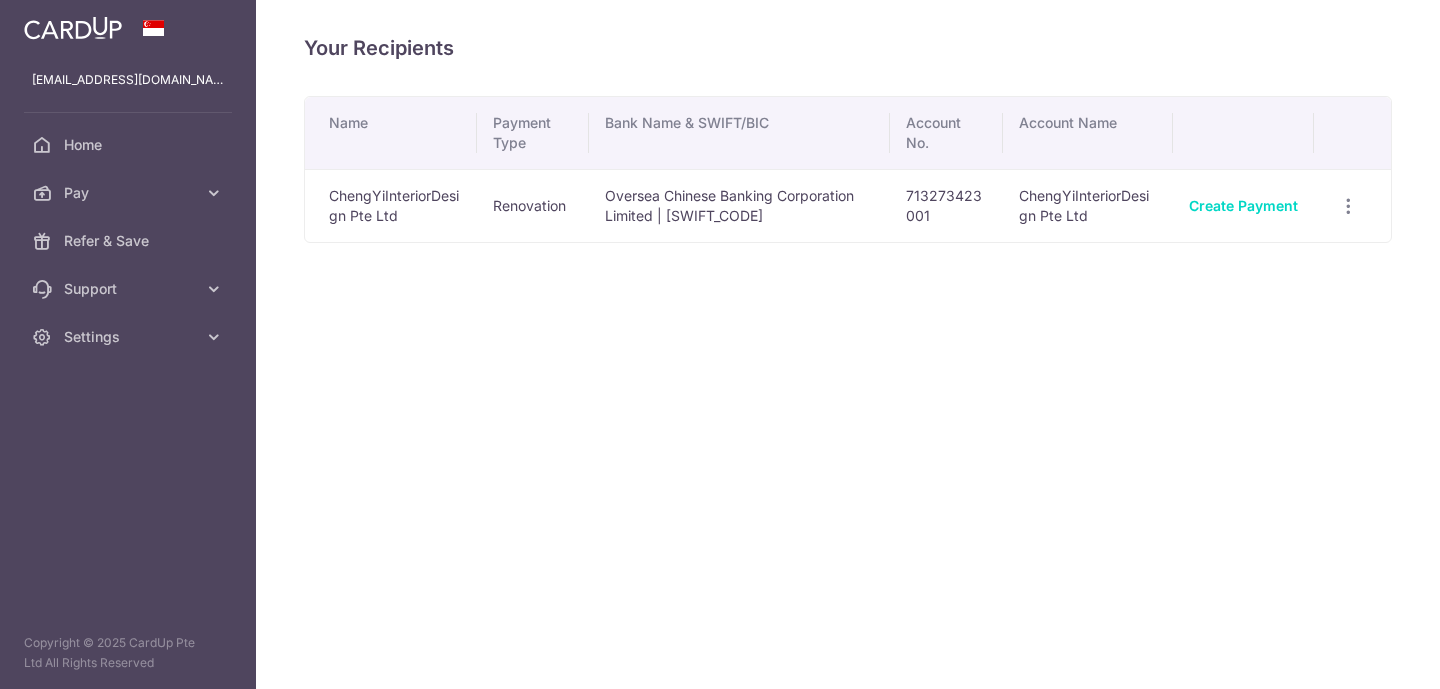 scroll, scrollTop: 0, scrollLeft: 0, axis: both 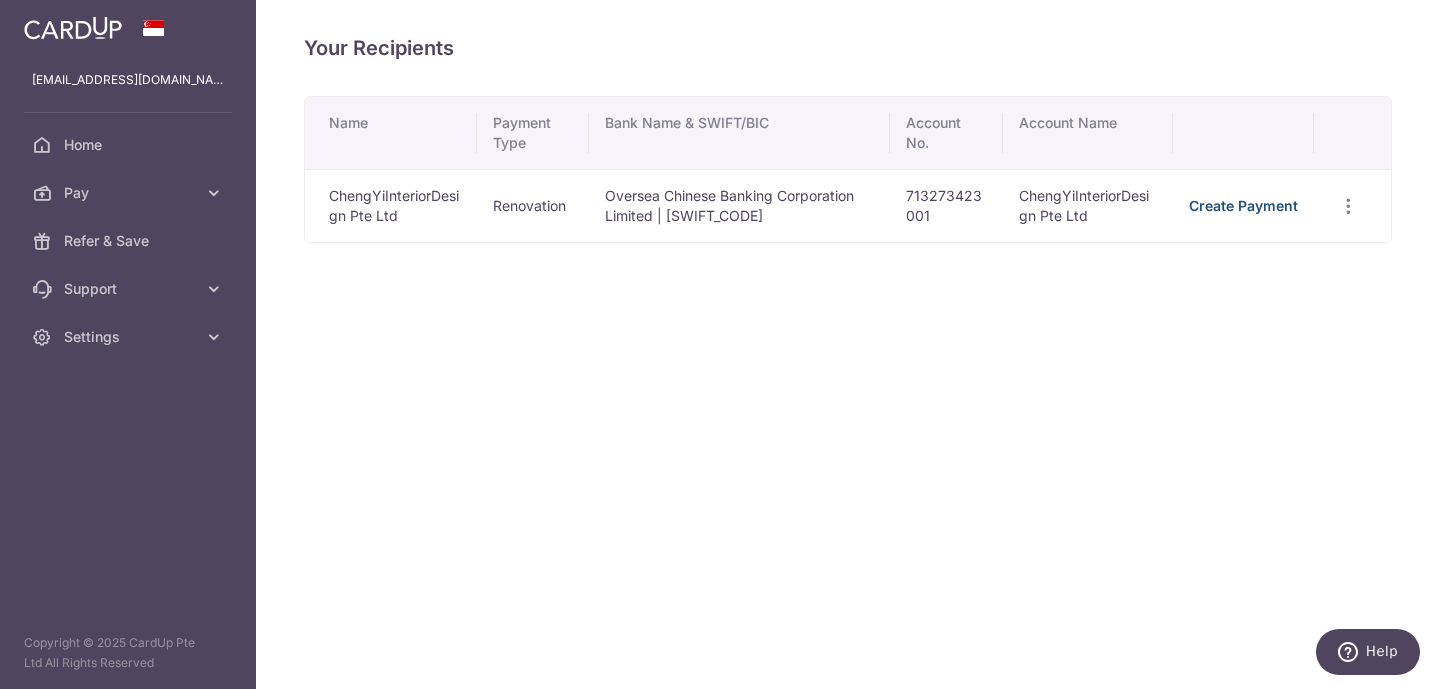 click on "Create Payment" at bounding box center (1243, 205) 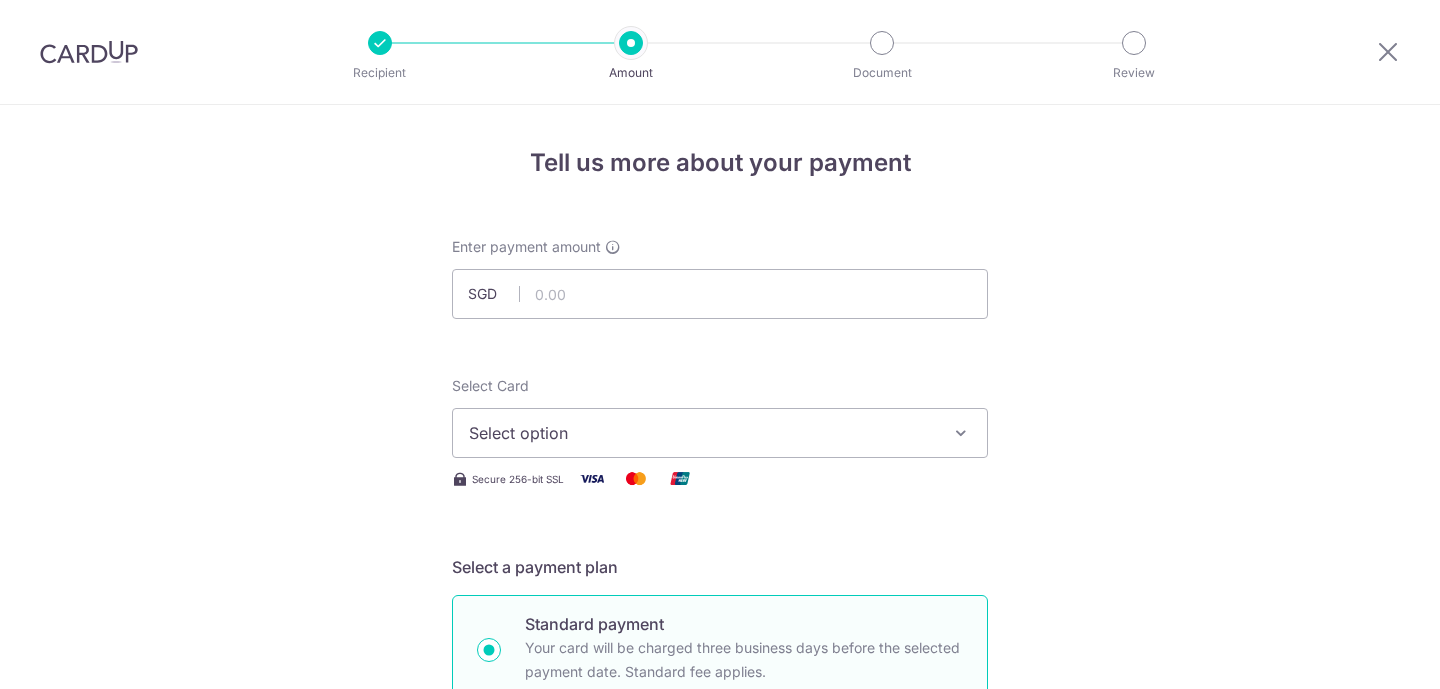 scroll, scrollTop: 0, scrollLeft: 0, axis: both 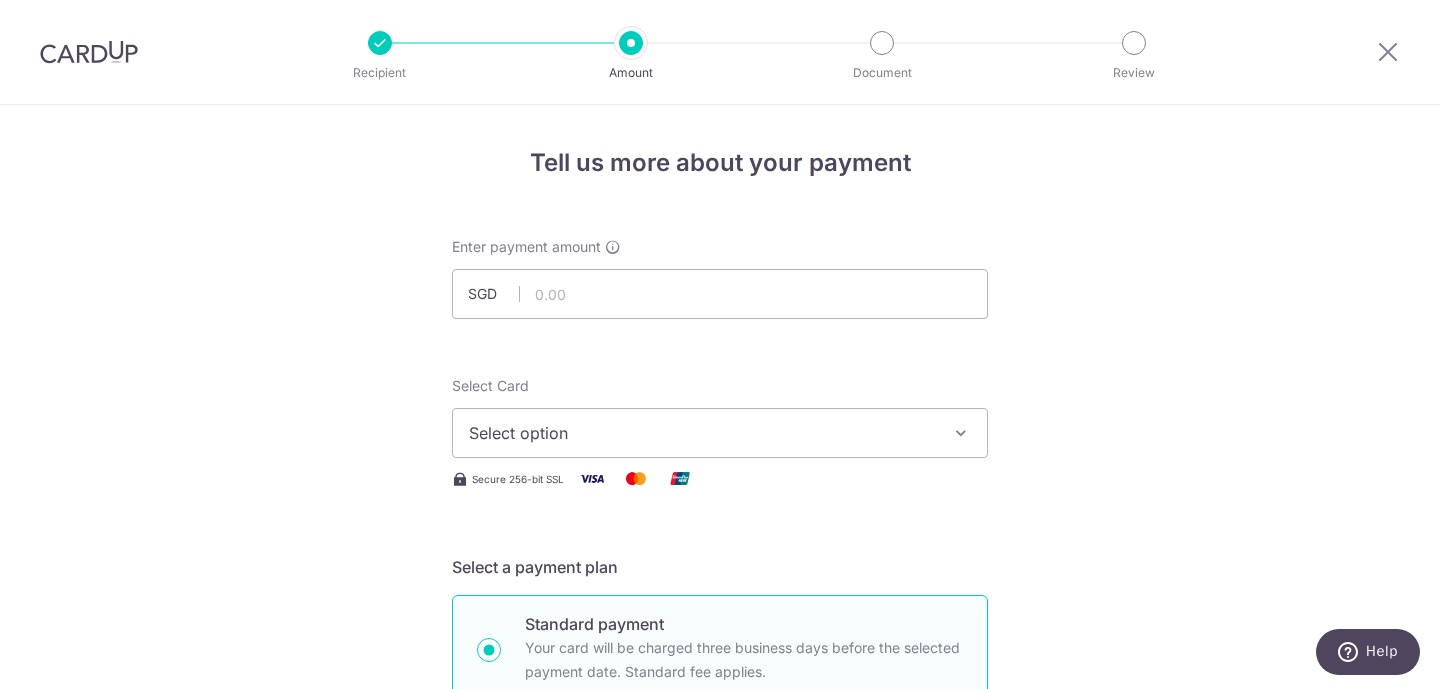 click on "Select option" at bounding box center [702, 433] 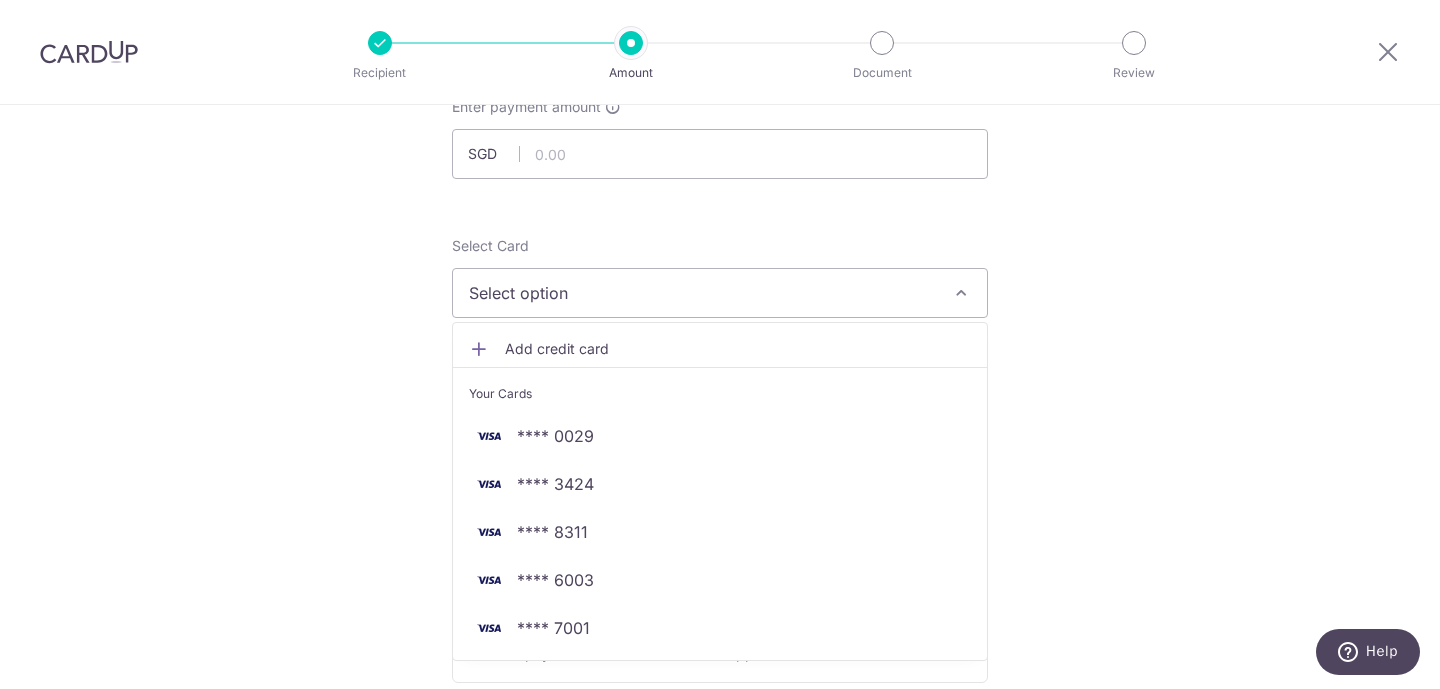 scroll, scrollTop: 138, scrollLeft: 0, axis: vertical 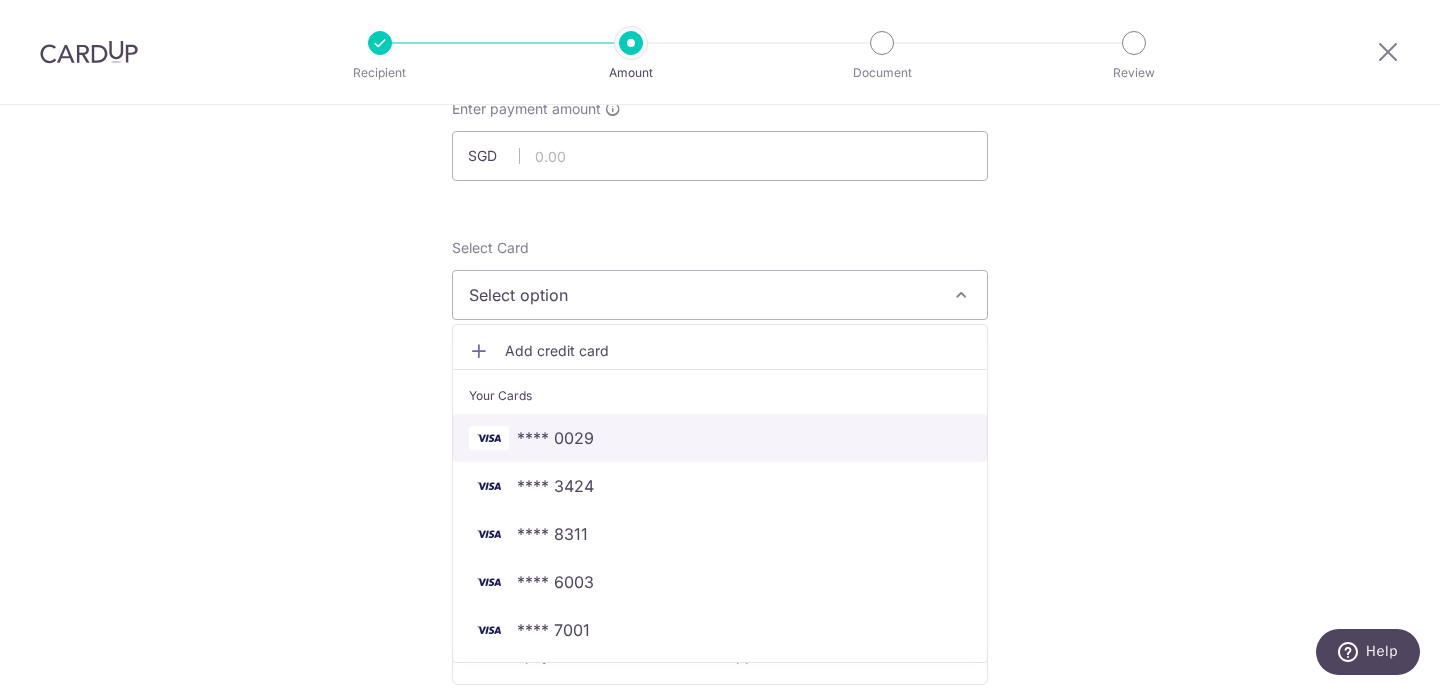 click on "**** 0029" at bounding box center [720, 438] 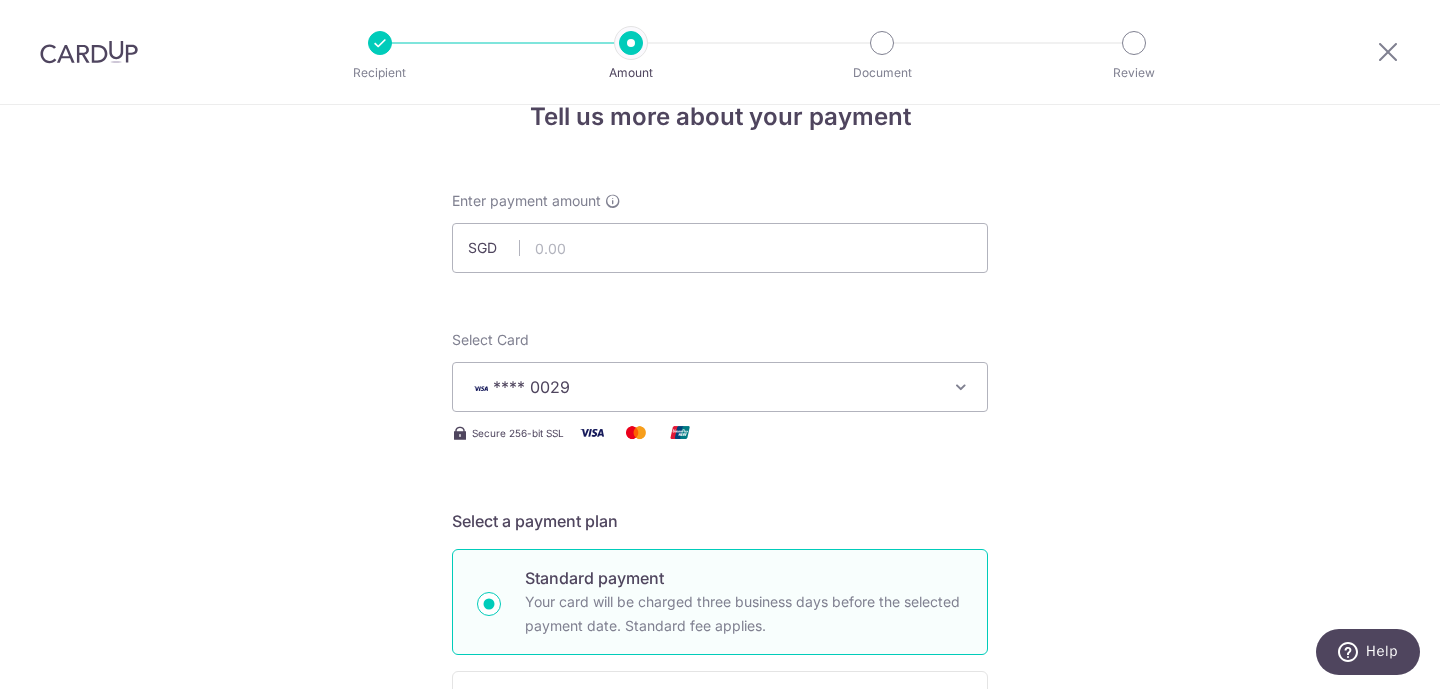 scroll, scrollTop: 0, scrollLeft: 0, axis: both 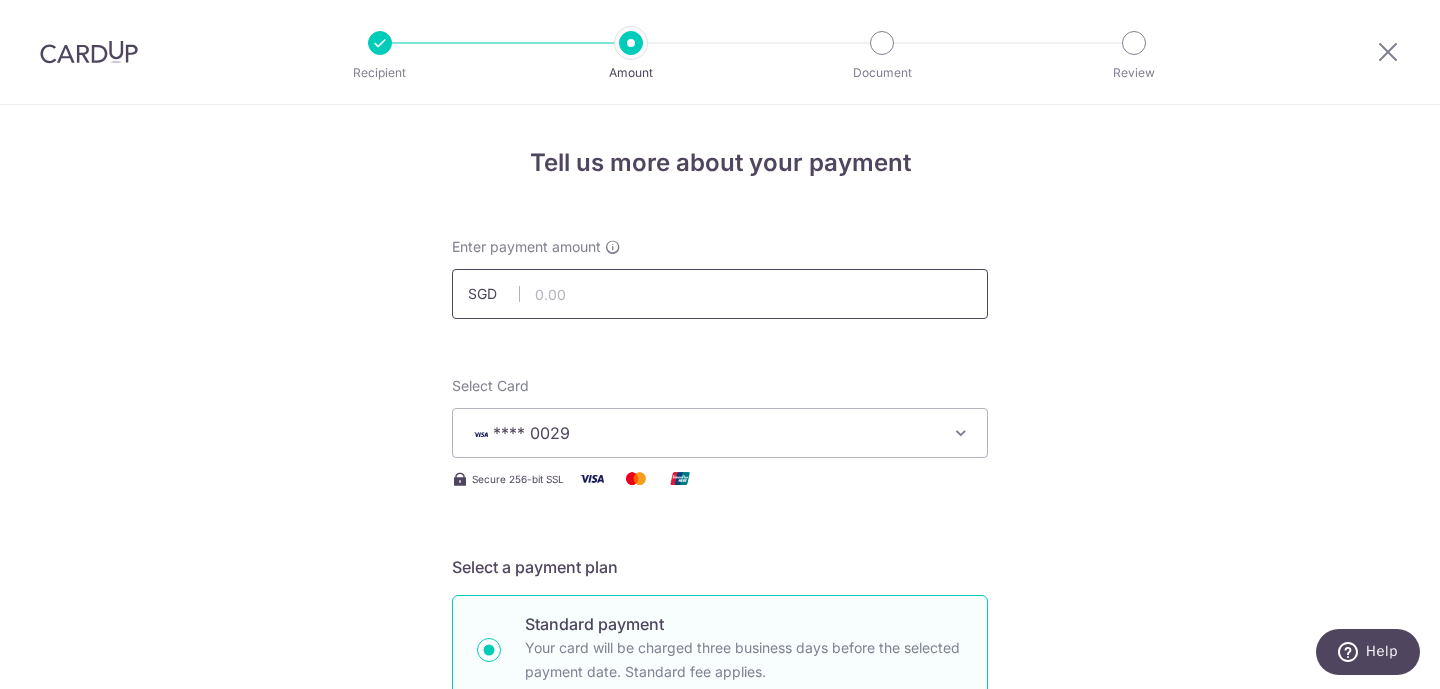 click at bounding box center (720, 294) 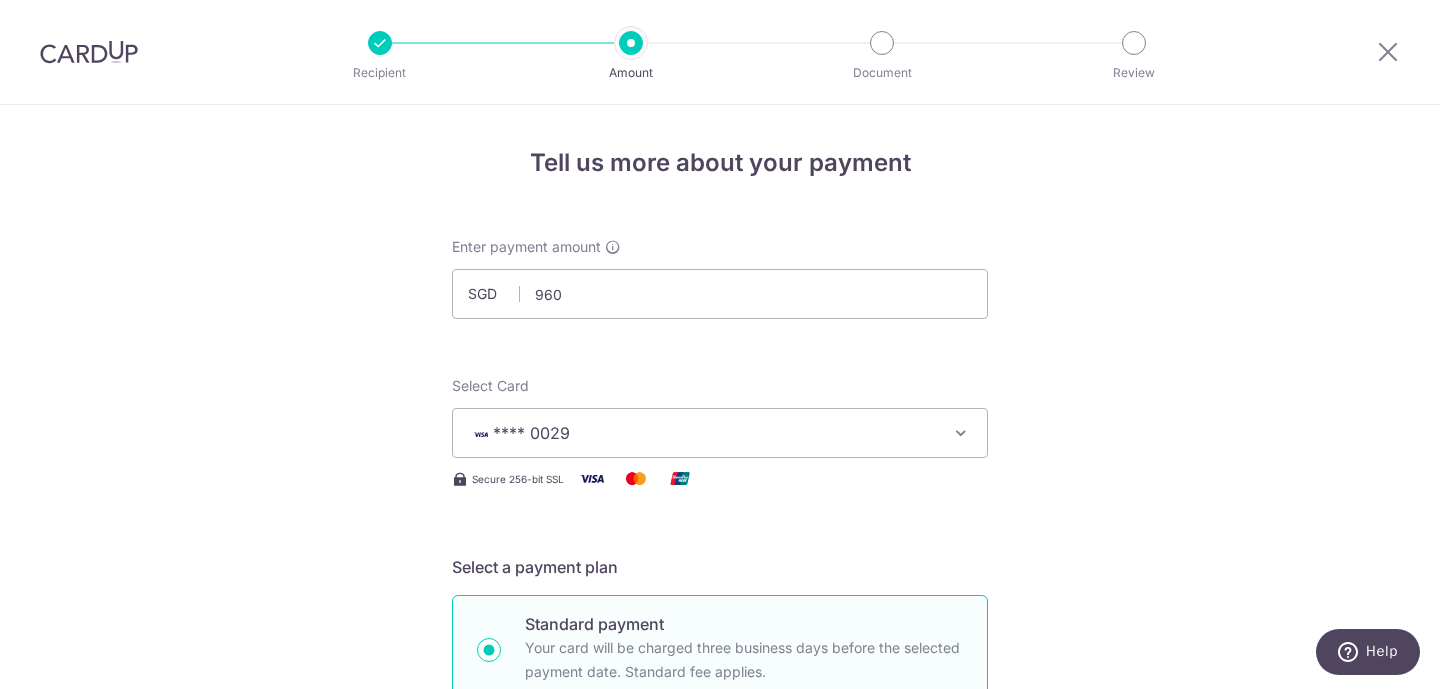 click on "Tell us more about your payment
Enter payment amount
SGD
960
Select Card
**** 0029
Add credit card
Your Cards
**** 0029
**** 3424
**** 8311
**** 6003
**** 7001
Secure 256-bit SSL
Text
New card details" at bounding box center [720, 1076] 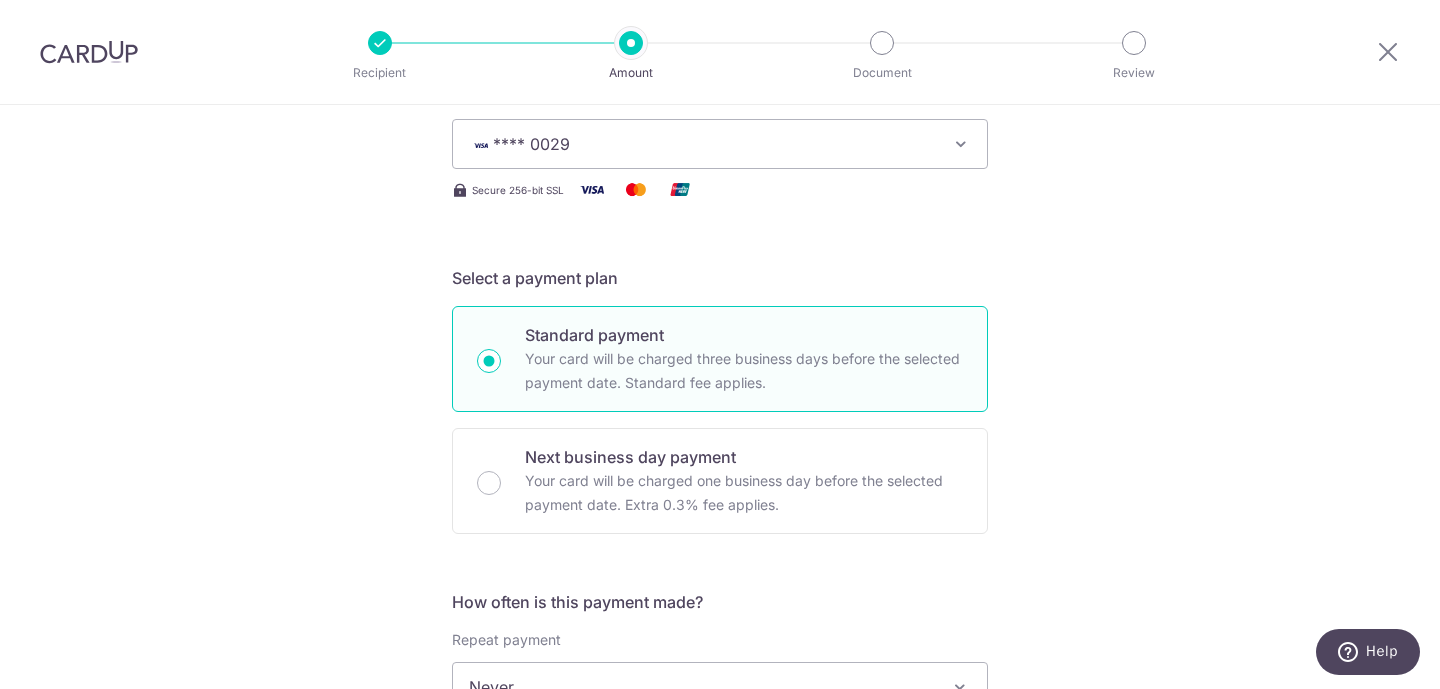 scroll, scrollTop: 608, scrollLeft: 0, axis: vertical 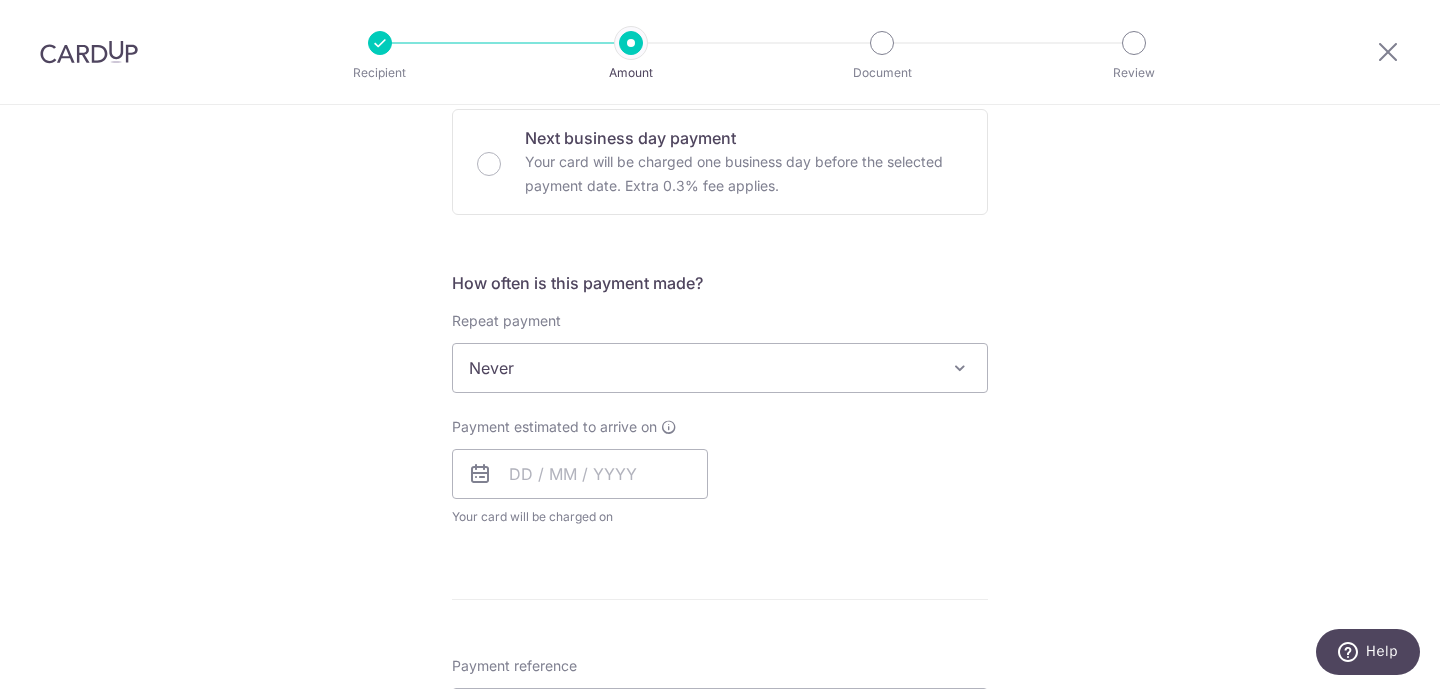 click on "Never" at bounding box center [720, 368] 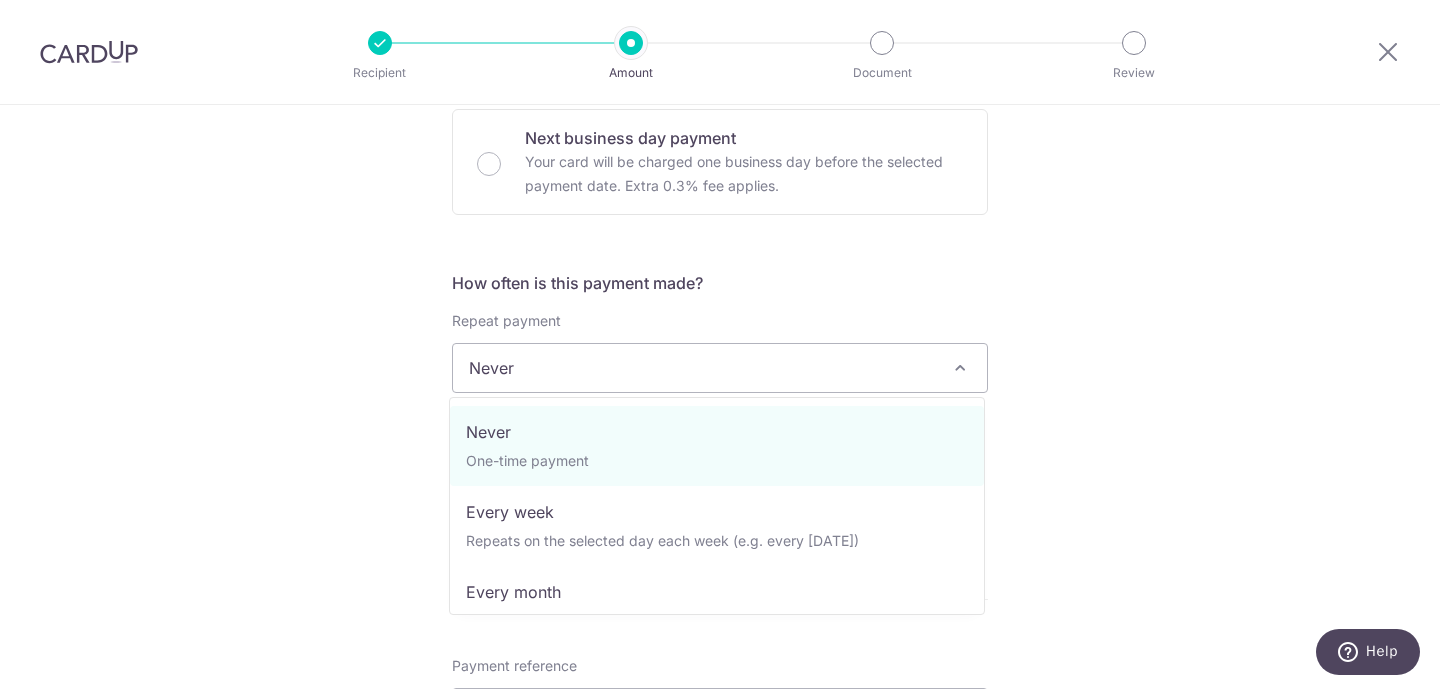 scroll, scrollTop: 608, scrollLeft: 0, axis: vertical 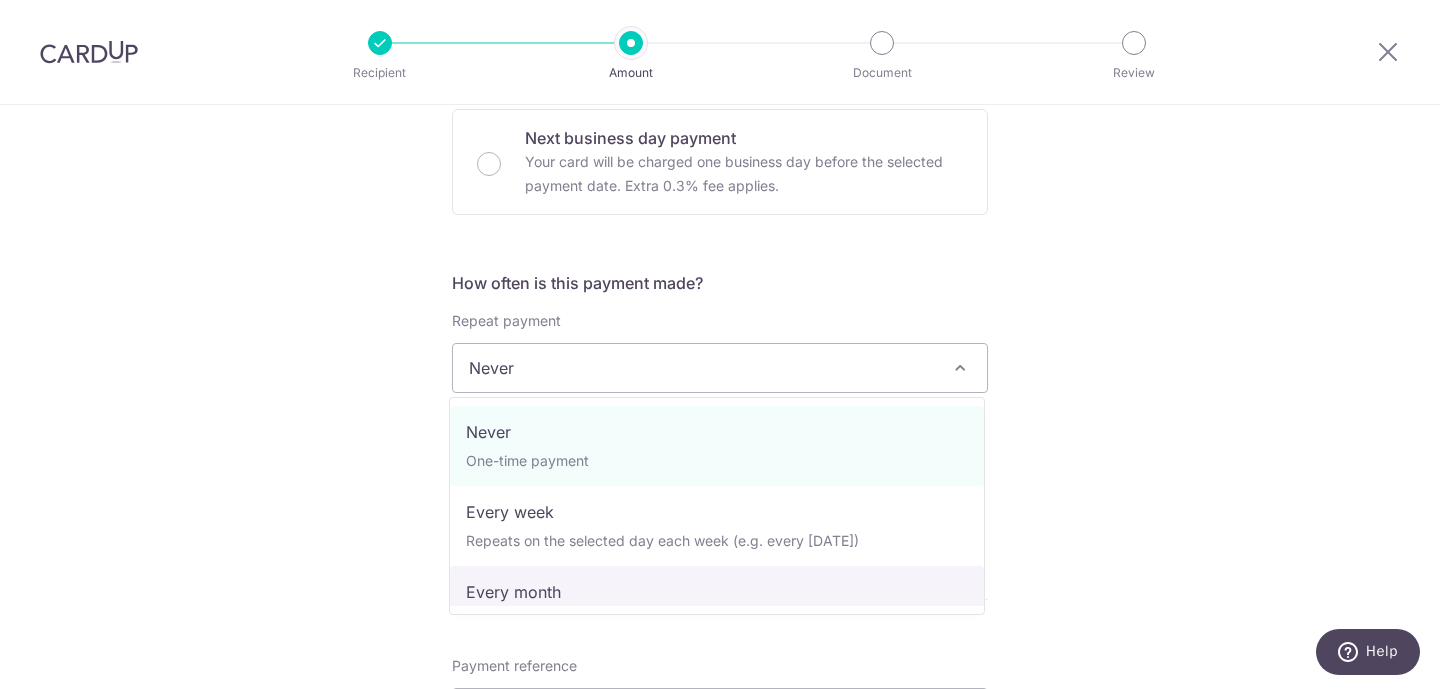 select on "3" 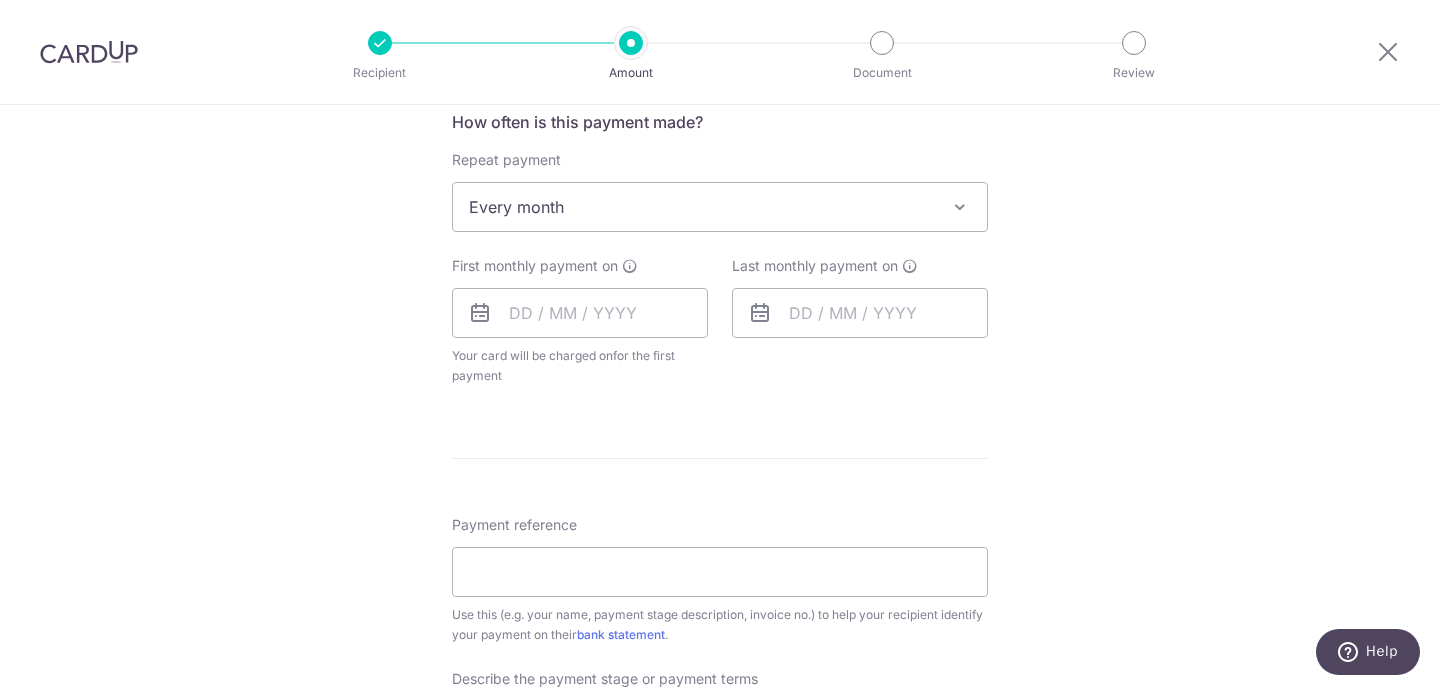 scroll, scrollTop: 784, scrollLeft: 0, axis: vertical 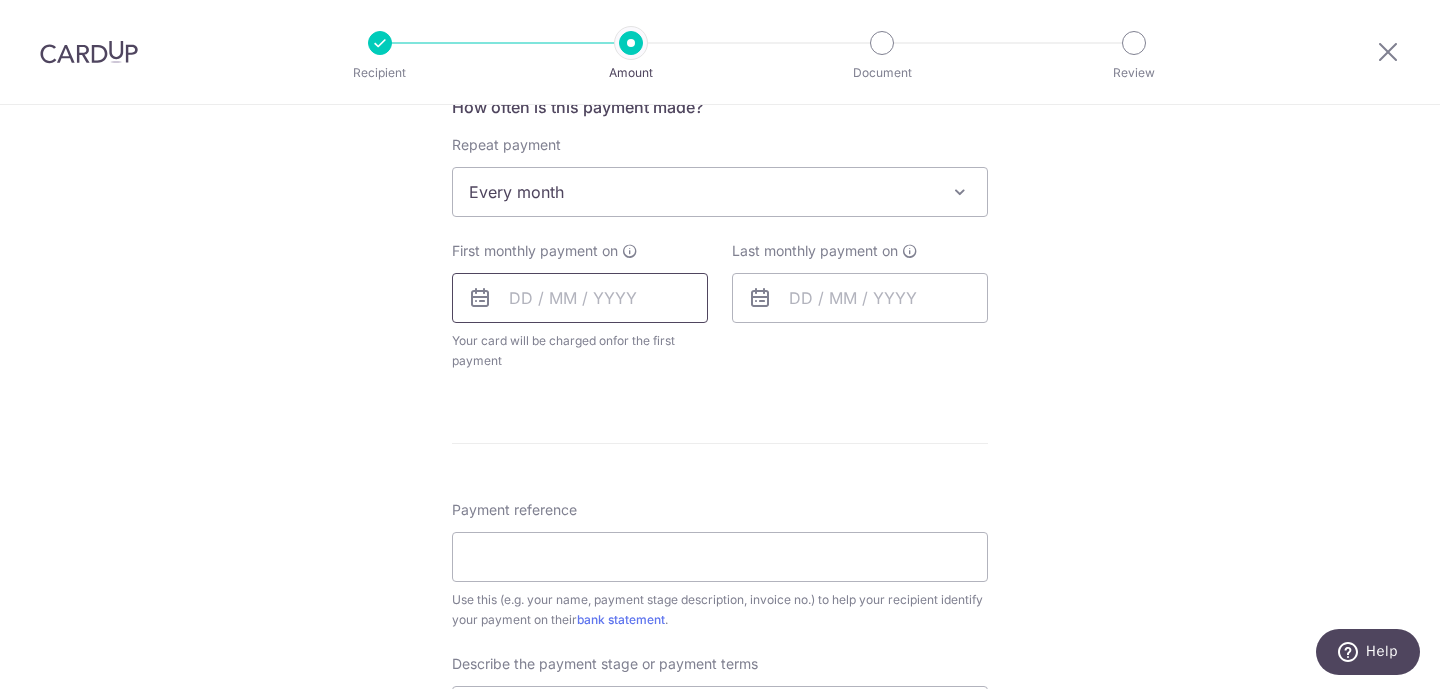 click at bounding box center [580, 298] 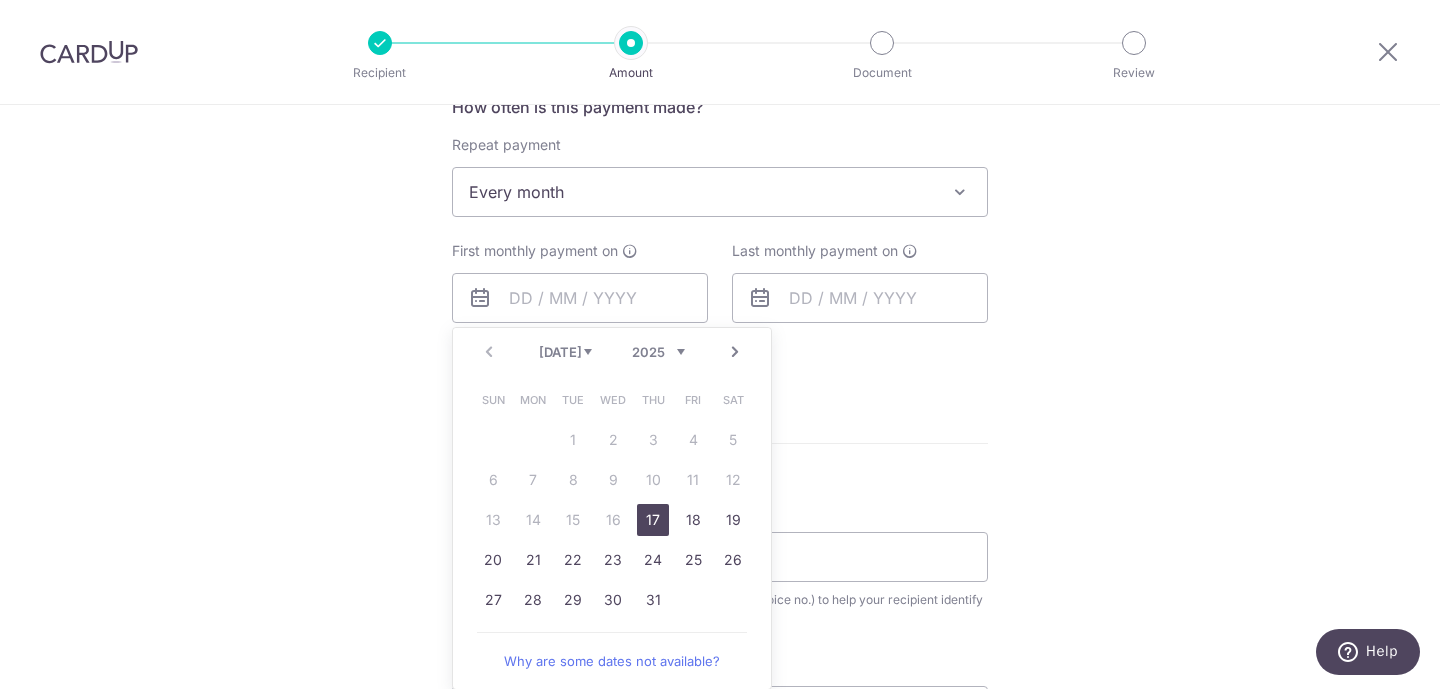 click on "17" at bounding box center (653, 520) 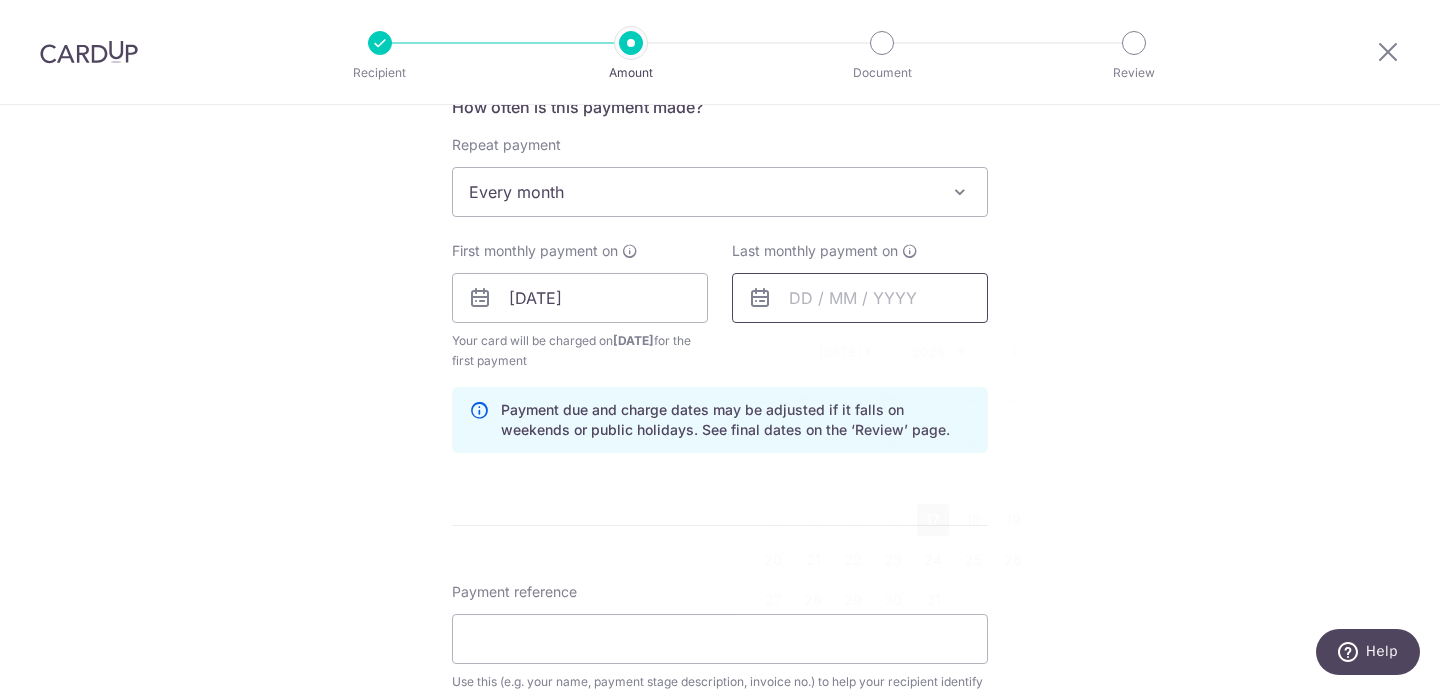 click at bounding box center [860, 298] 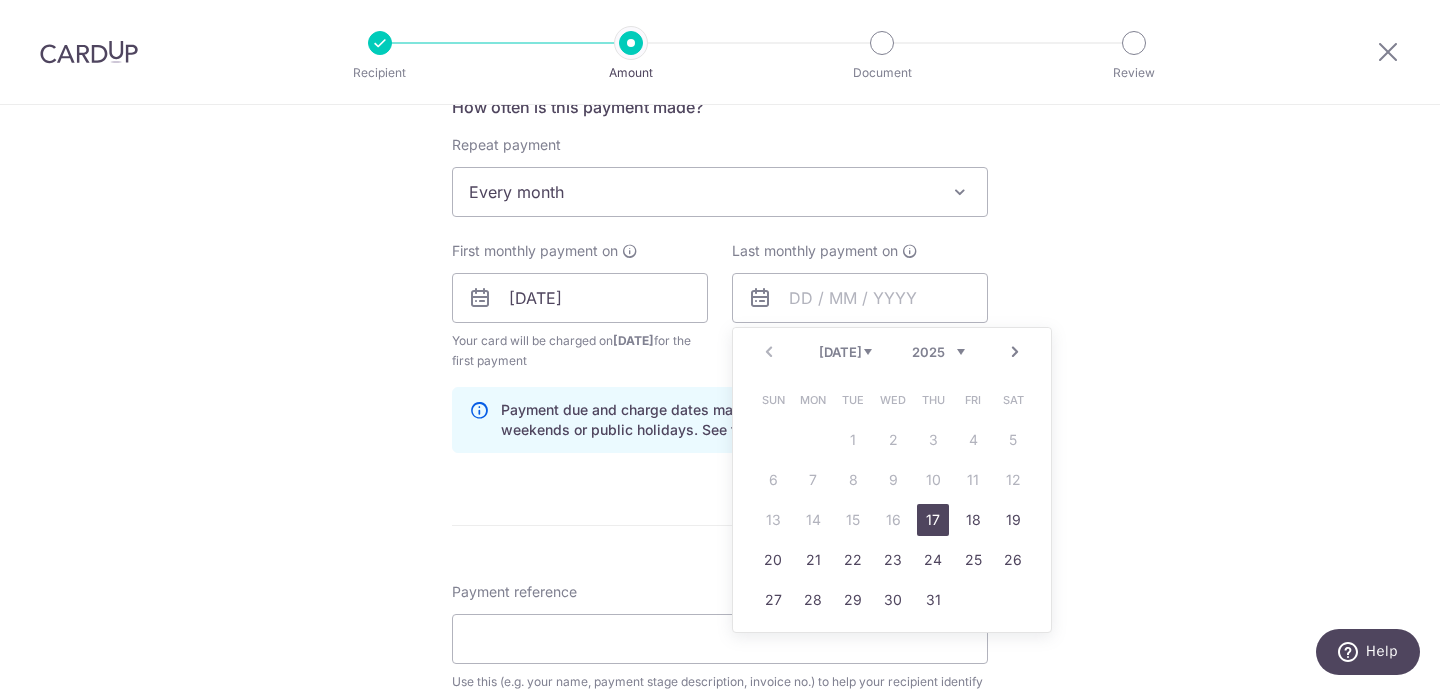 click on "Next" at bounding box center (1015, 352) 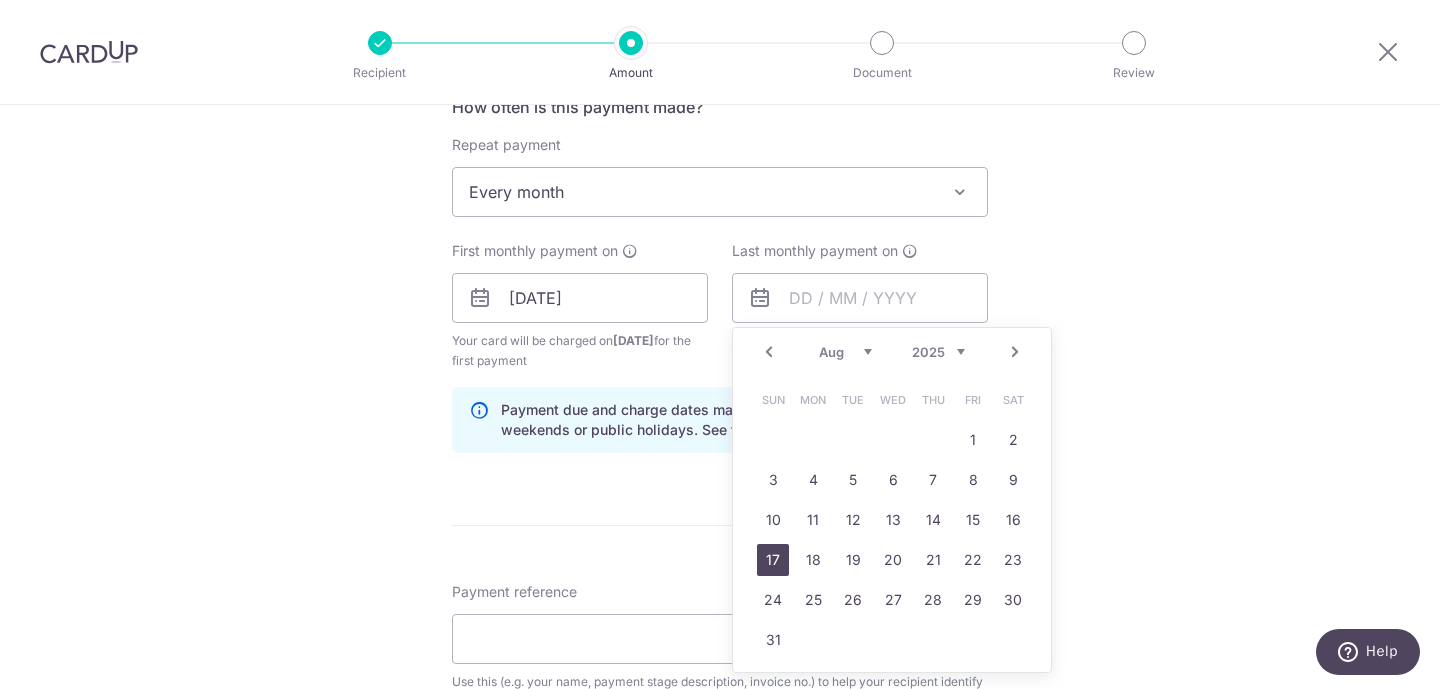 click on "17" at bounding box center (773, 560) 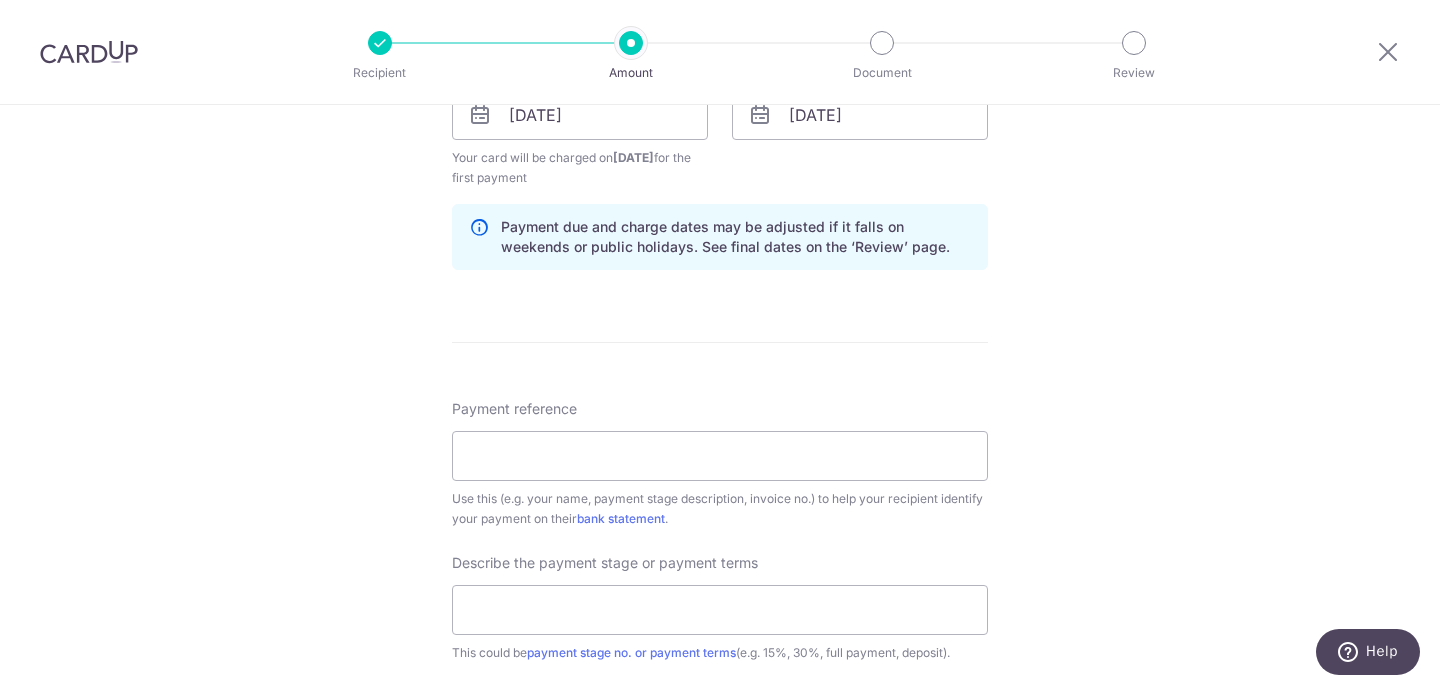 scroll, scrollTop: 968, scrollLeft: 0, axis: vertical 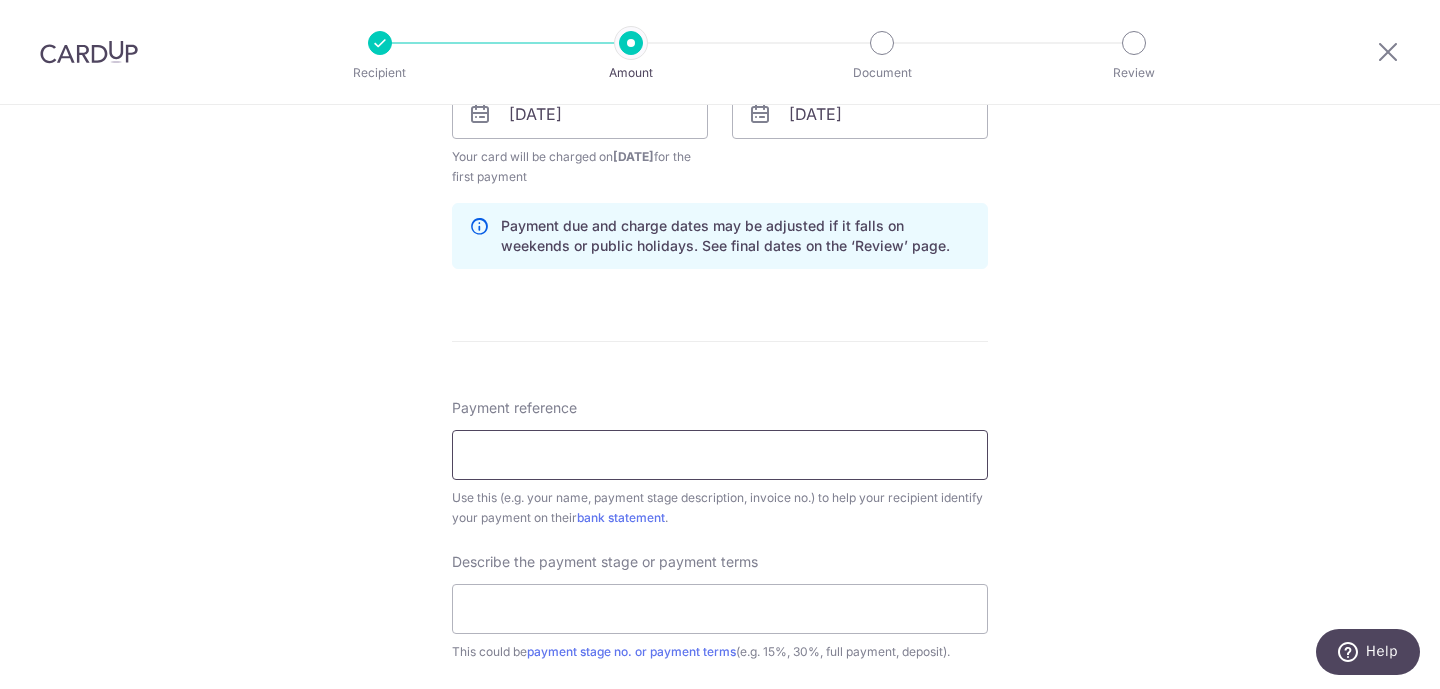 click on "Payment reference" at bounding box center [720, 455] 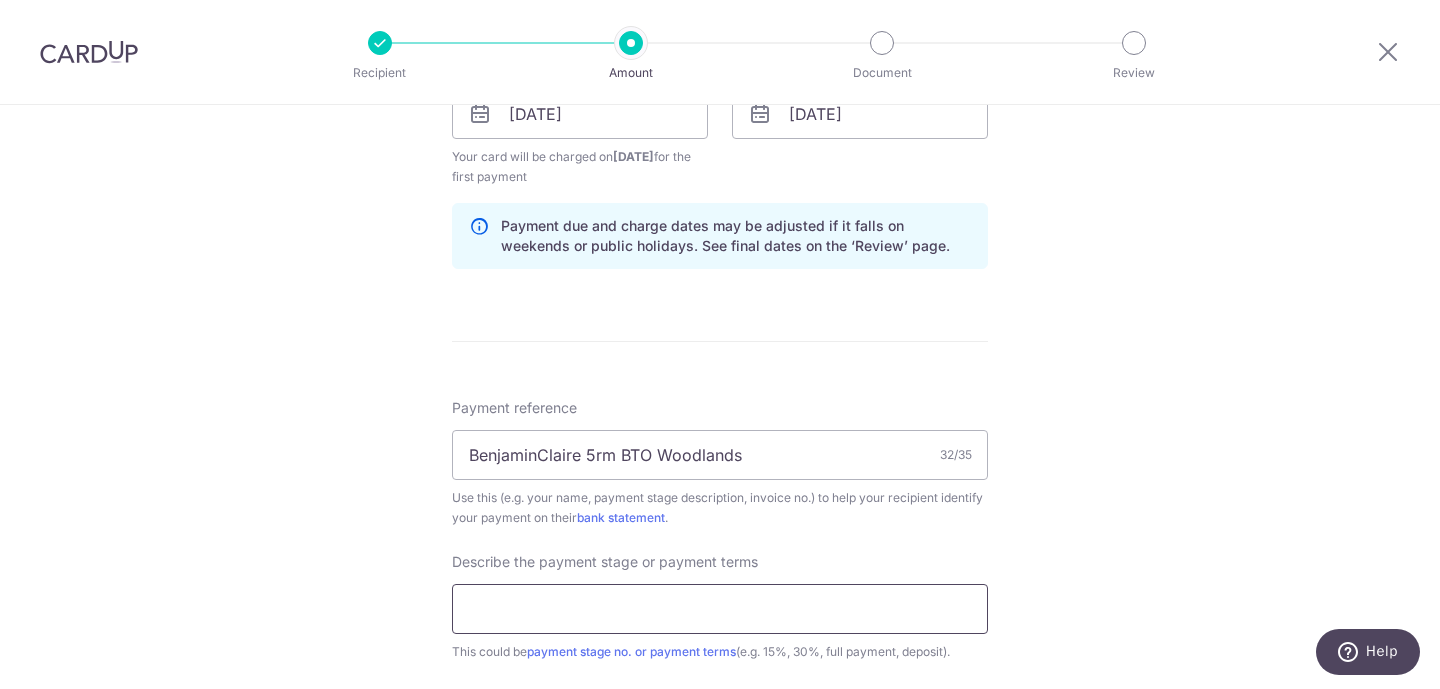 click at bounding box center (720, 609) 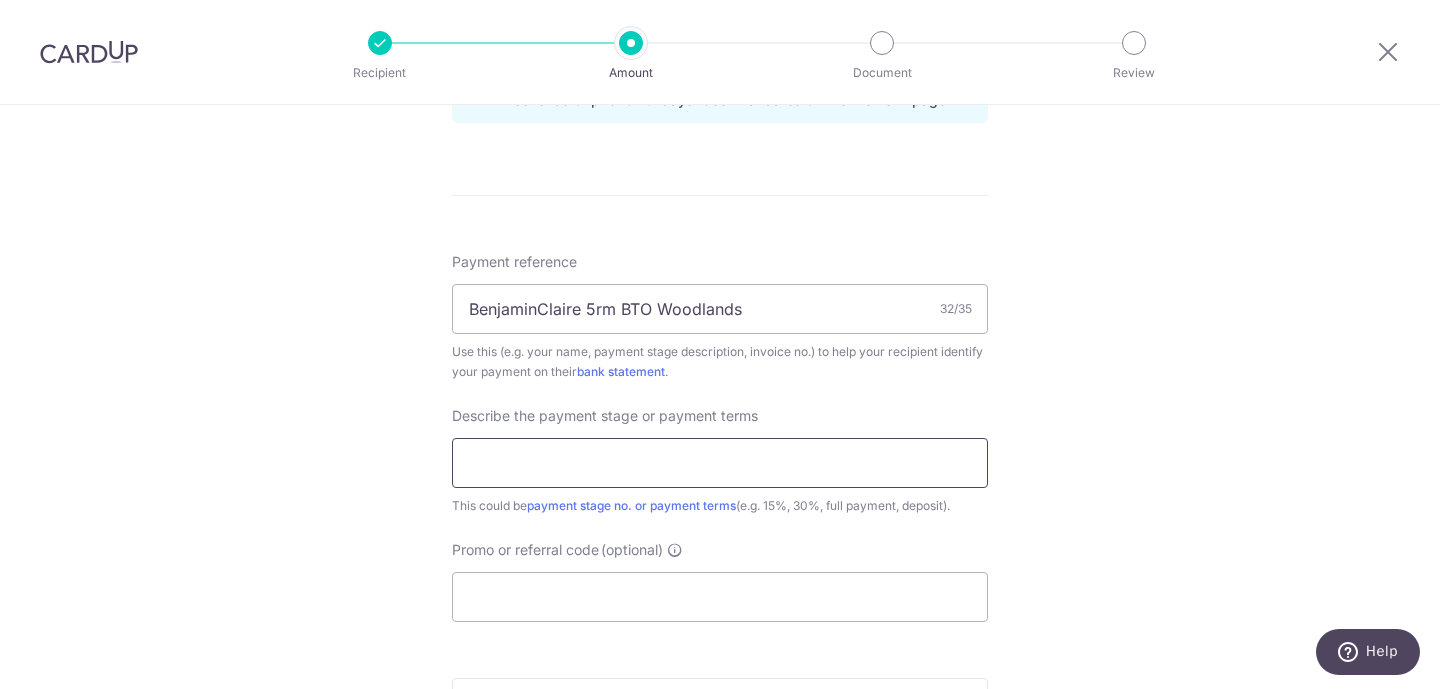 click at bounding box center [720, 463] 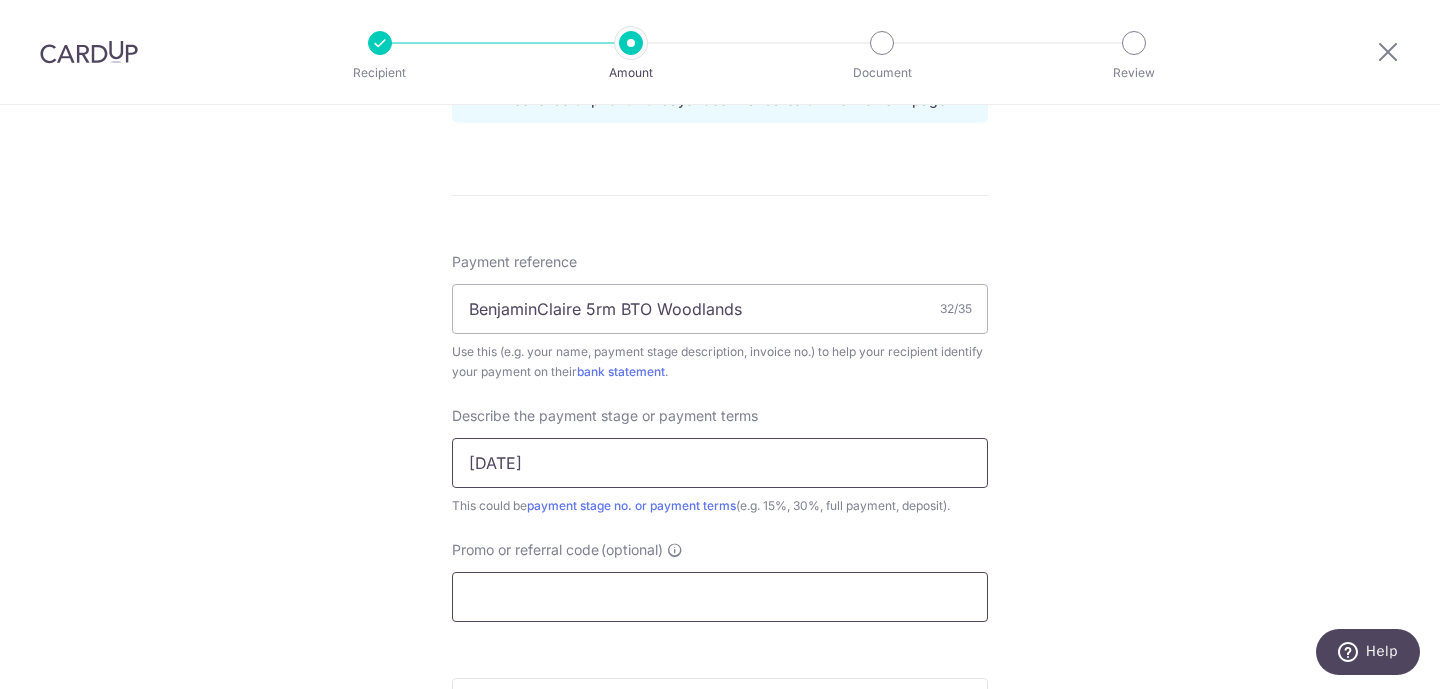 type on "Jul 2025" 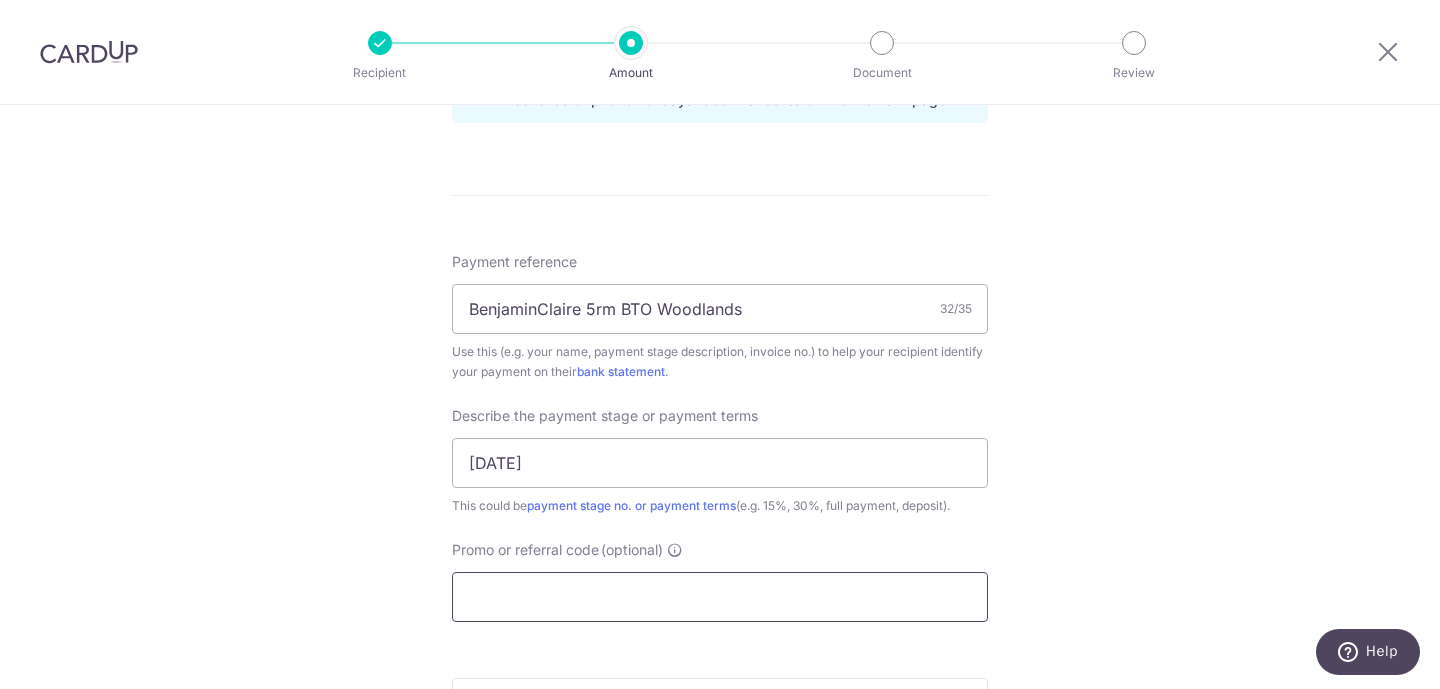 click on "Promo or referral code
(optional)" at bounding box center [720, 597] 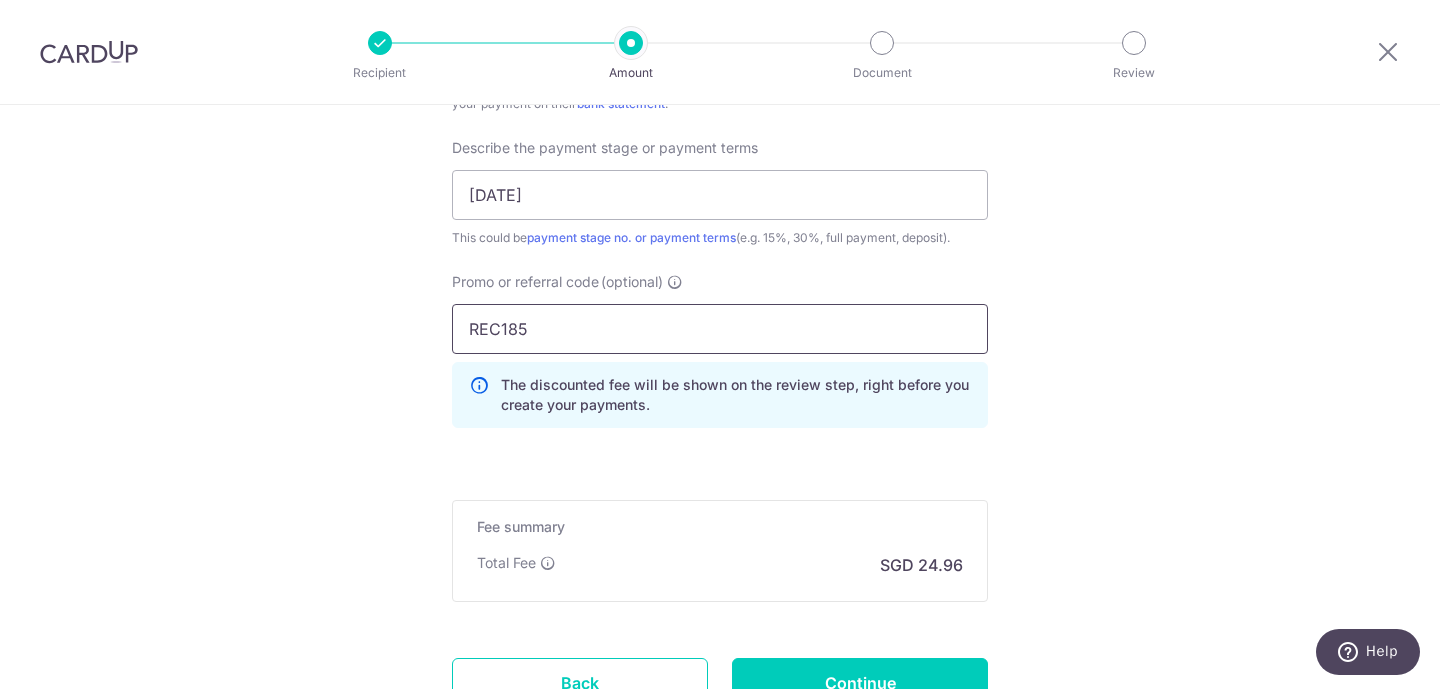 scroll, scrollTop: 1385, scrollLeft: 0, axis: vertical 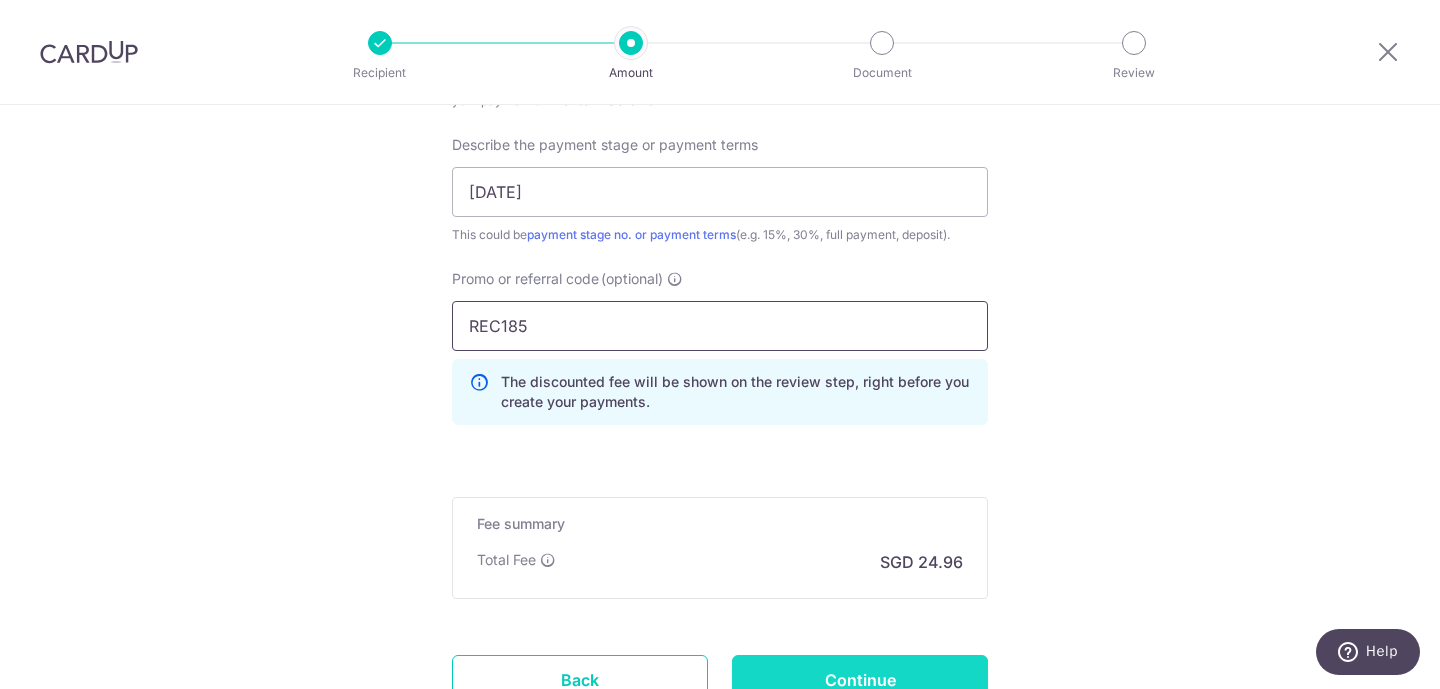 type on "REC185" 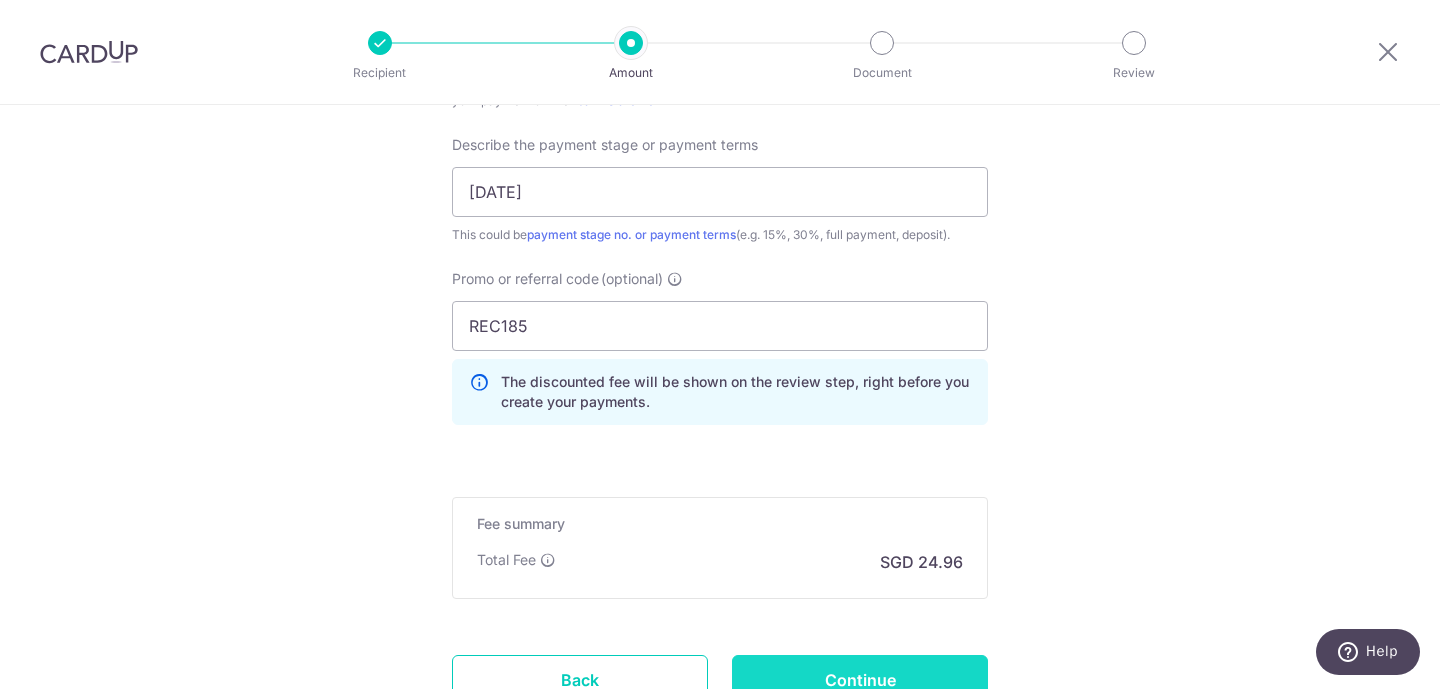 click on "Continue" at bounding box center [860, 680] 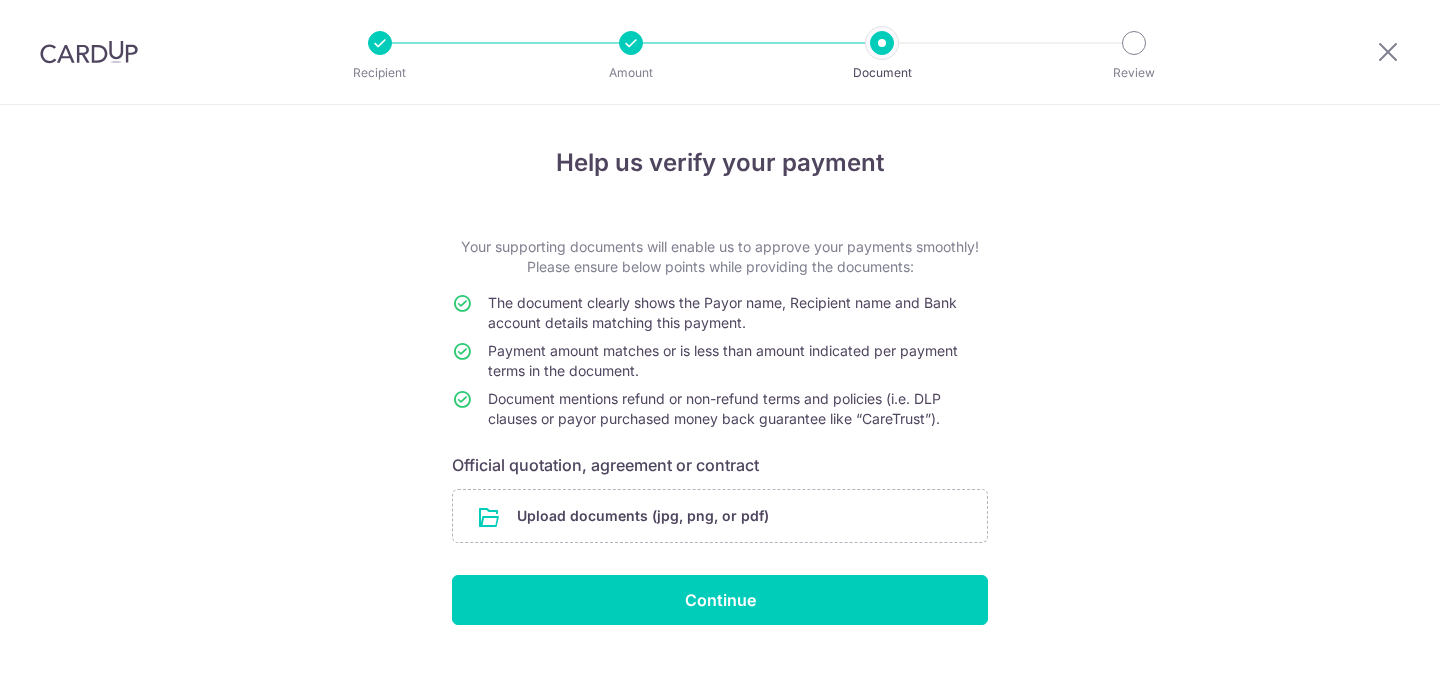 scroll, scrollTop: 0, scrollLeft: 0, axis: both 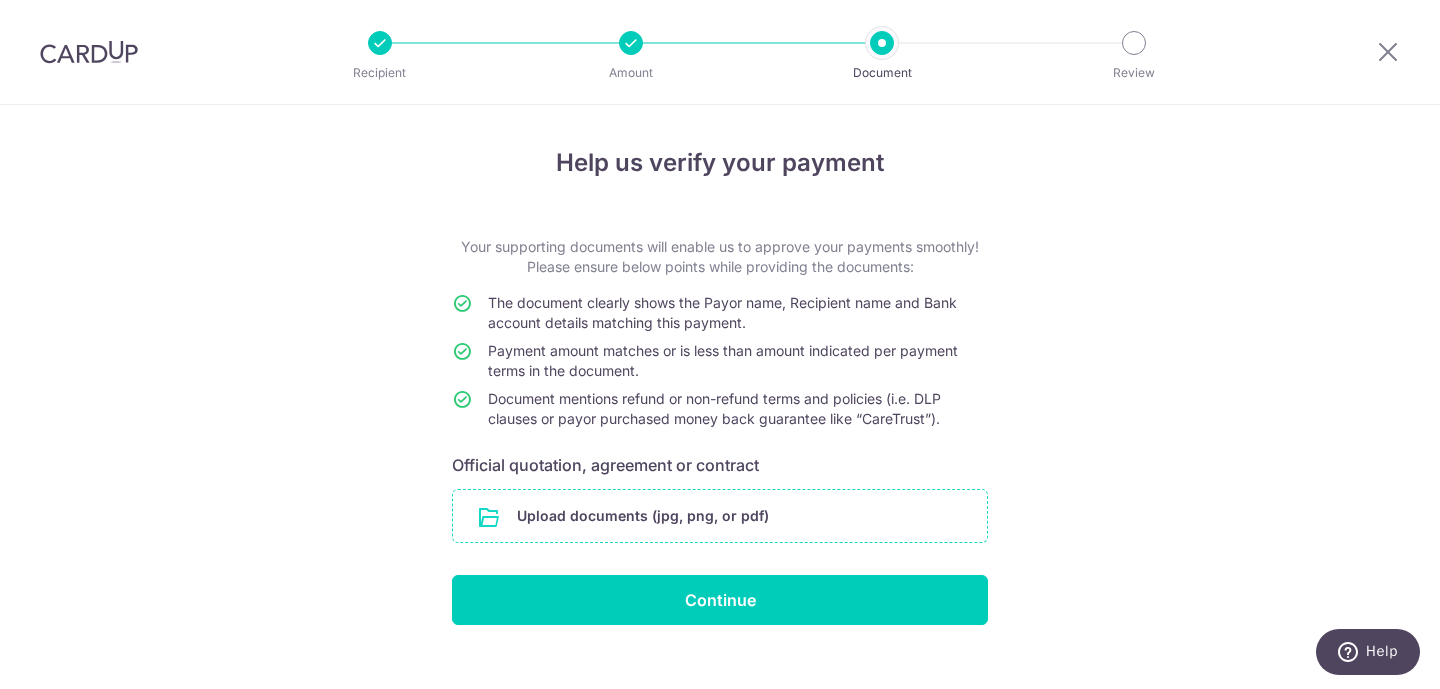 click at bounding box center (720, 516) 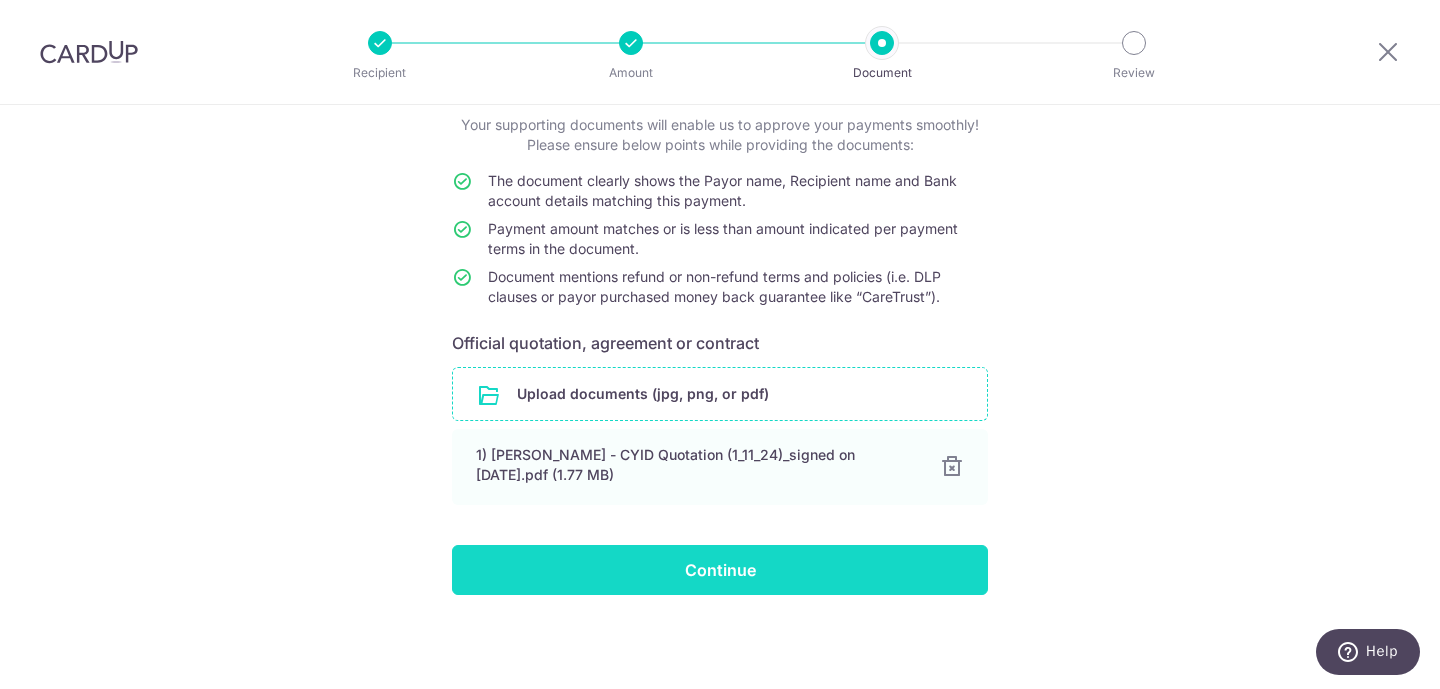 scroll, scrollTop: 122, scrollLeft: 0, axis: vertical 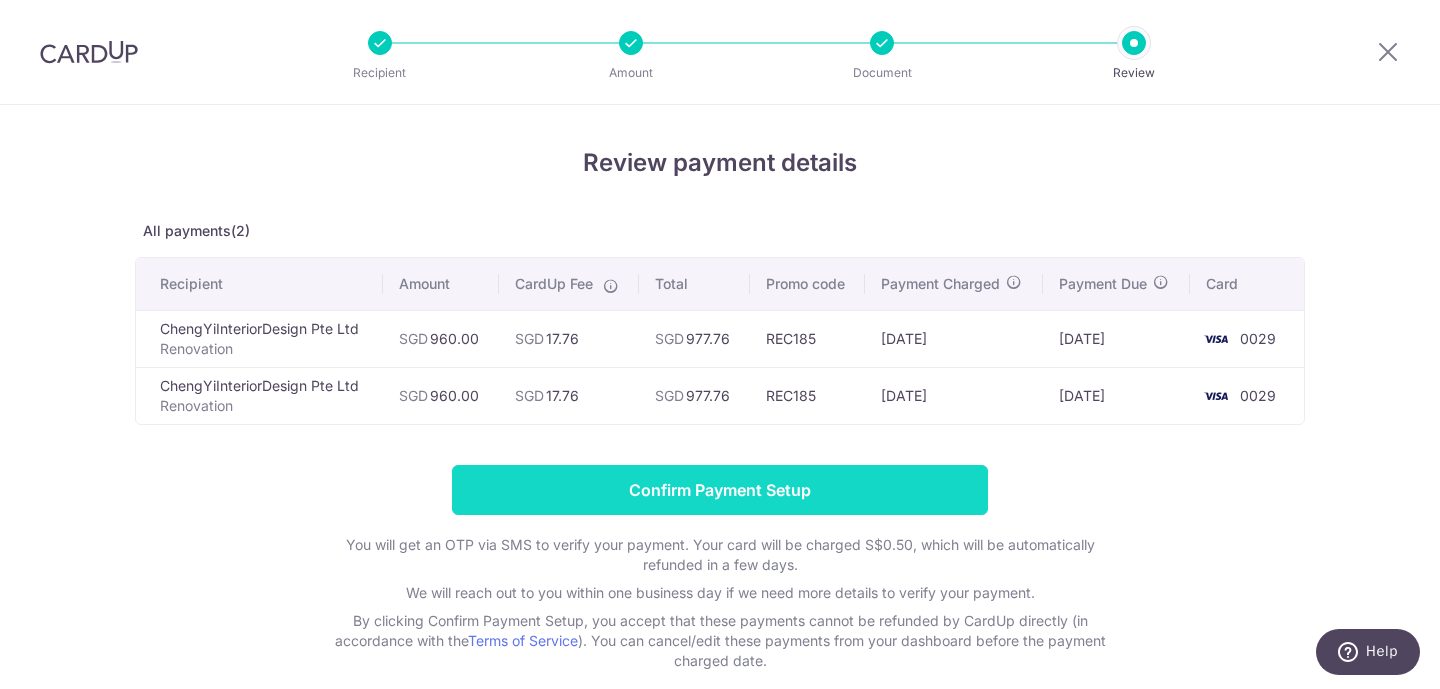 click on "Confirm Payment Setup" at bounding box center [720, 490] 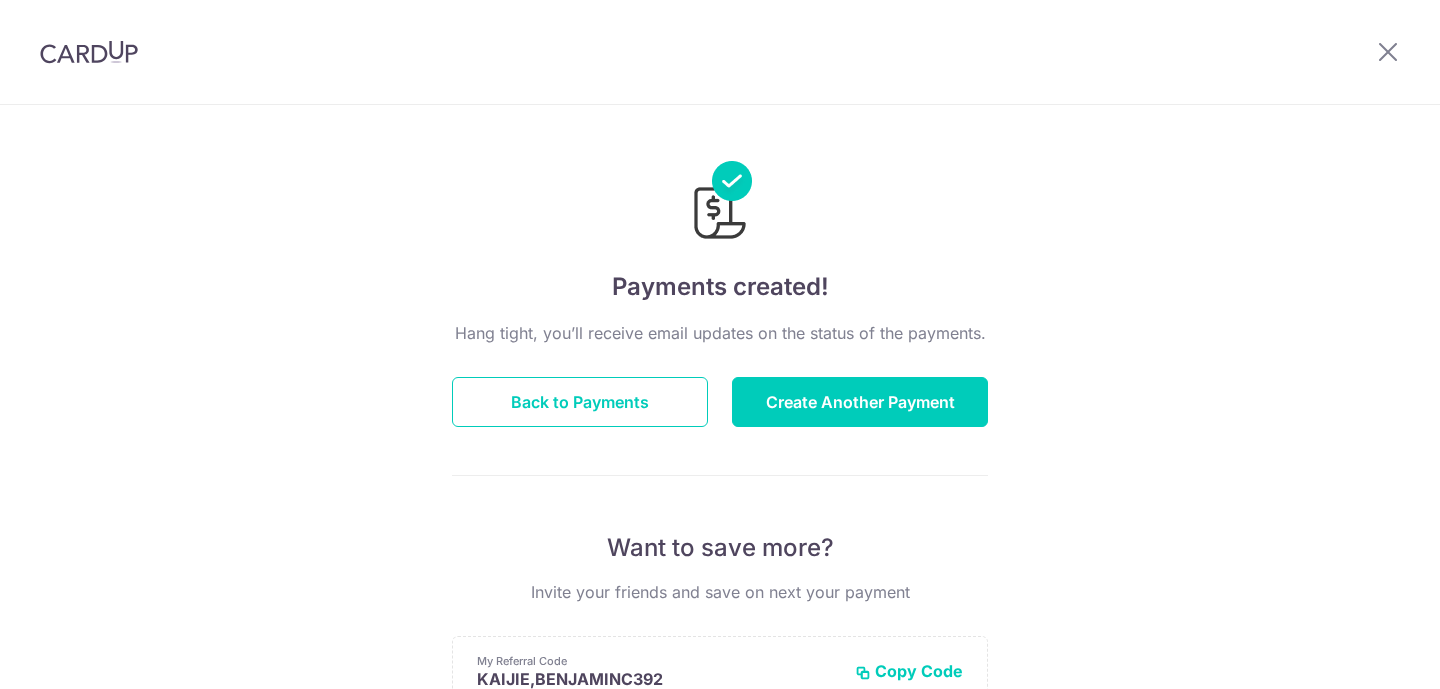 scroll, scrollTop: 0, scrollLeft: 0, axis: both 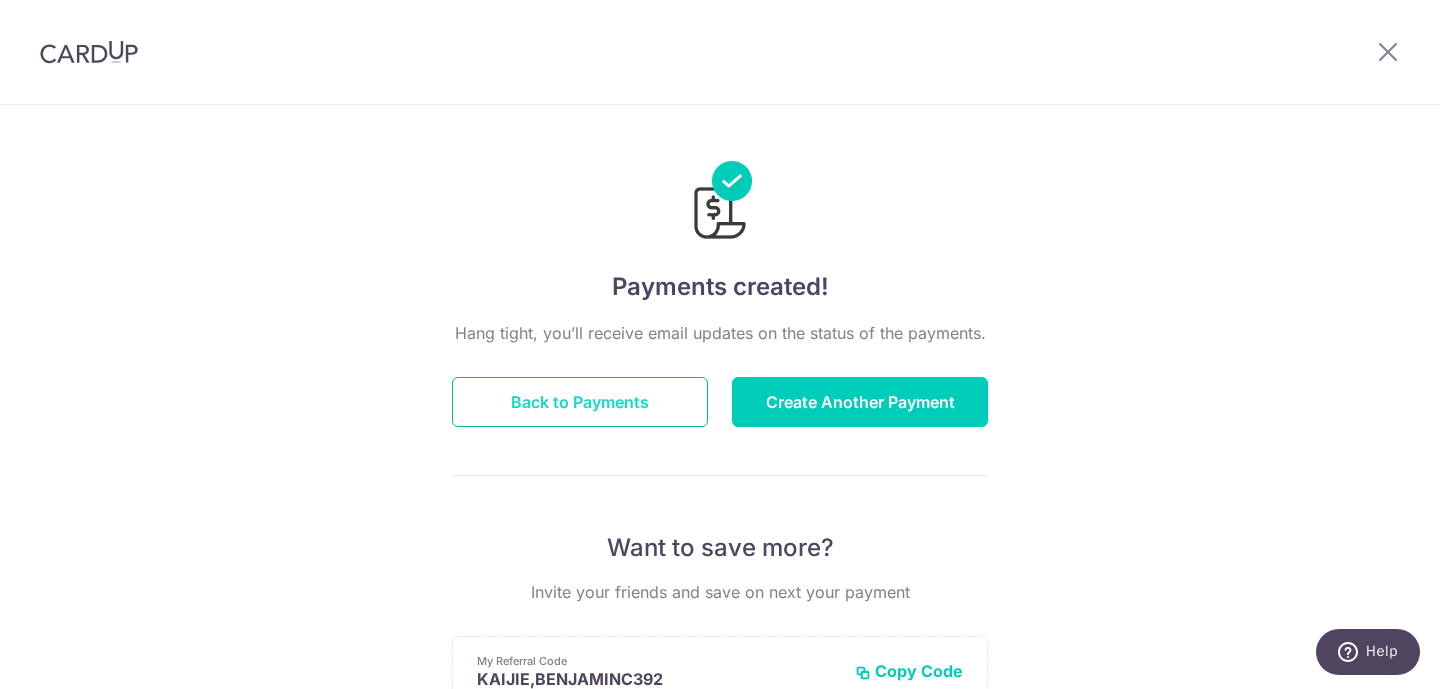 click on "Back to Payments" at bounding box center [580, 402] 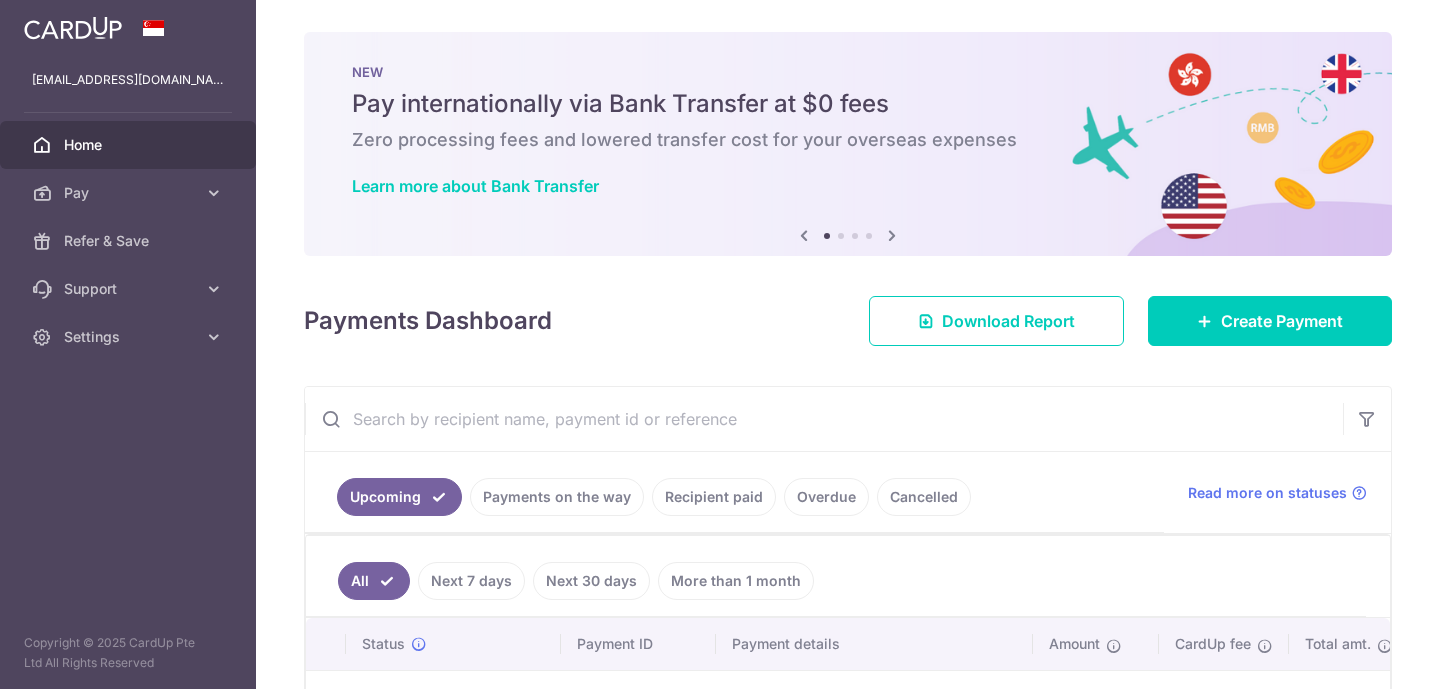 scroll, scrollTop: 0, scrollLeft: 0, axis: both 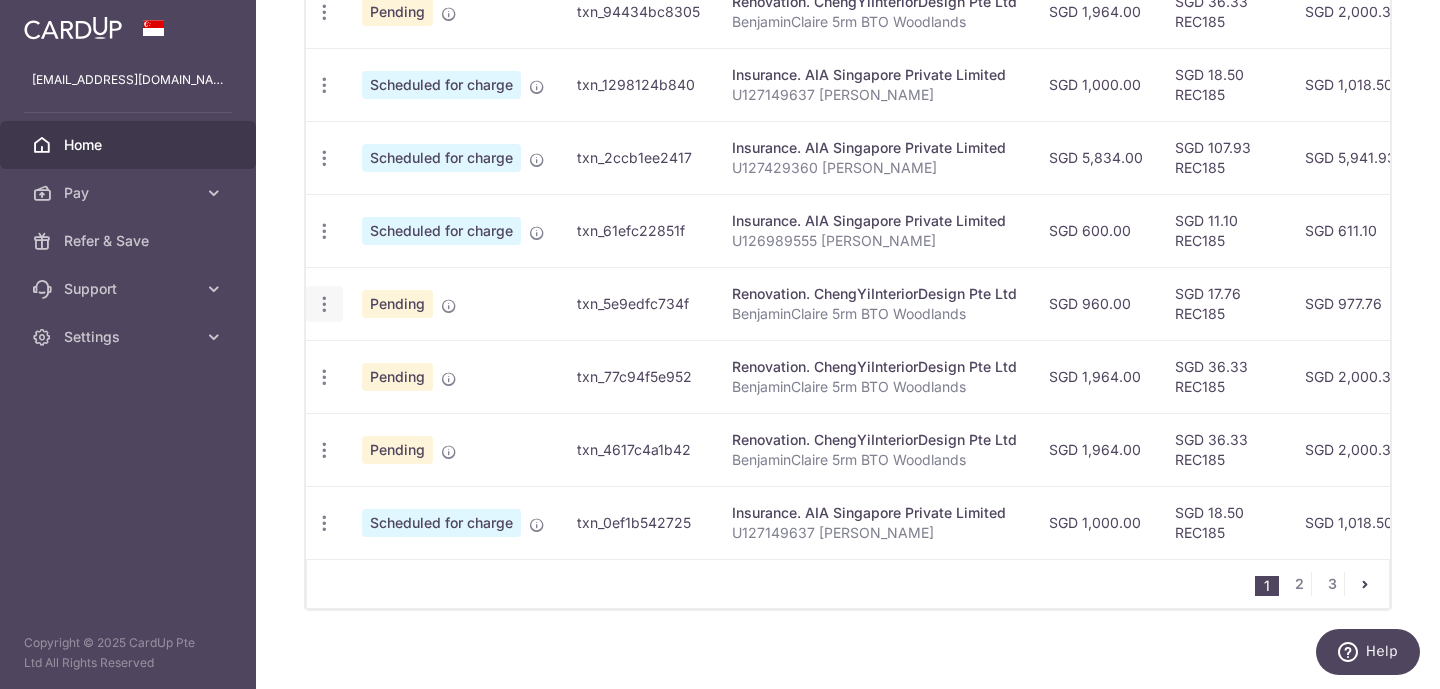 click at bounding box center [324, -134] 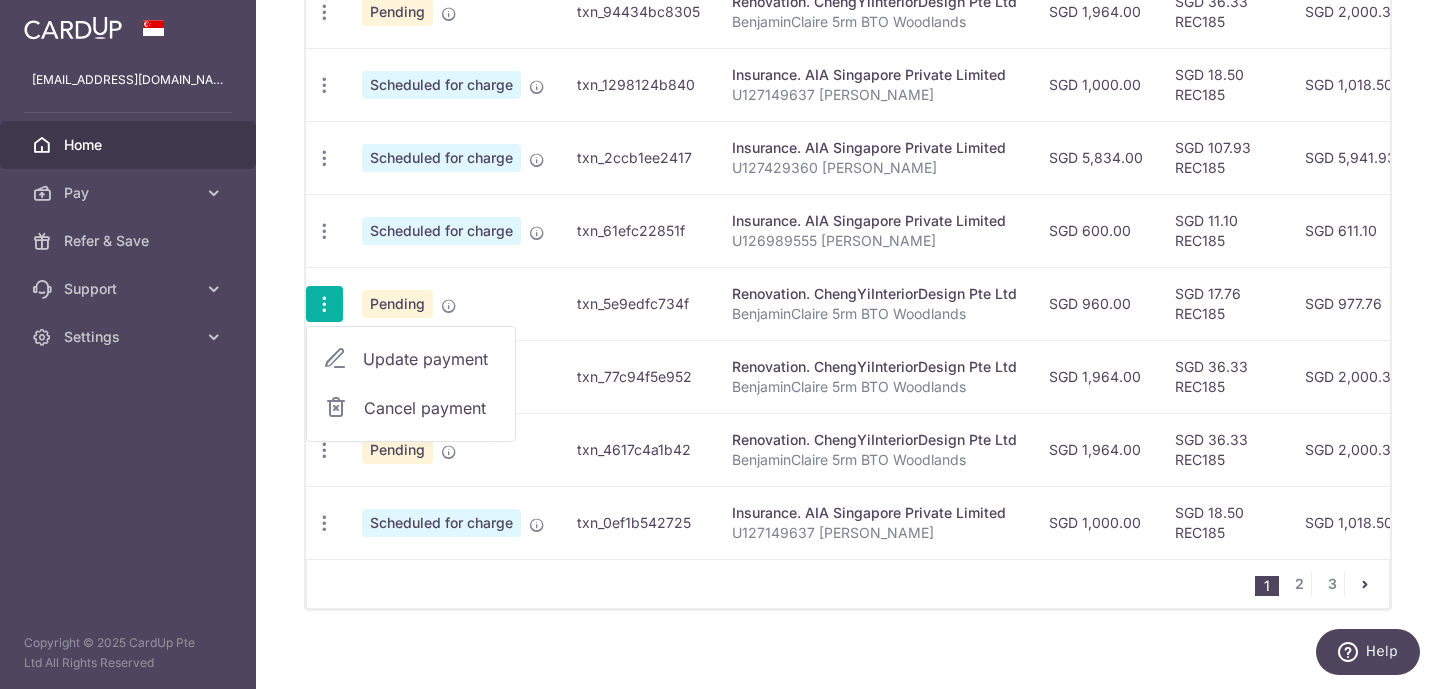 click on "×
Pause Schedule
Pause all future payments in this series
Pause just this one payment
By clicking below, you confirm you are pausing this payment to   on  . Payments can be unpaused at anytime prior to payment taken date.
Confirm
Cancel Schedule
Cancel all future payments in this series
Cancel just this one payment
Confirm
Approve Payment
Recipient Bank Details" at bounding box center [848, 344] 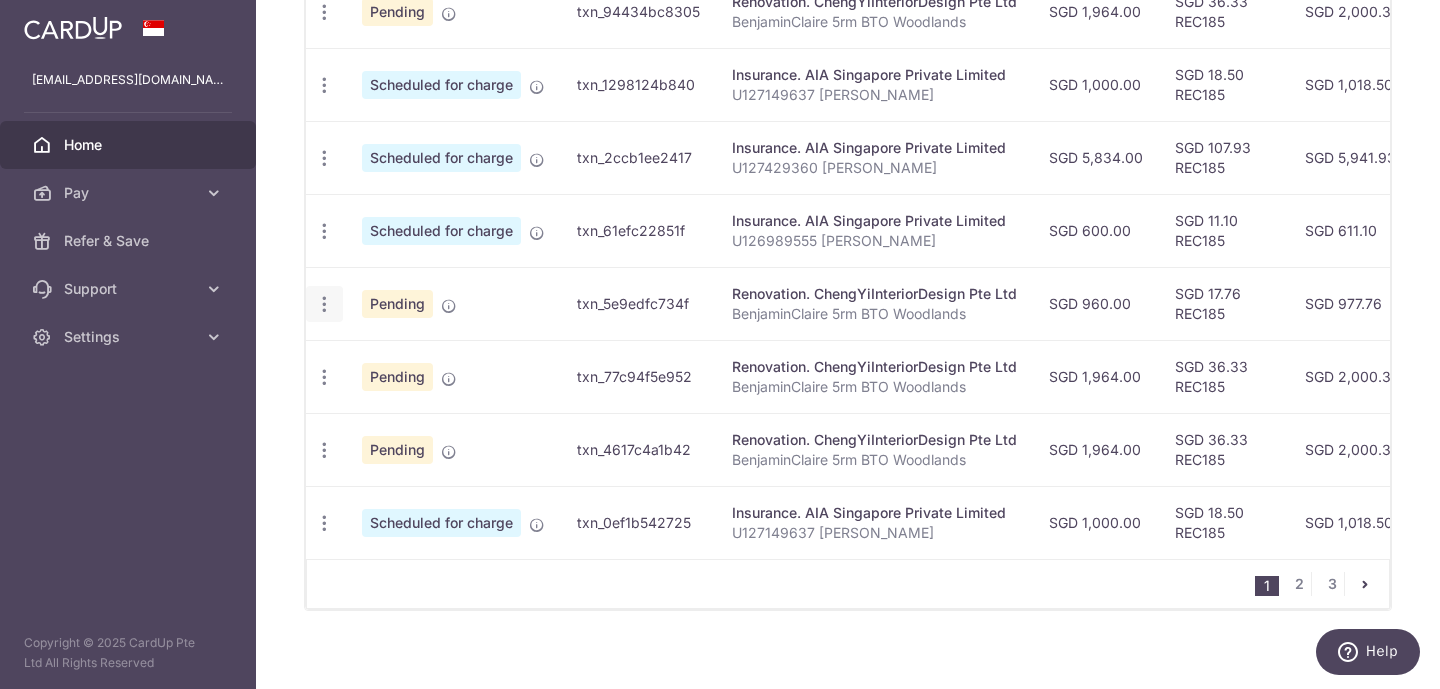 click at bounding box center (324, -134) 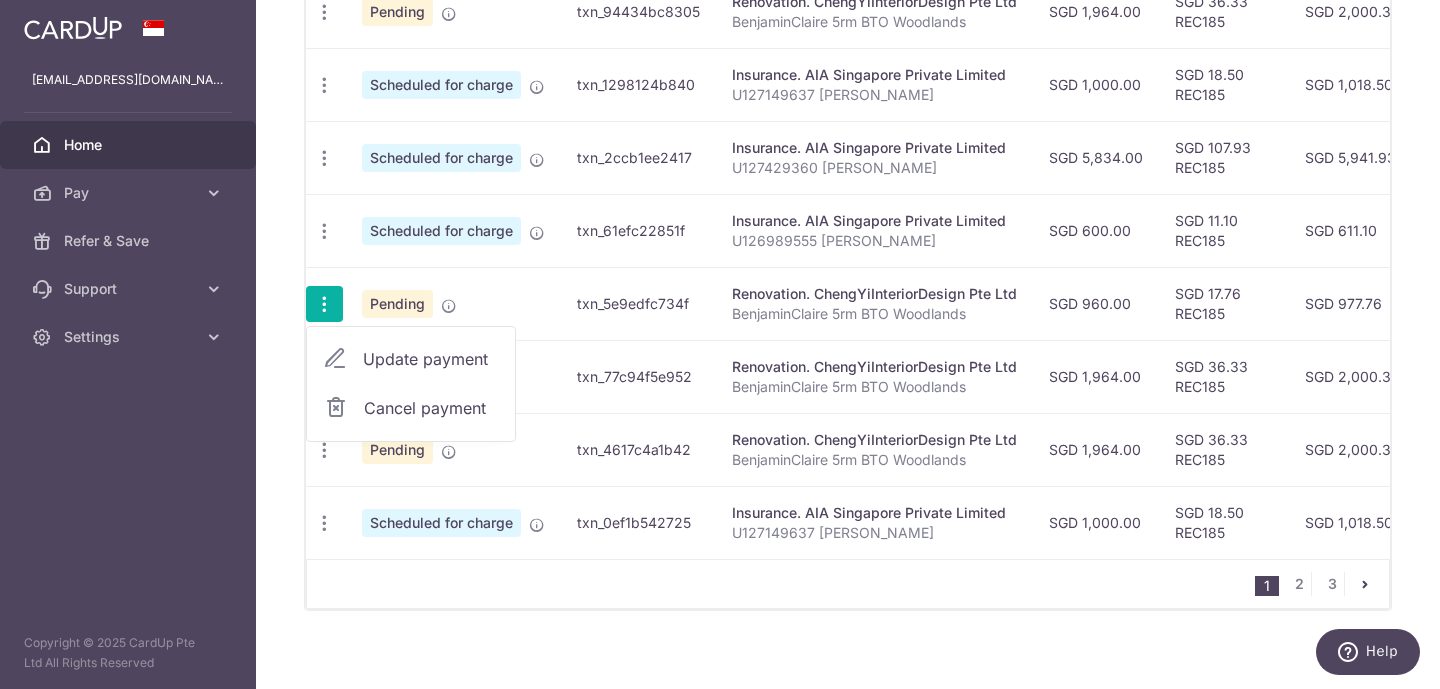 click on "Cancel payment" at bounding box center (431, 408) 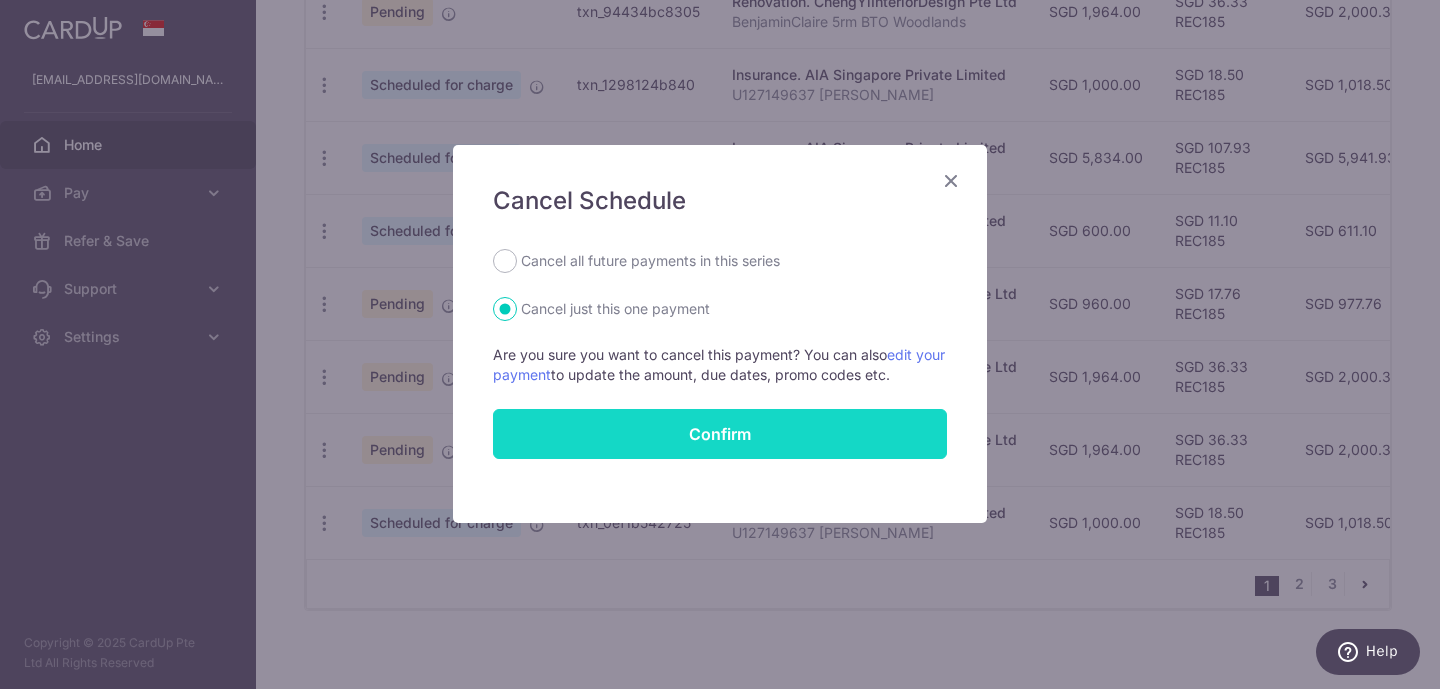 click on "Confirm" at bounding box center (720, 434) 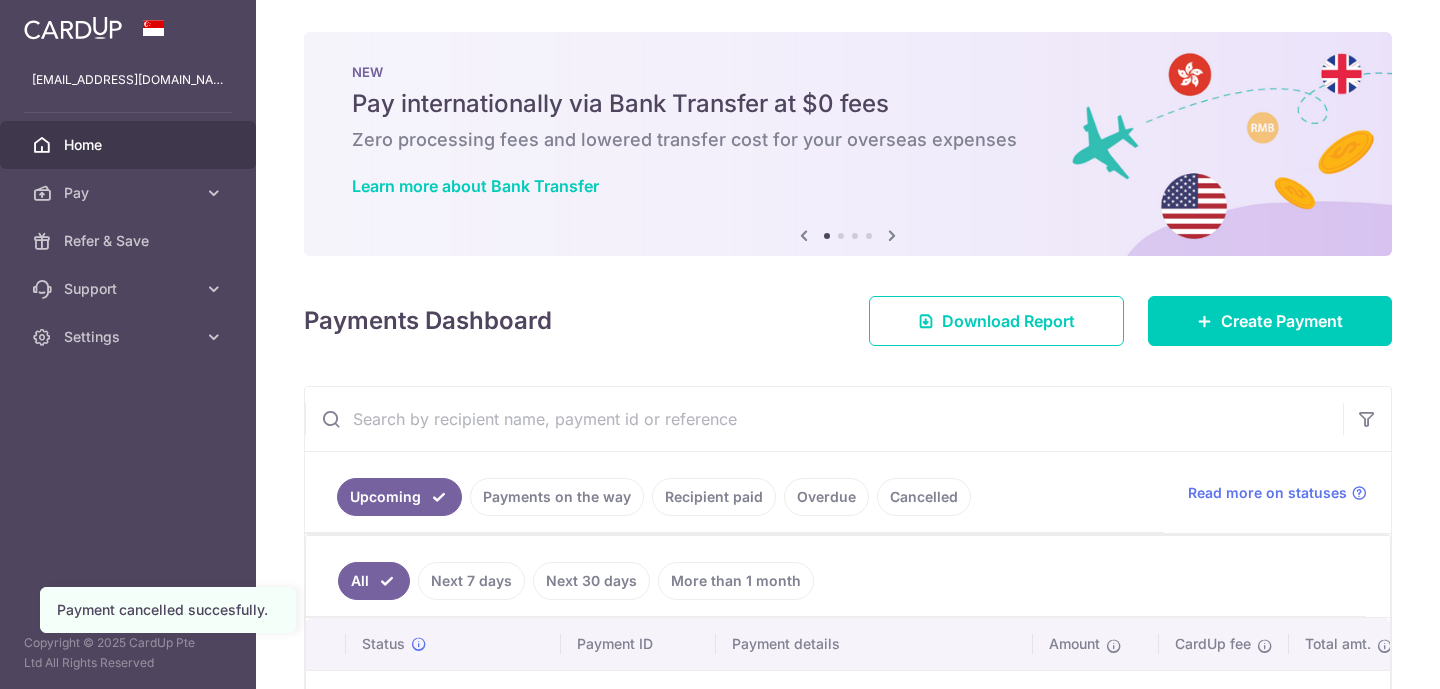 scroll, scrollTop: 0, scrollLeft: 0, axis: both 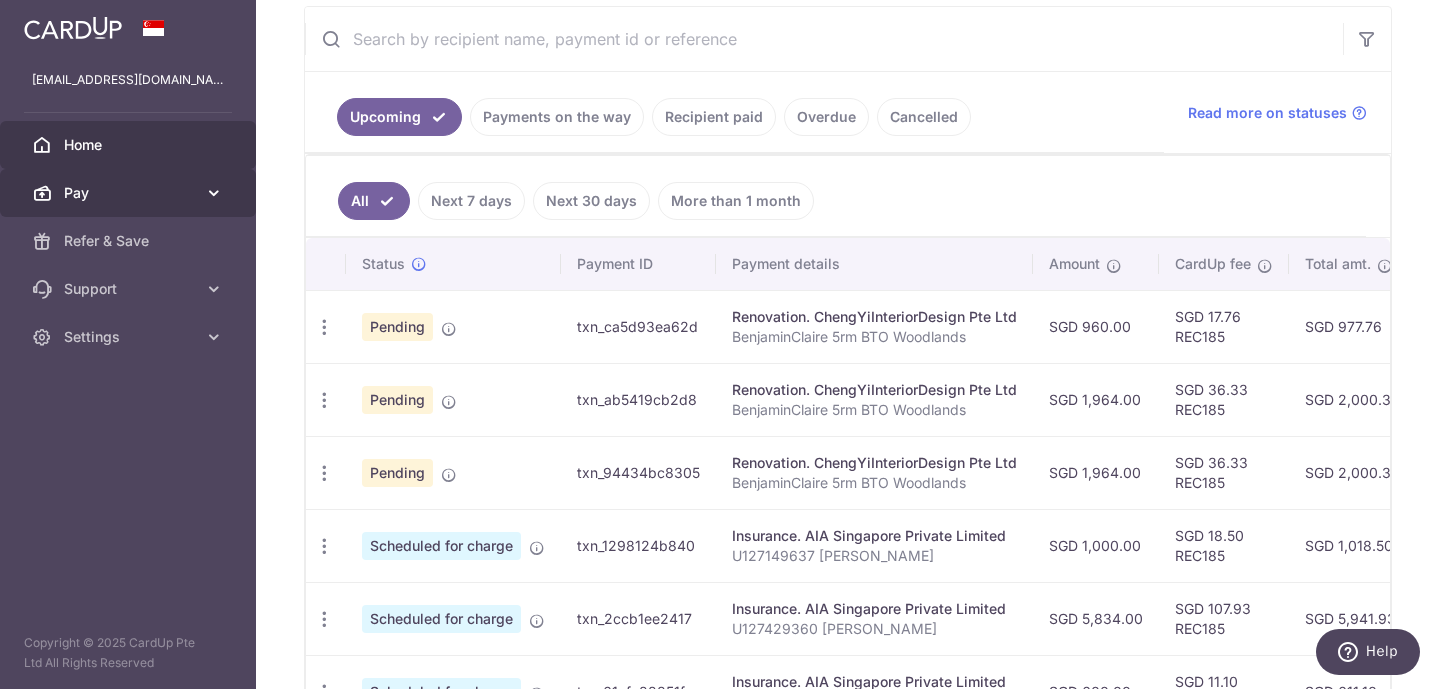 click at bounding box center (214, 193) 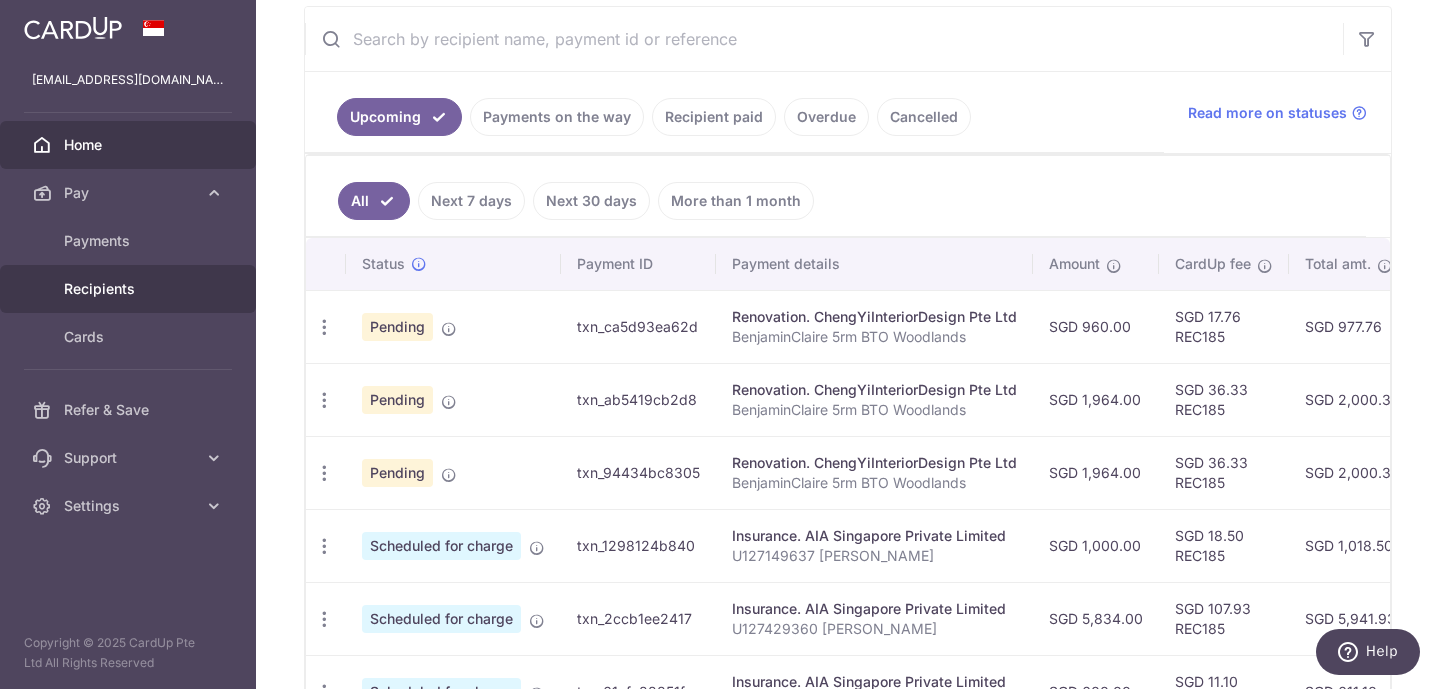 click on "Recipients" at bounding box center [128, 289] 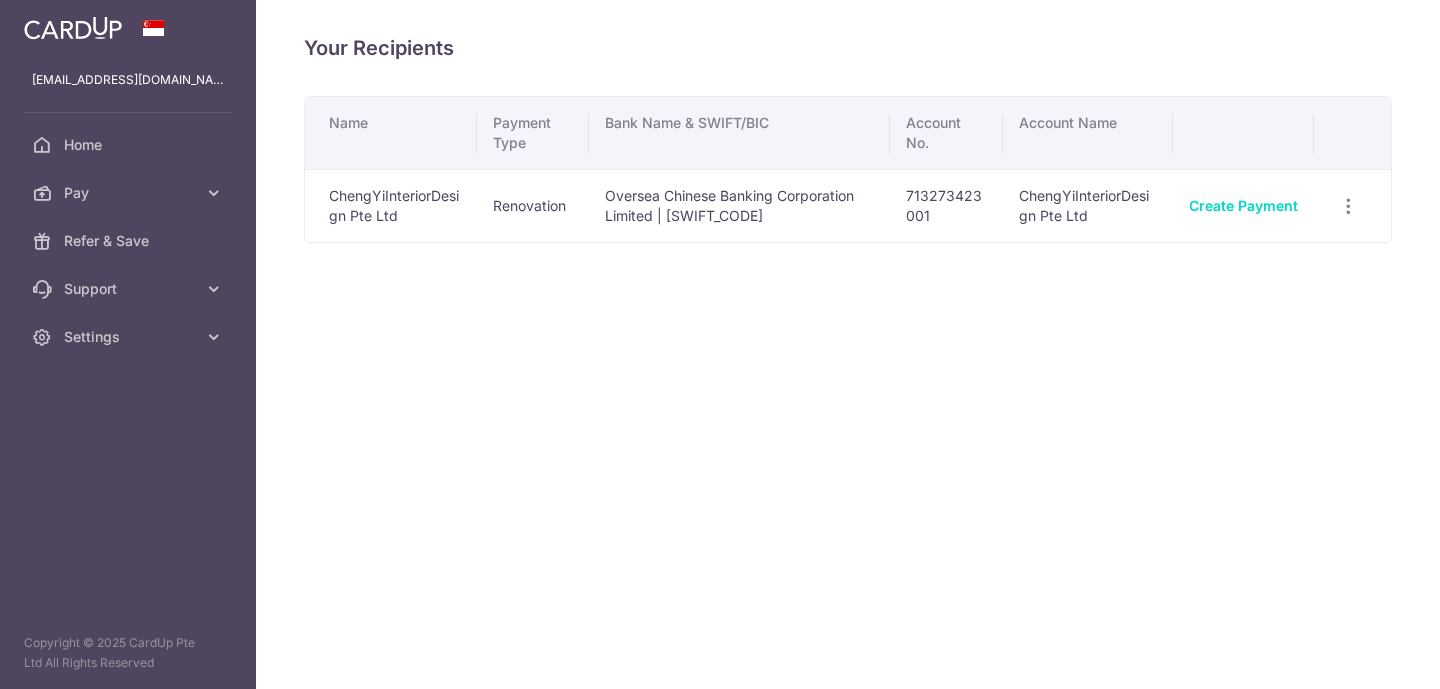 scroll, scrollTop: 0, scrollLeft: 0, axis: both 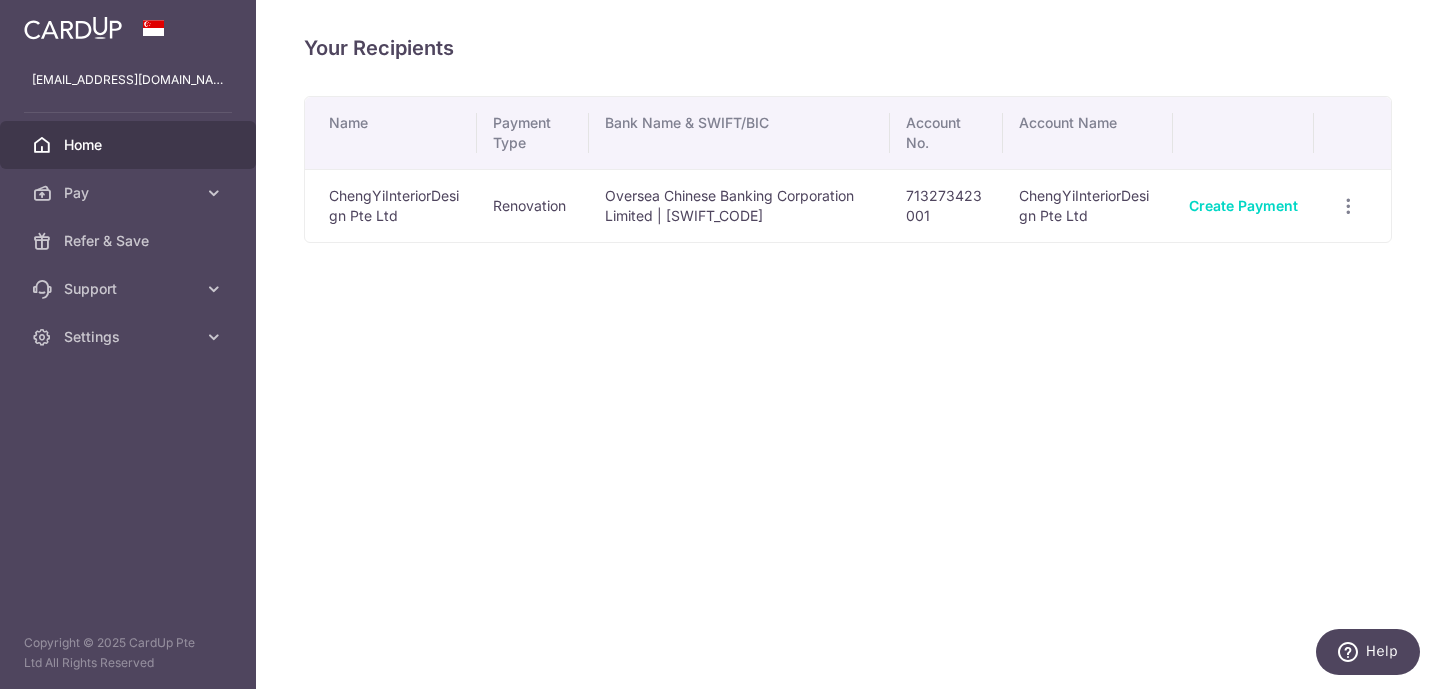 click on "Home" at bounding box center (128, 145) 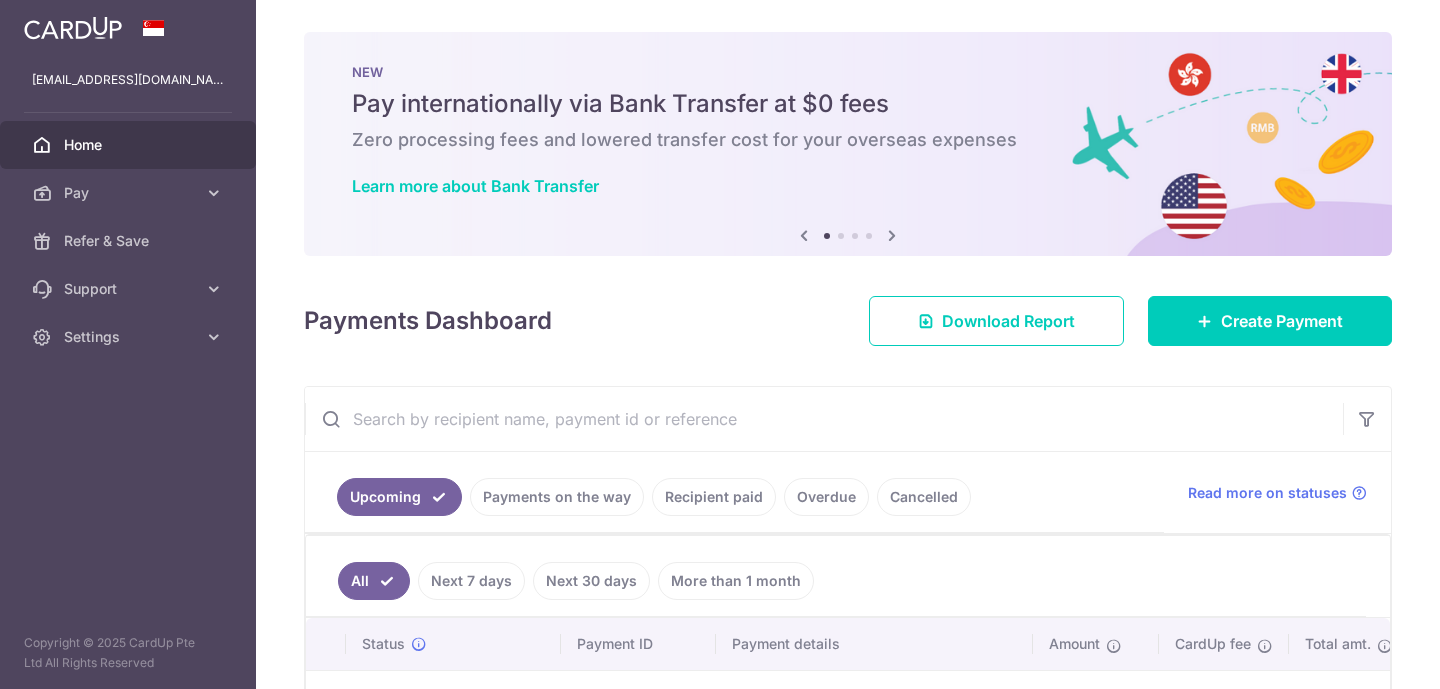 scroll, scrollTop: 0, scrollLeft: 0, axis: both 